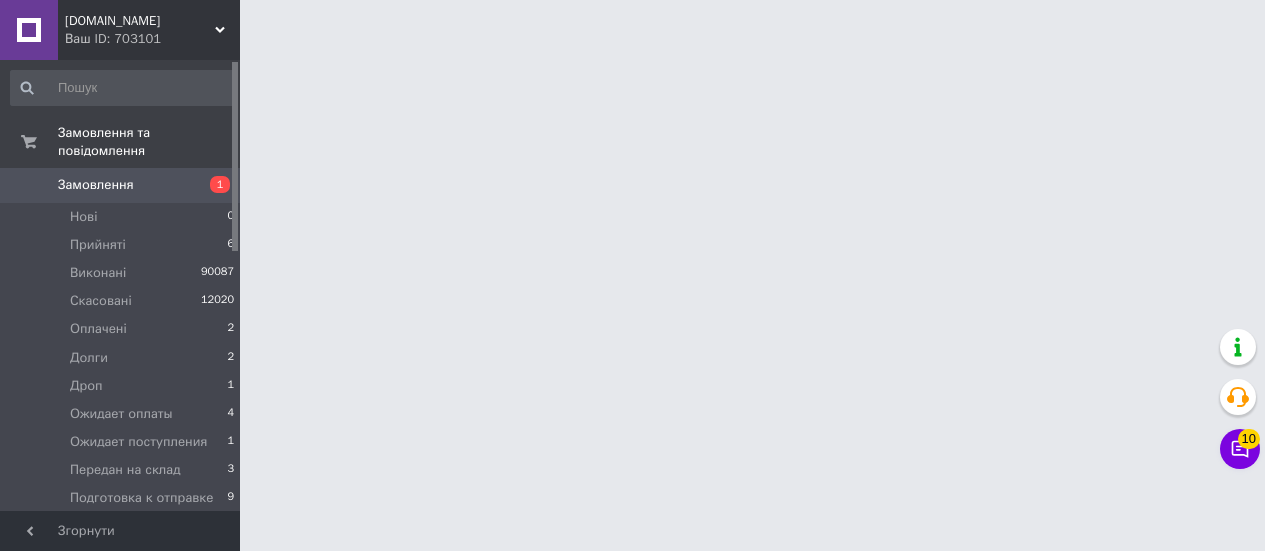 scroll, scrollTop: 0, scrollLeft: 0, axis: both 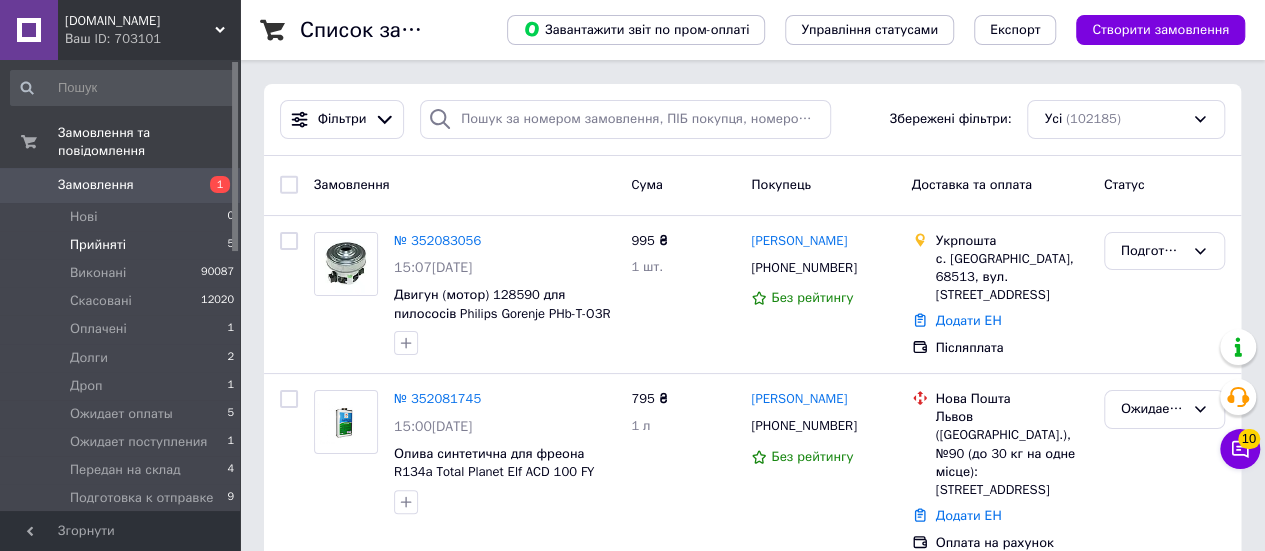 click on "Прийняті 5" at bounding box center (123, 245) 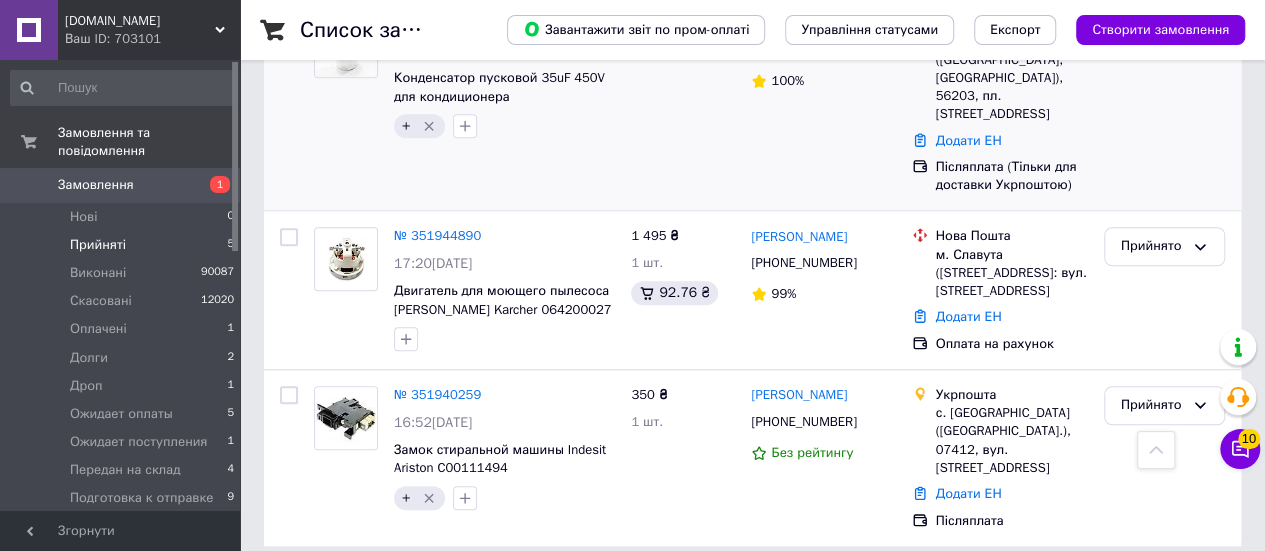 scroll, scrollTop: 666, scrollLeft: 0, axis: vertical 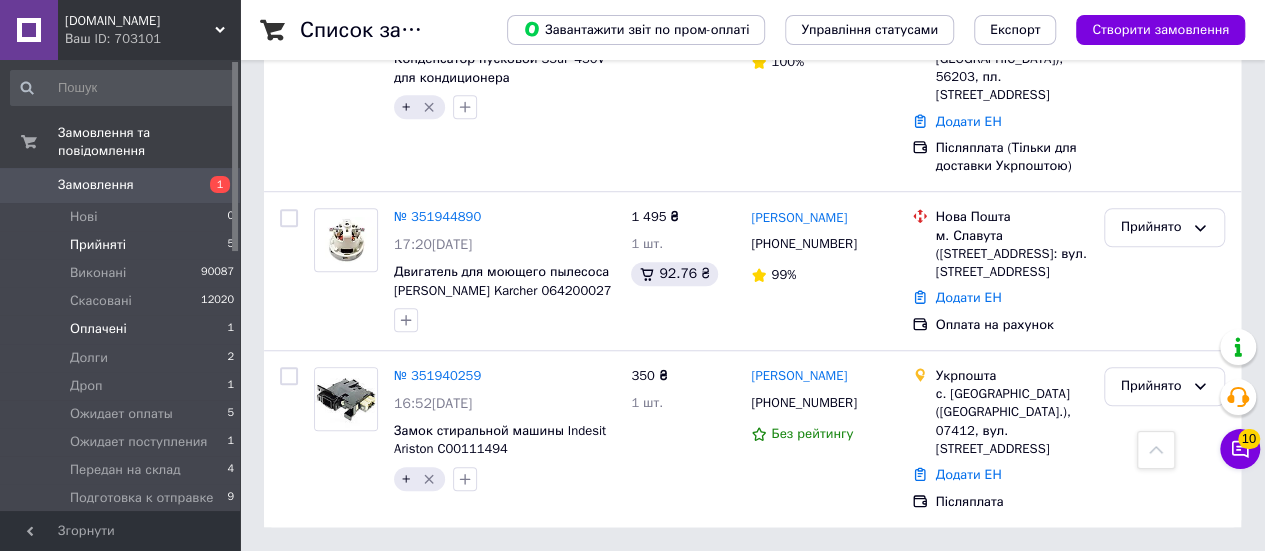 click on "Оплачені" at bounding box center [98, 329] 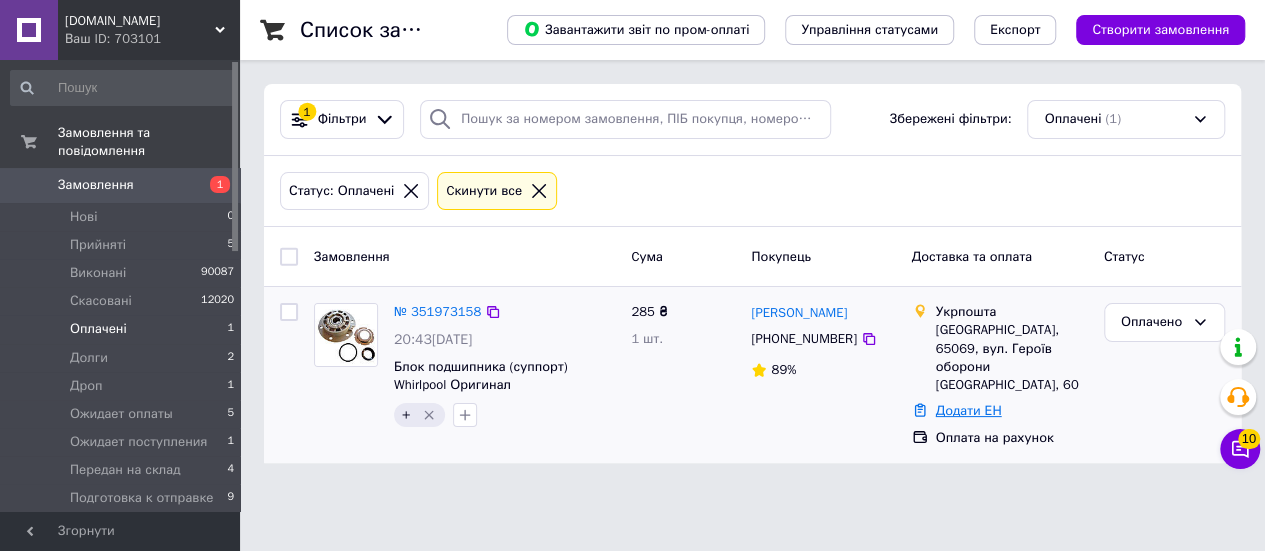 scroll, scrollTop: 0, scrollLeft: 0, axis: both 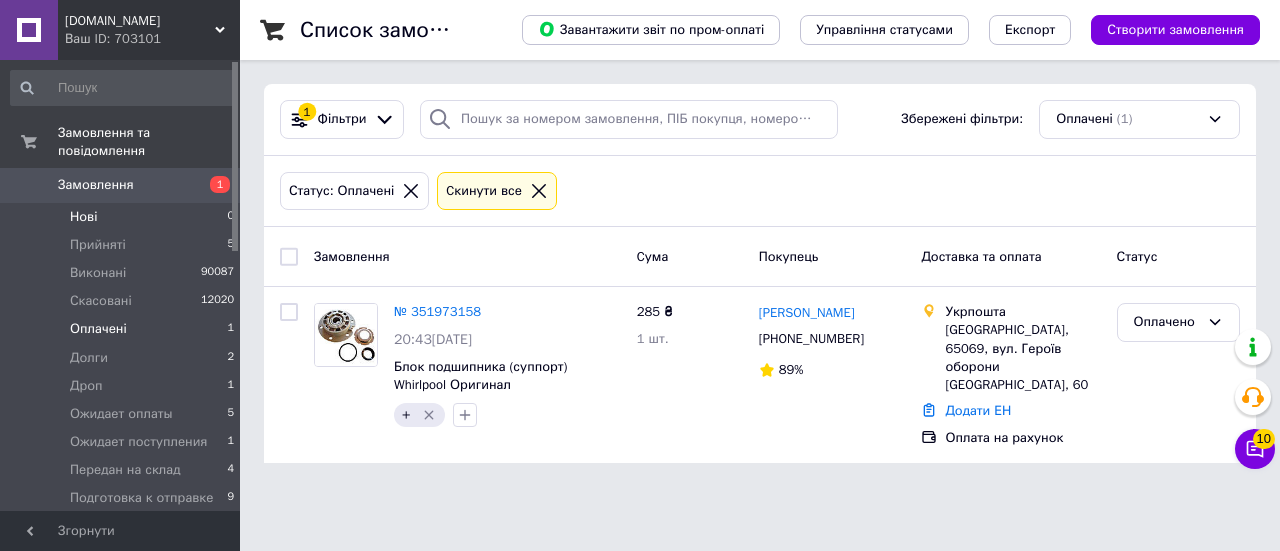 click on "Нові 0" at bounding box center (123, 217) 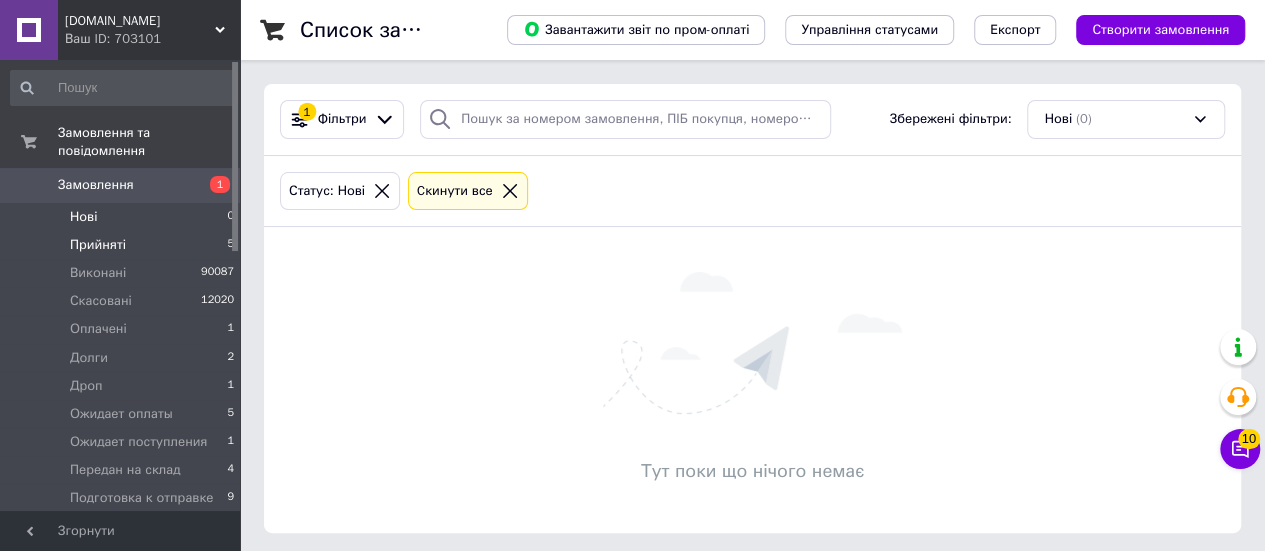 click on "Прийняті" at bounding box center [98, 245] 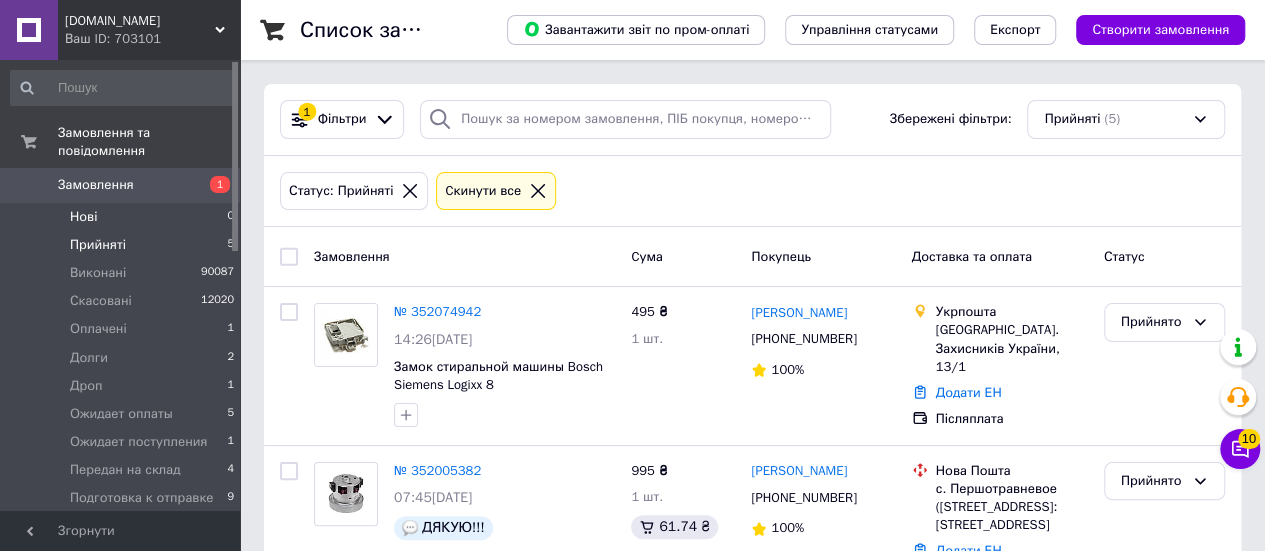 click on "Нові 0" at bounding box center (123, 217) 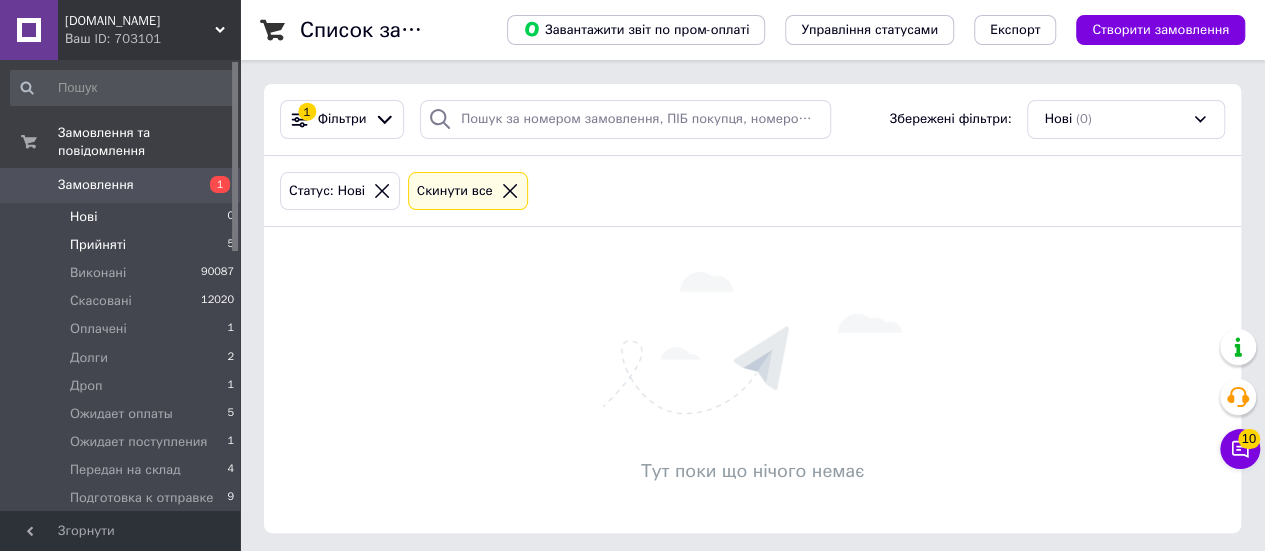 click on "Прийняті" at bounding box center (98, 245) 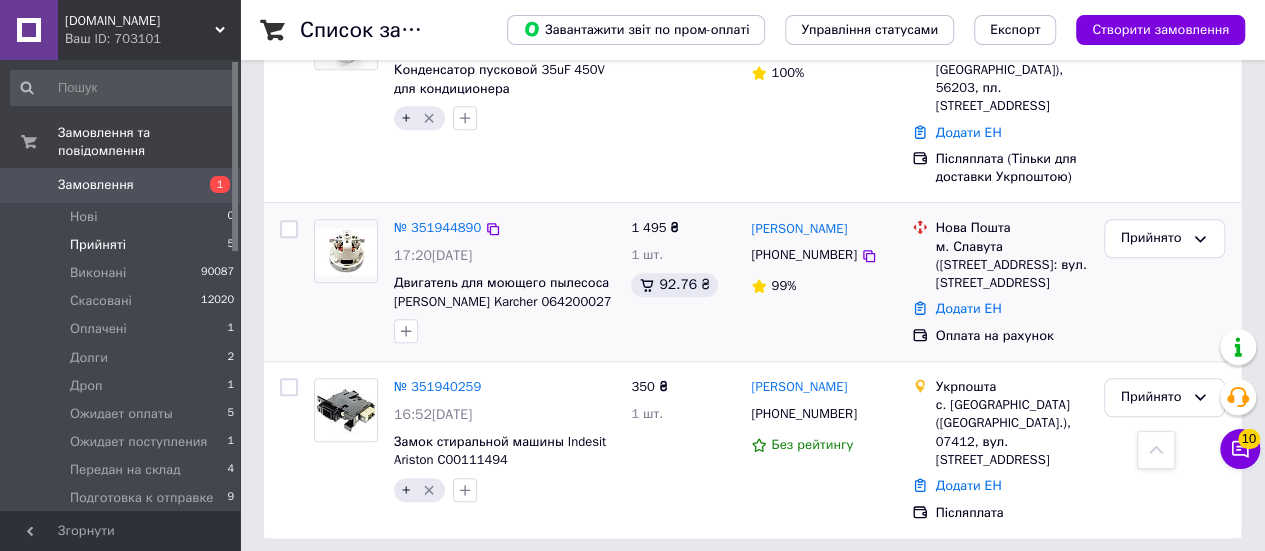 scroll, scrollTop: 666, scrollLeft: 0, axis: vertical 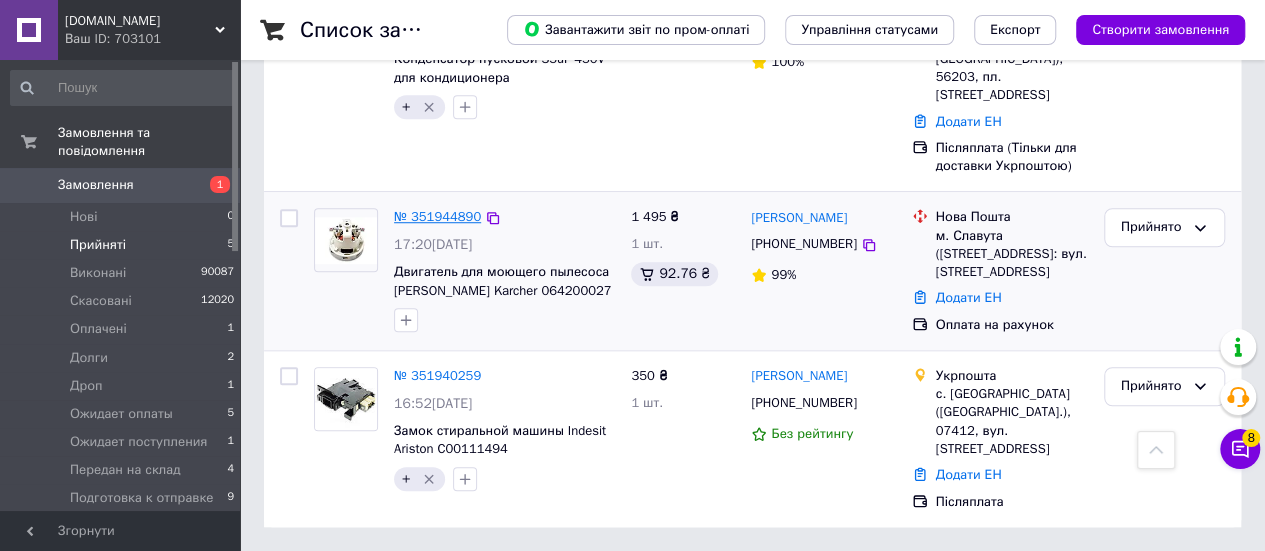 click on "№ 351944890" at bounding box center (437, 216) 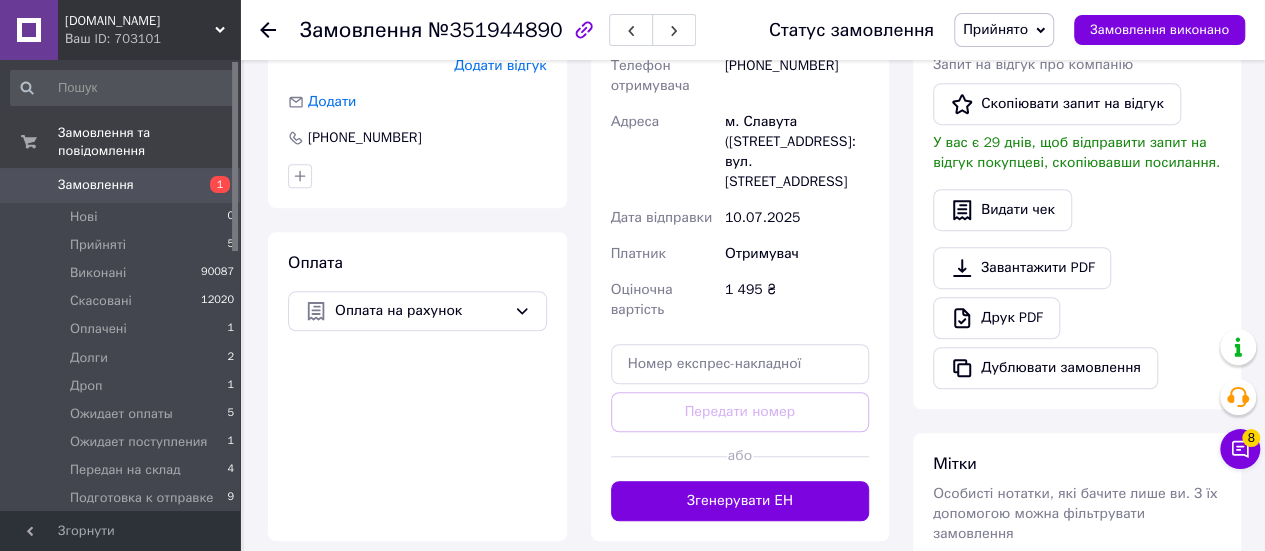 scroll, scrollTop: 366, scrollLeft: 0, axis: vertical 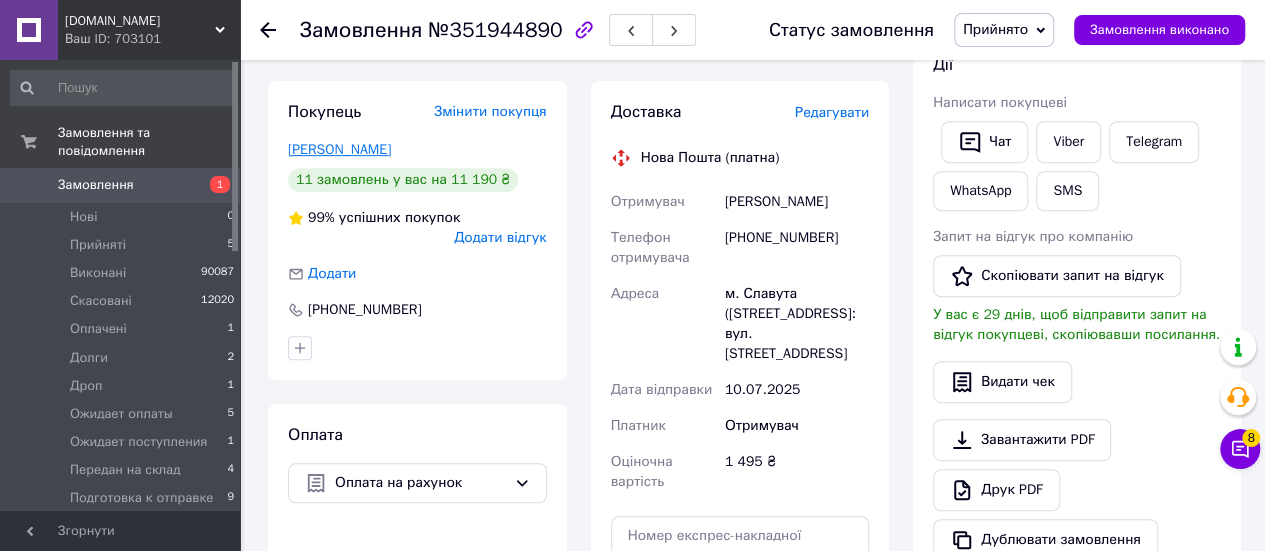 click on "Ковальов Дмитро" at bounding box center (339, 149) 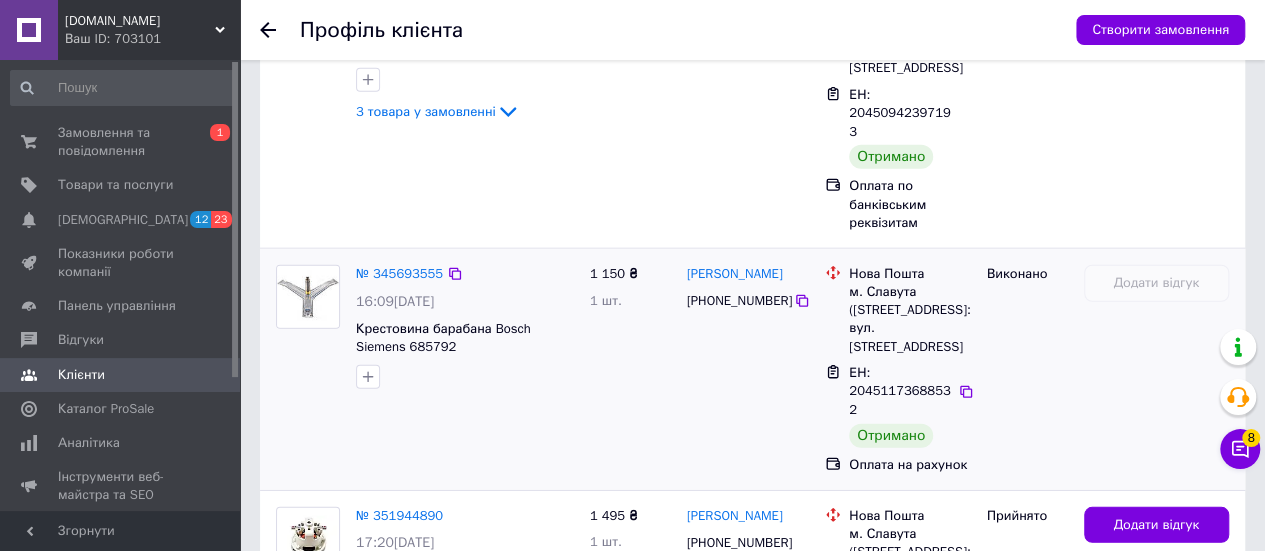 scroll, scrollTop: 2566, scrollLeft: 0, axis: vertical 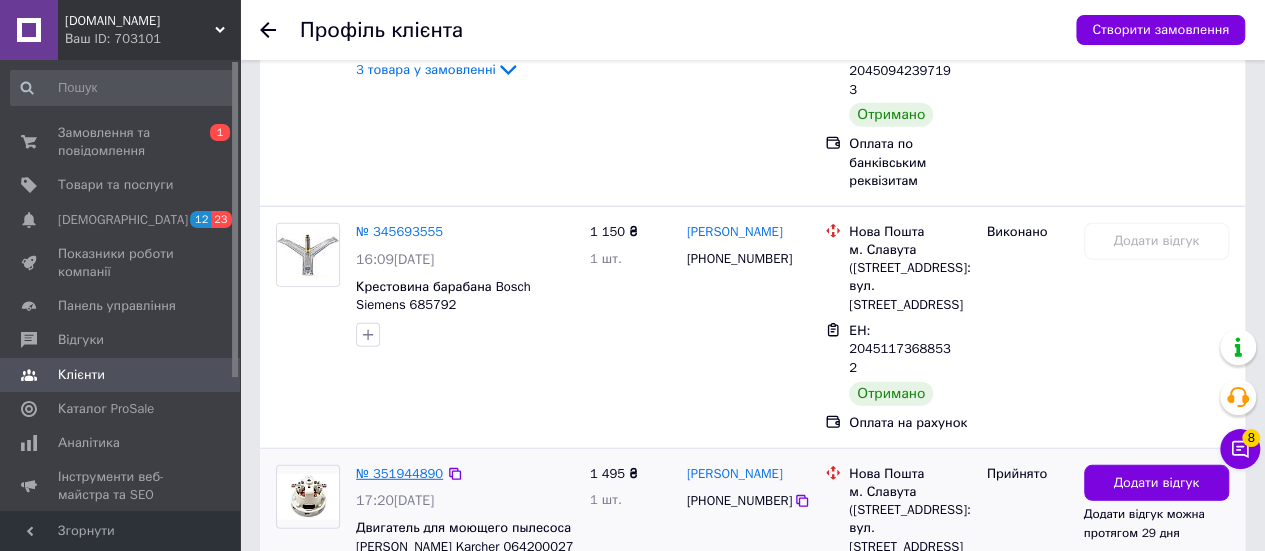 click on "№ 351944890" at bounding box center (399, 473) 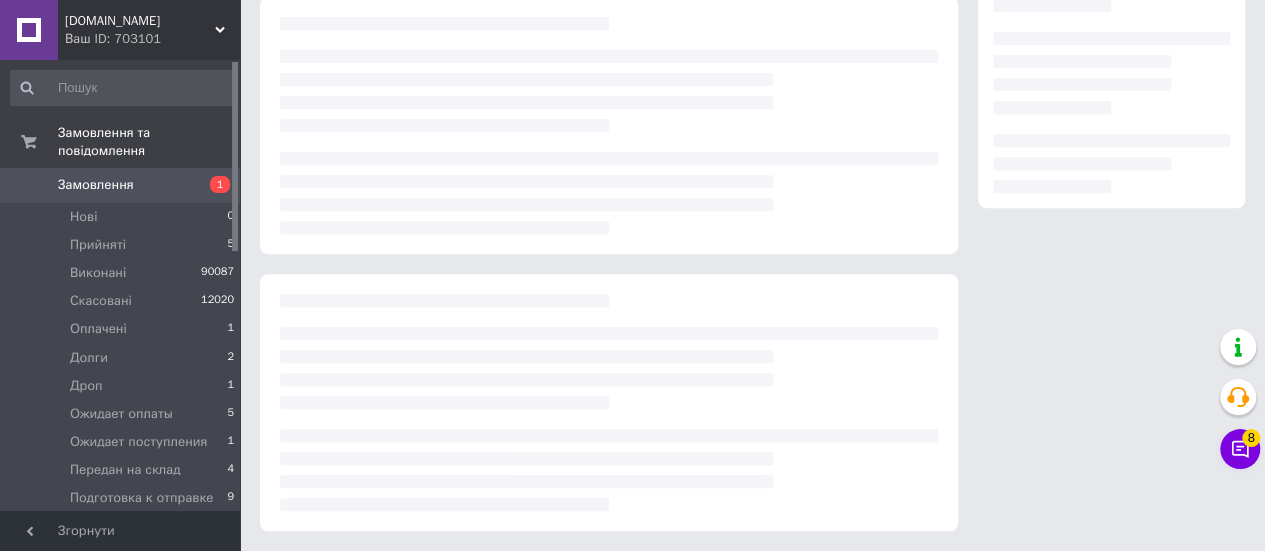 scroll, scrollTop: 0, scrollLeft: 0, axis: both 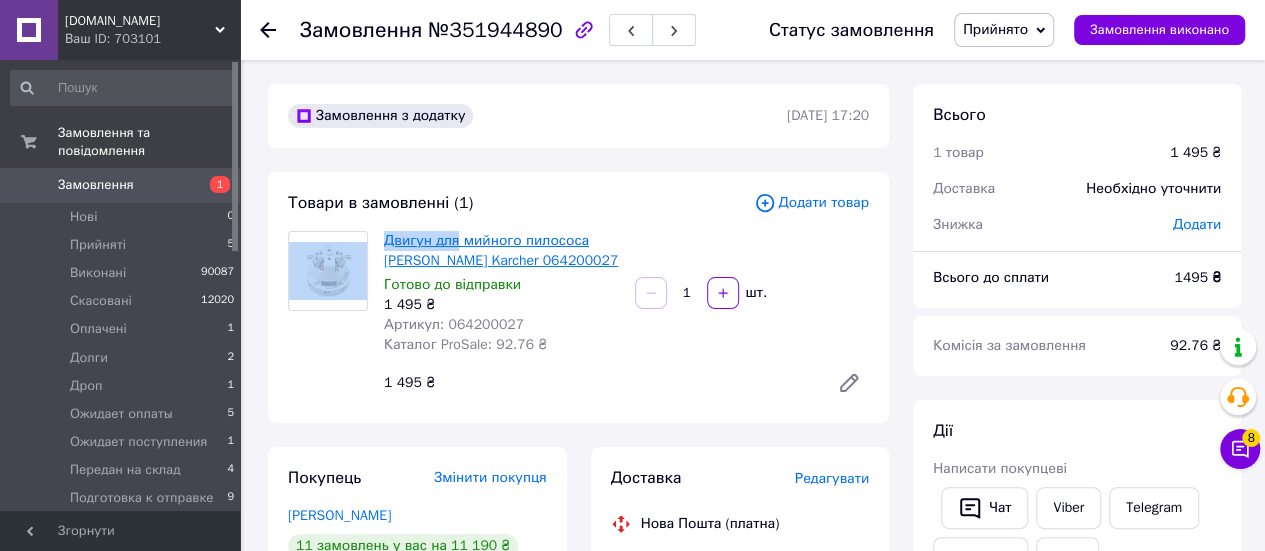 drag, startPoint x: 372, startPoint y: 239, endPoint x: 454, endPoint y: 237, distance: 82.02438 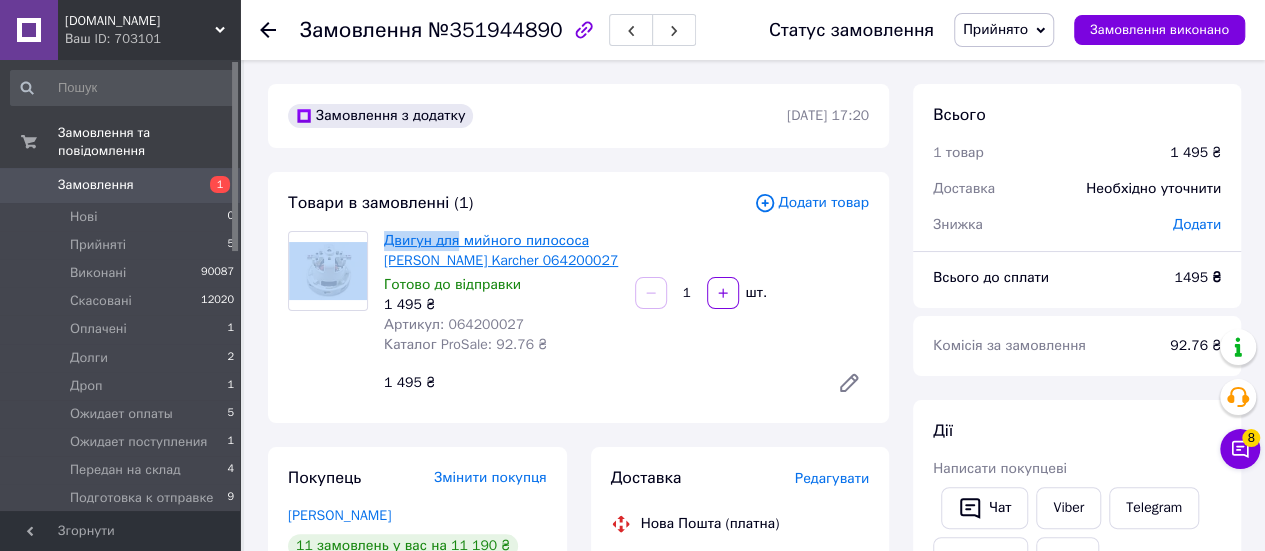 click on "Двигун для мийного пилососа Hoover Candy Karcher 064200027 Готово до відправки 1 495 ₴ Артикул: 064200027 Каталог ProSale: 92.76 ₴  1   шт. 1 495 ₴" at bounding box center (578, 317) 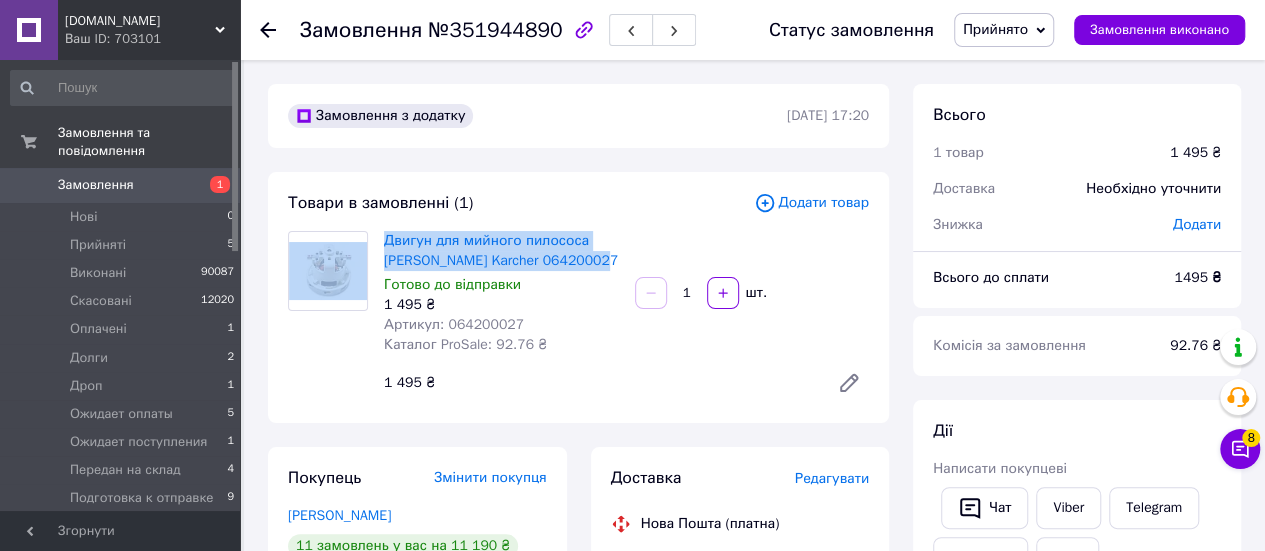 drag, startPoint x: 613, startPoint y: 257, endPoint x: 372, endPoint y: 240, distance: 241.59885 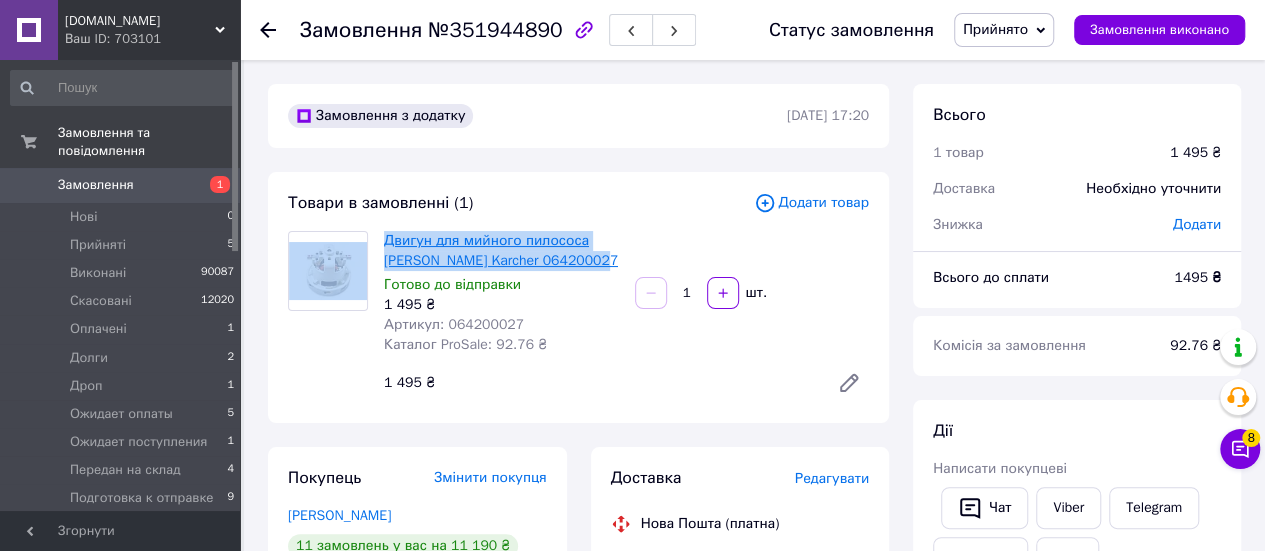 click on "Двигун для мийного пилососа [PERSON_NAME] Karcher 064200027" at bounding box center (501, 250) 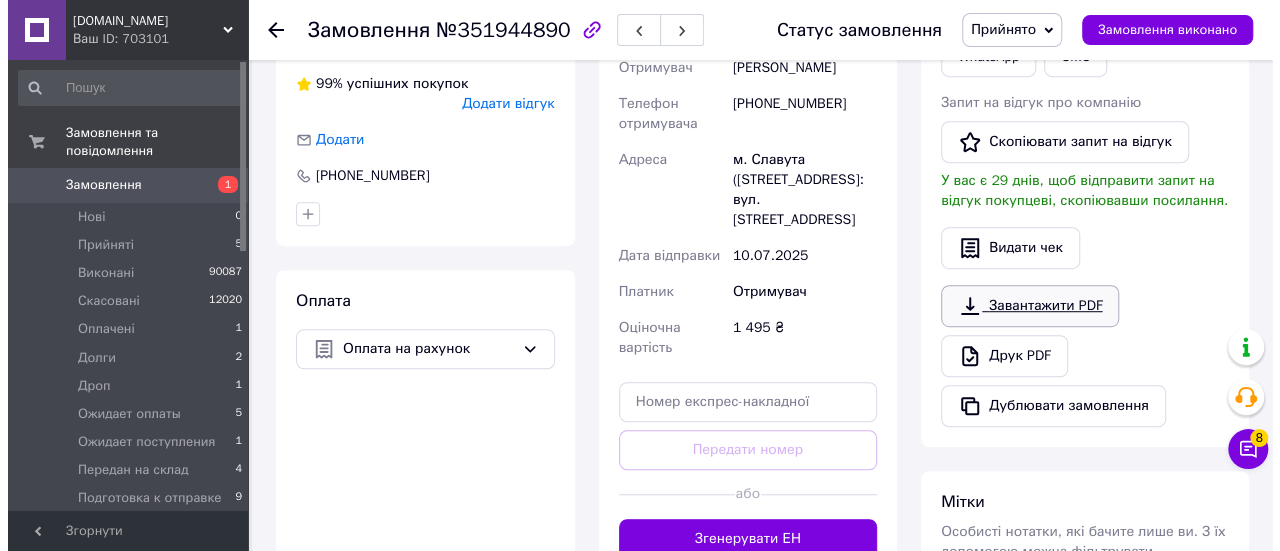 scroll, scrollTop: 300, scrollLeft: 0, axis: vertical 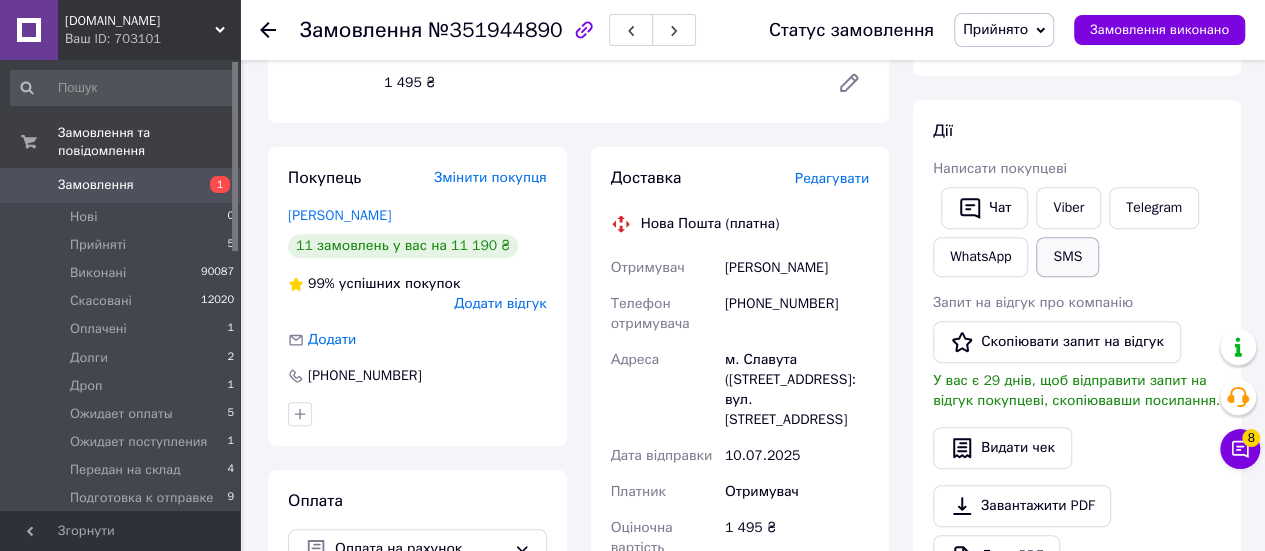 click on "SMS" at bounding box center (1067, 257) 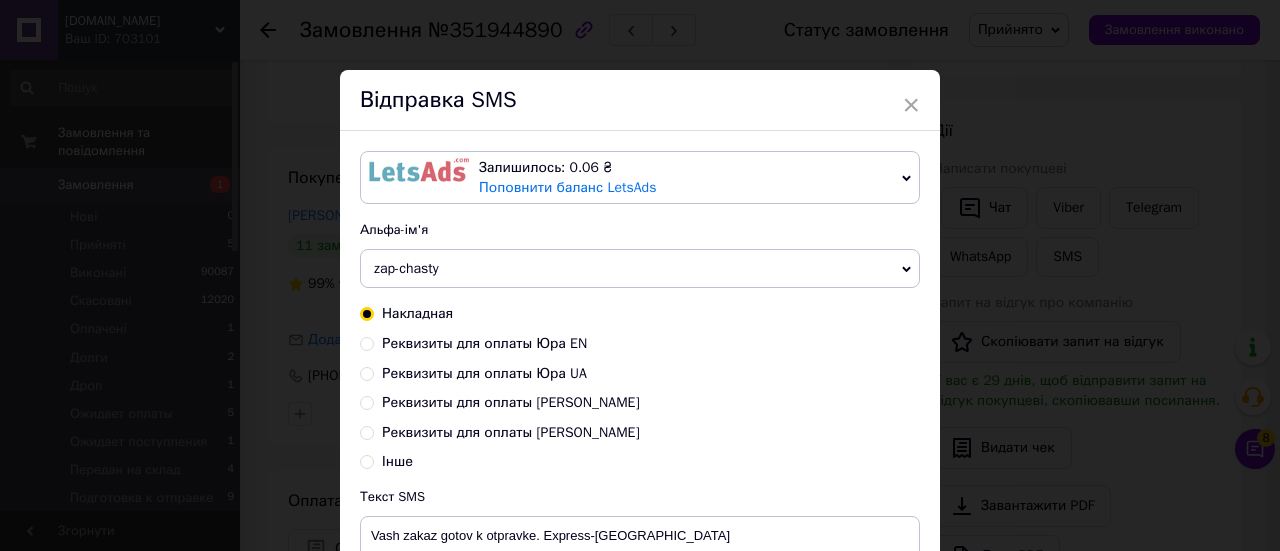 click on "Реквизиты для оплаты Людмила" at bounding box center (511, 402) 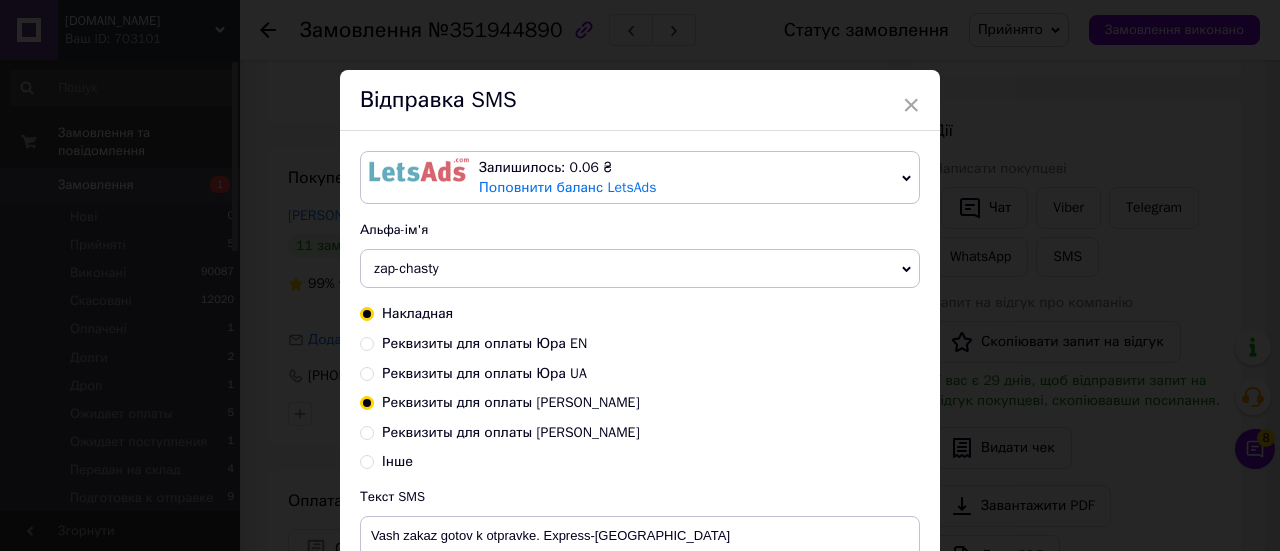 radio on "true" 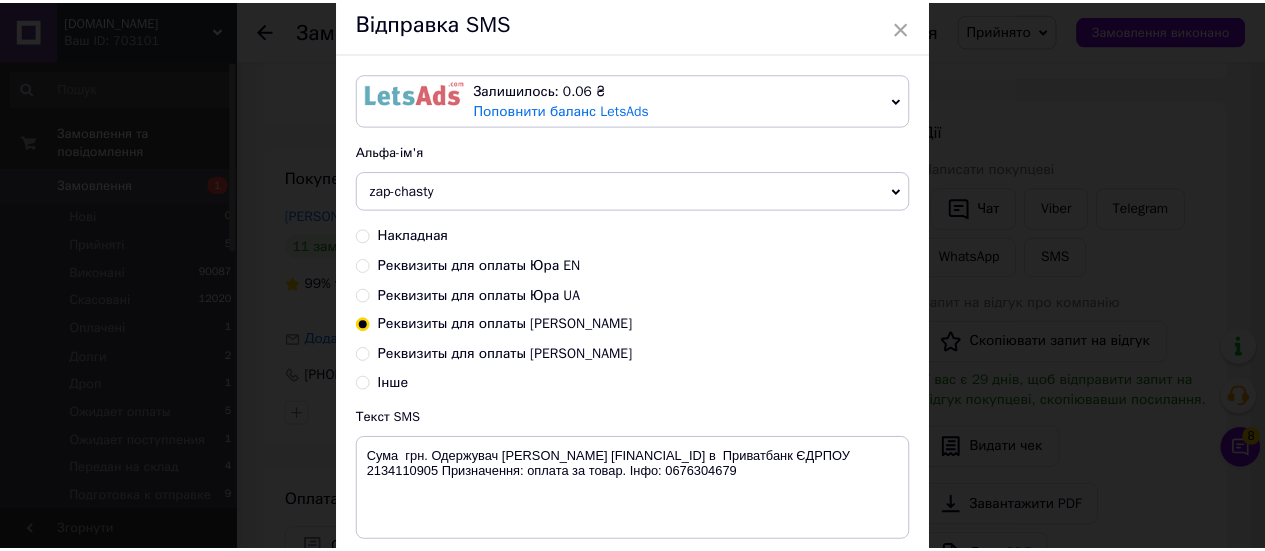 scroll, scrollTop: 236, scrollLeft: 0, axis: vertical 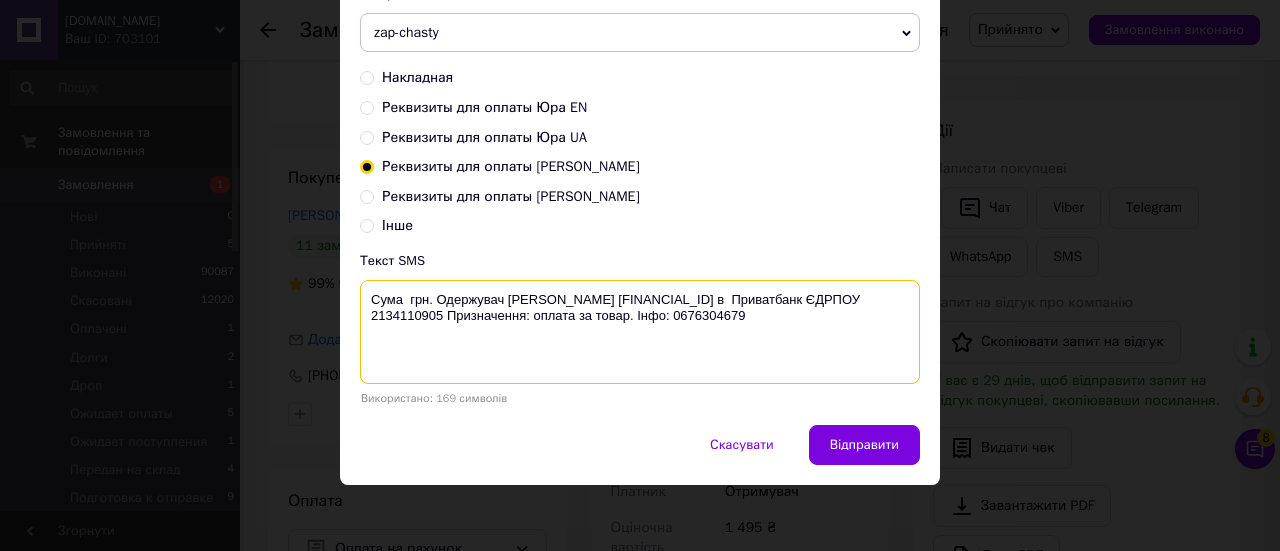 drag, startPoint x: 362, startPoint y: 294, endPoint x: 643, endPoint y: 371, distance: 291.3589 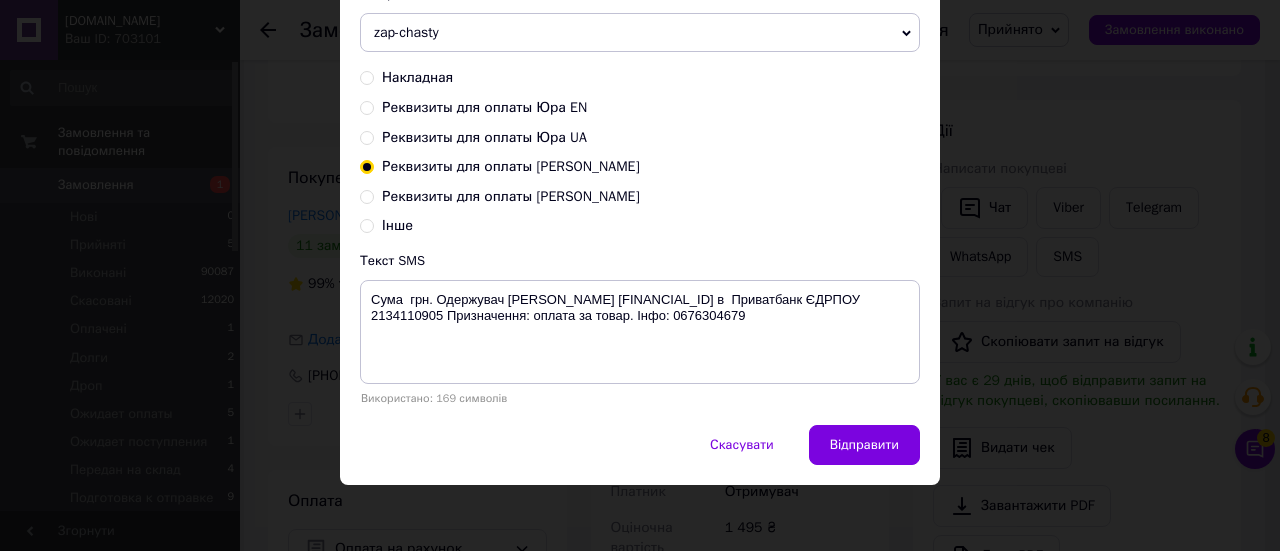 click on "× Відправка SMS Залишилось: 0.06 ₴ Поповнити баланс LetsAds Підключити SMSClub Альфа-ім'я  zap-chasty Оновити список альфа-імен Накладная Реквизиты для оплаты Юра EN Реквизиты для оплаты Юра UA Реквизиты для оплаты Людмила Реквизиты для оплаты Олег UA Інше Текст SMS Сума  грн. Одержувач ФОП Шевченко Людмила Володимирівна IBAN UA253052990000026009030401576 в  Приватбанк ЄДРПОУ 2134110905 Призначення: оплата за товар. Інфо: 0676304679 Використано: 169 символів Скасувати   Відправити" at bounding box center [640, 275] 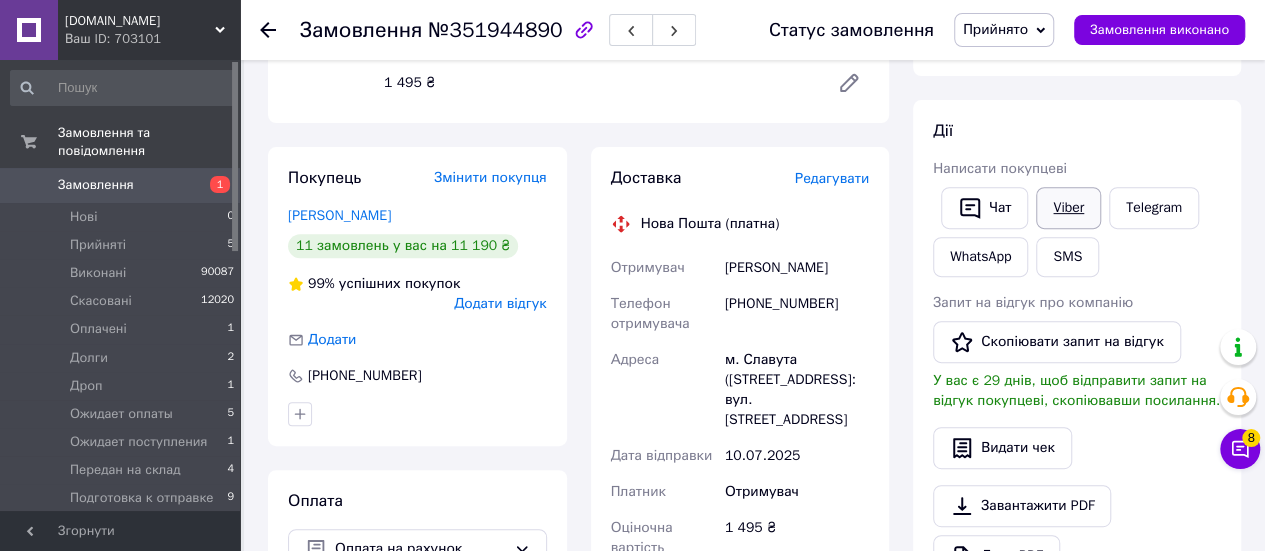 click on "Viber" at bounding box center [1068, 208] 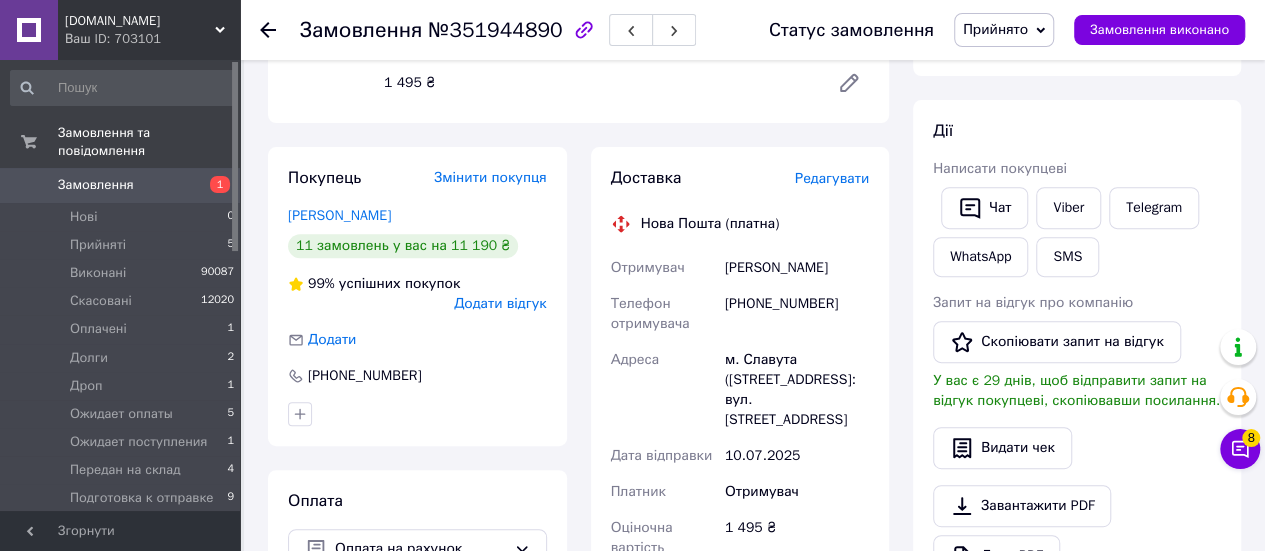 scroll, scrollTop: 0, scrollLeft: 0, axis: both 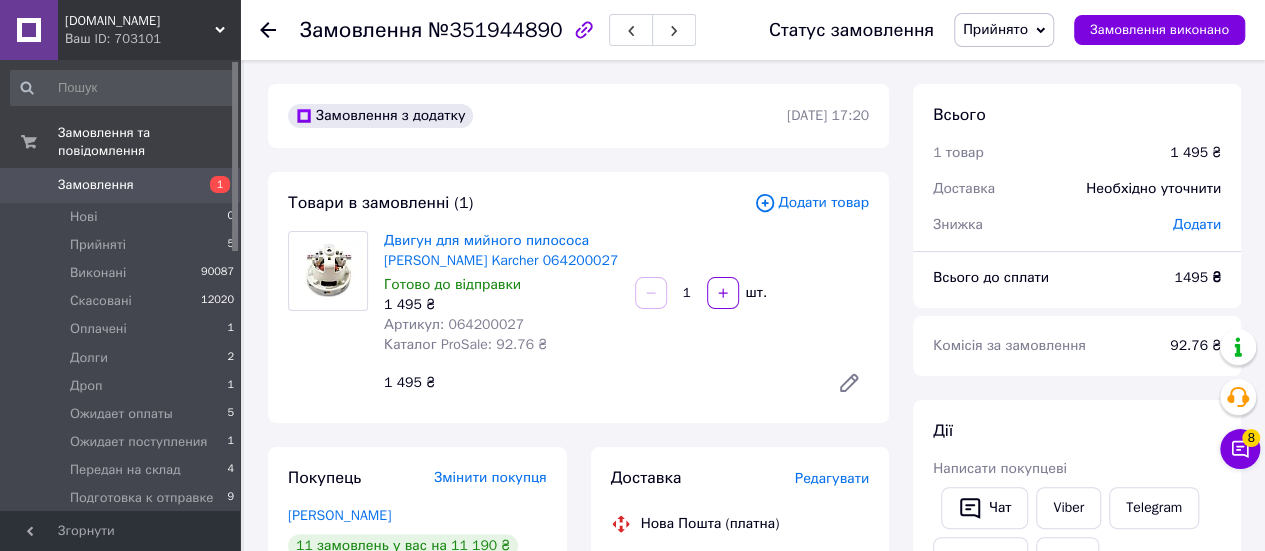 click on "Прийнято" at bounding box center [1004, 30] 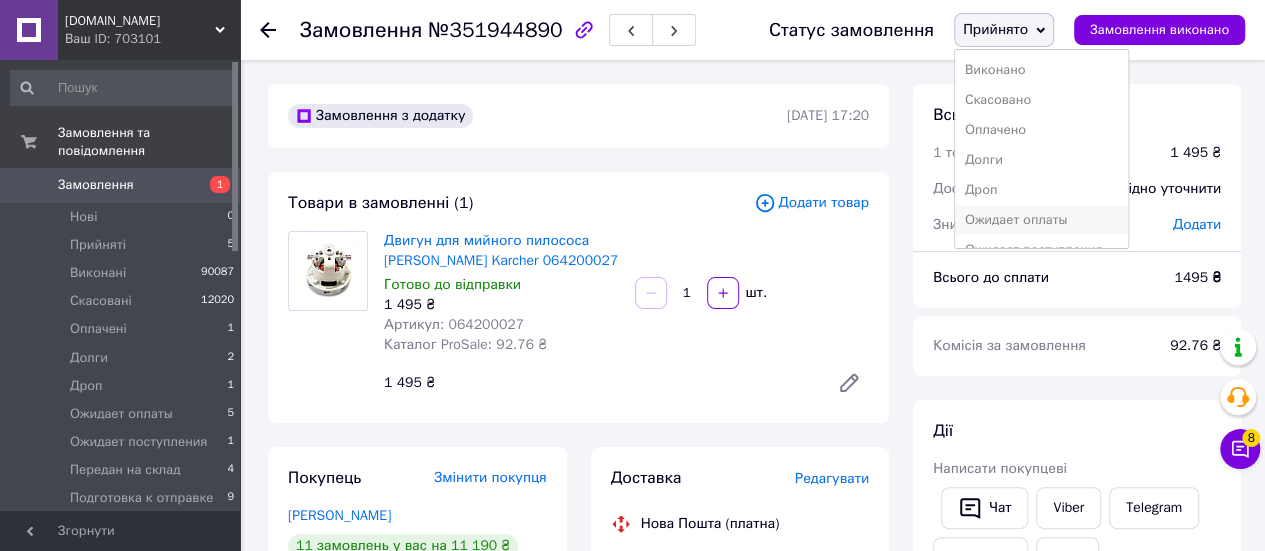 click on "Ожидает оплаты" at bounding box center (1041, 220) 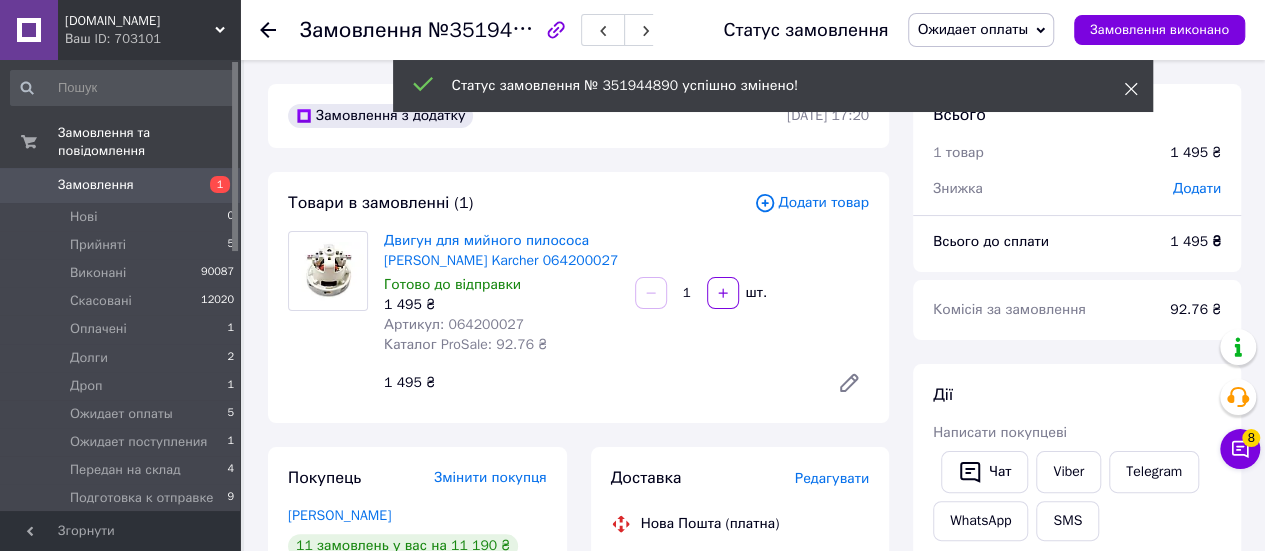 click 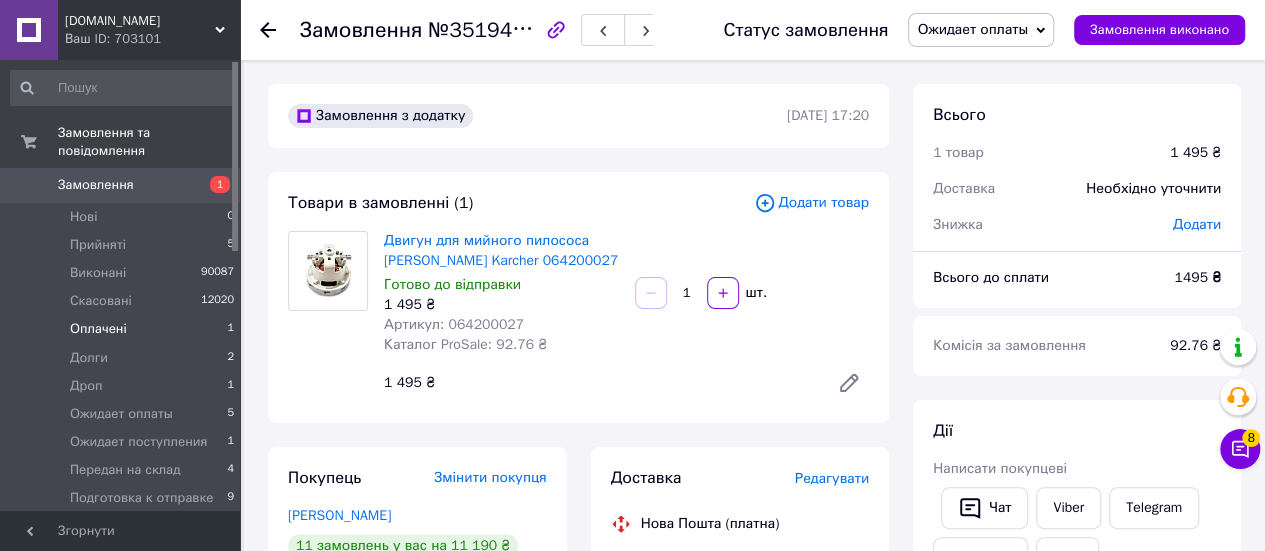 click on "Оплачені" at bounding box center (98, 329) 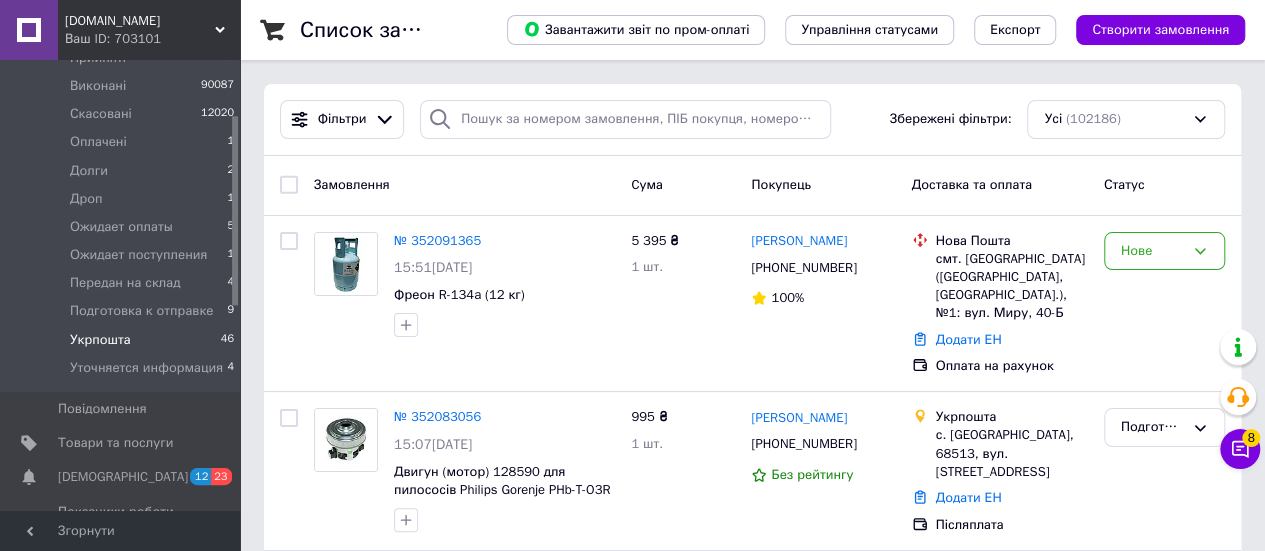 scroll, scrollTop: 200, scrollLeft: 0, axis: vertical 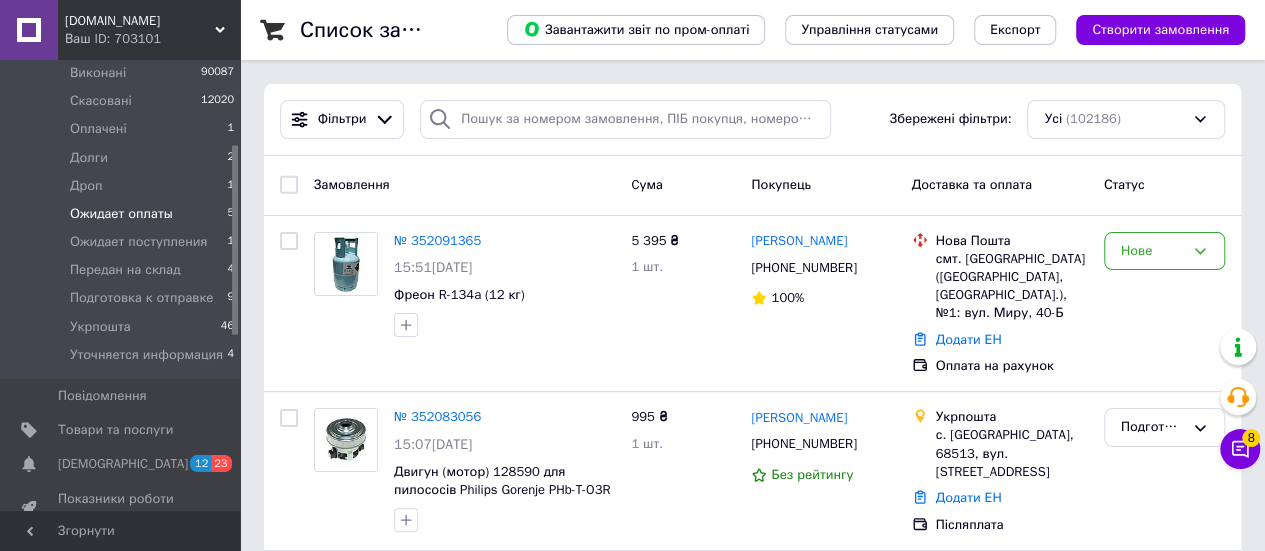 click on "Ожидает оплаты 5" at bounding box center [123, 214] 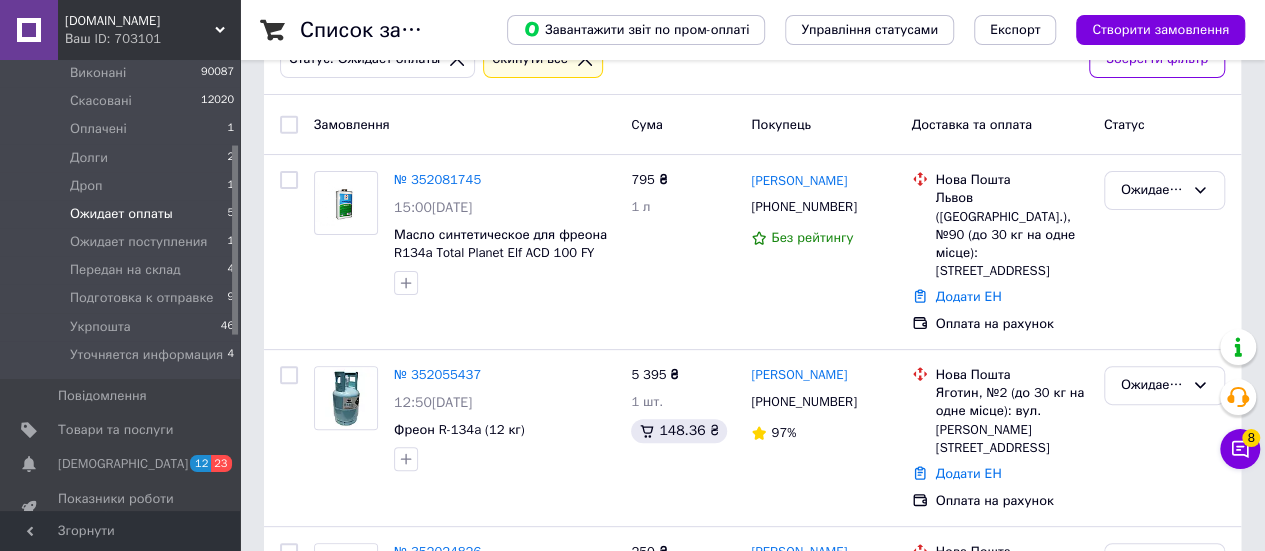 scroll, scrollTop: 200, scrollLeft: 0, axis: vertical 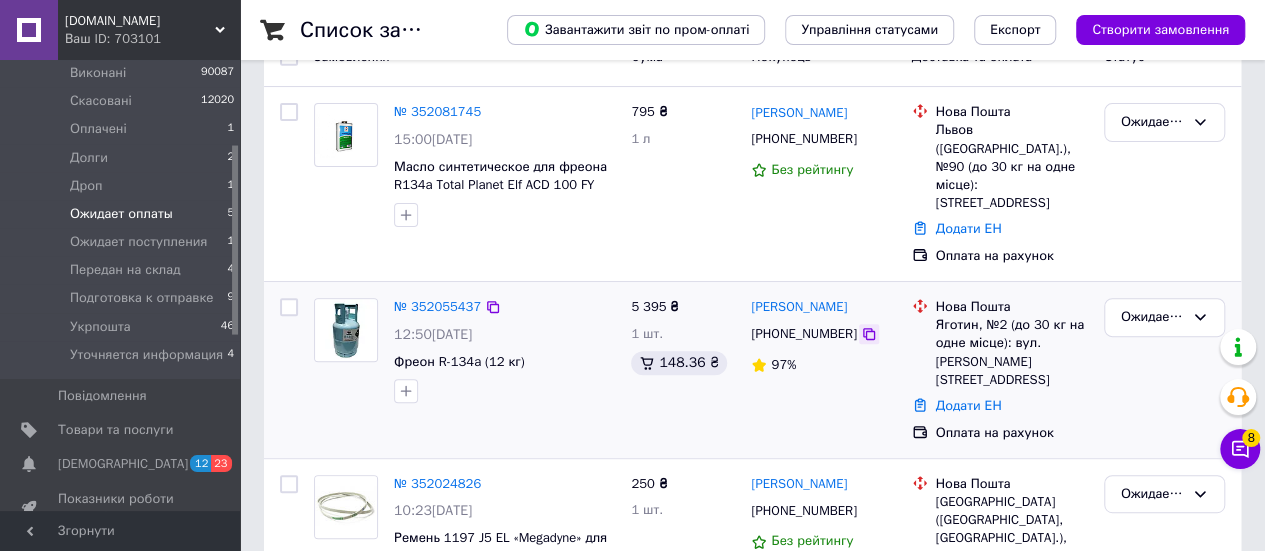 click 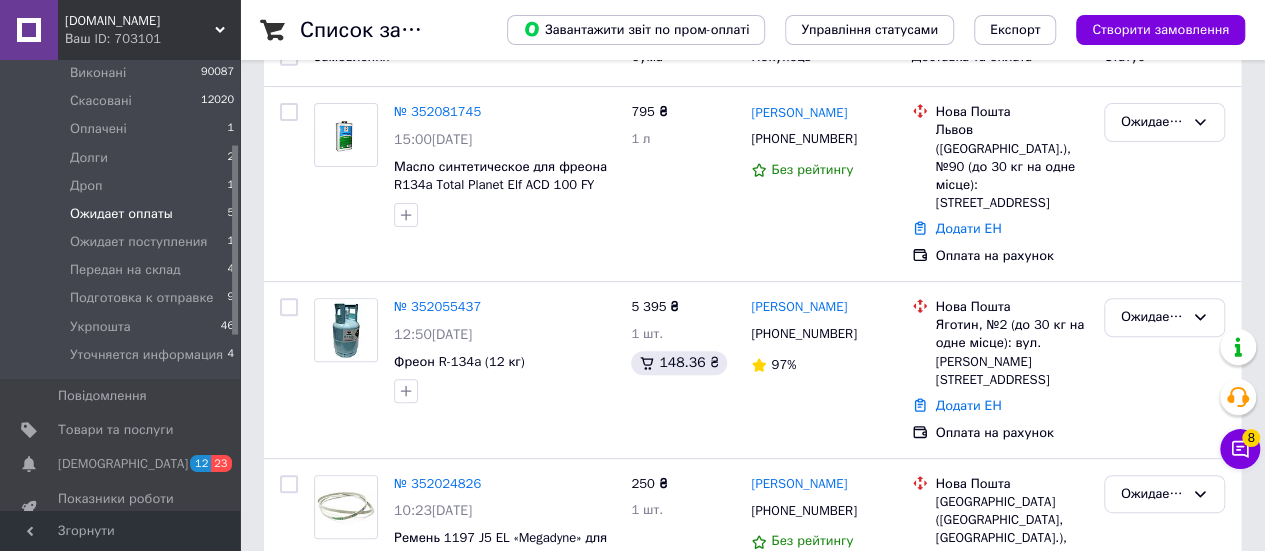 click on "Ожидает оплаты" at bounding box center [121, 214] 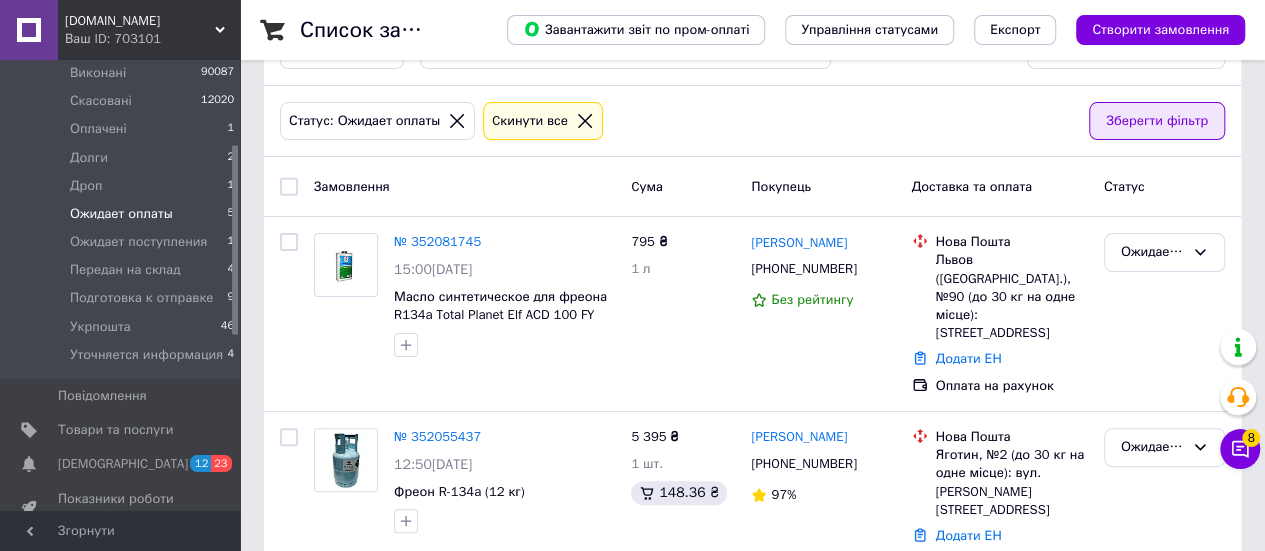 scroll, scrollTop: 100, scrollLeft: 0, axis: vertical 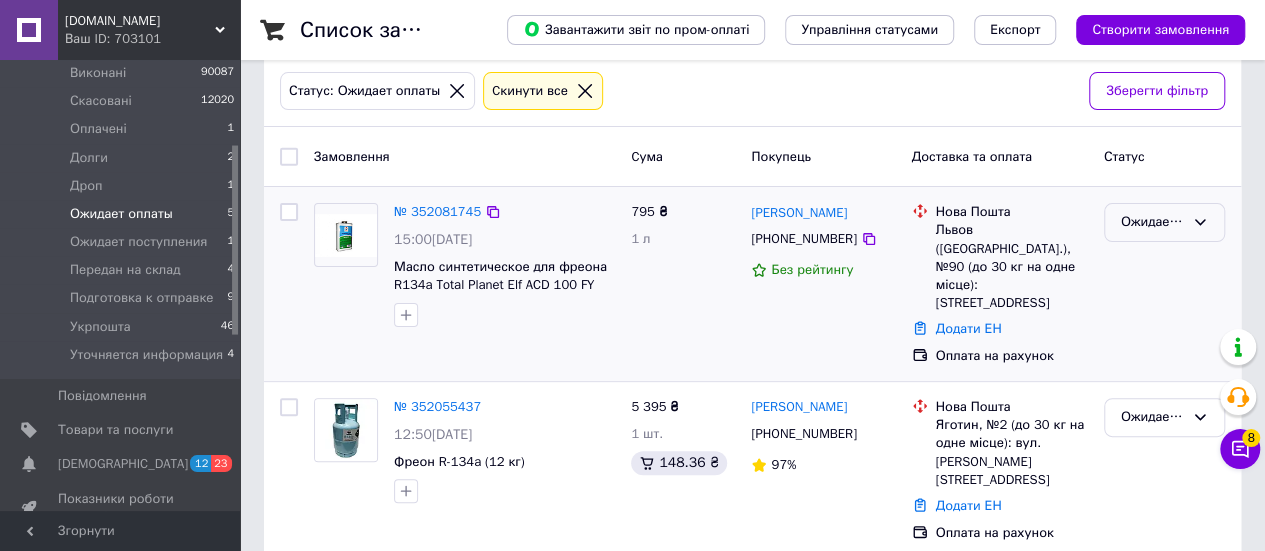 click on "Ожидает оплаты" at bounding box center [1152, 222] 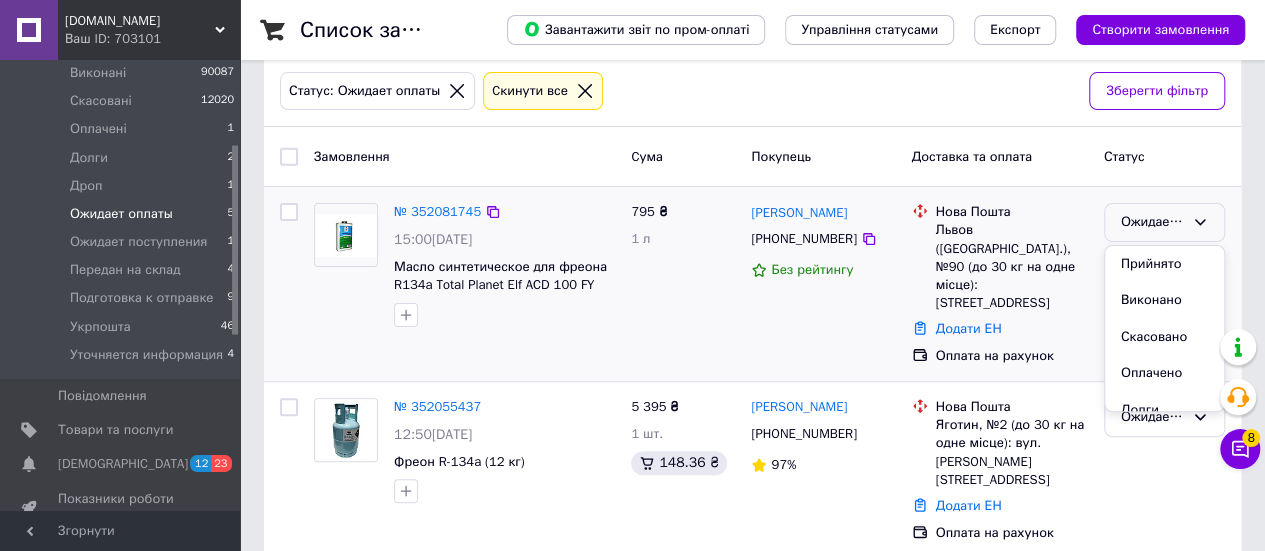 click on "Ожидает оплаты" at bounding box center (1152, 222) 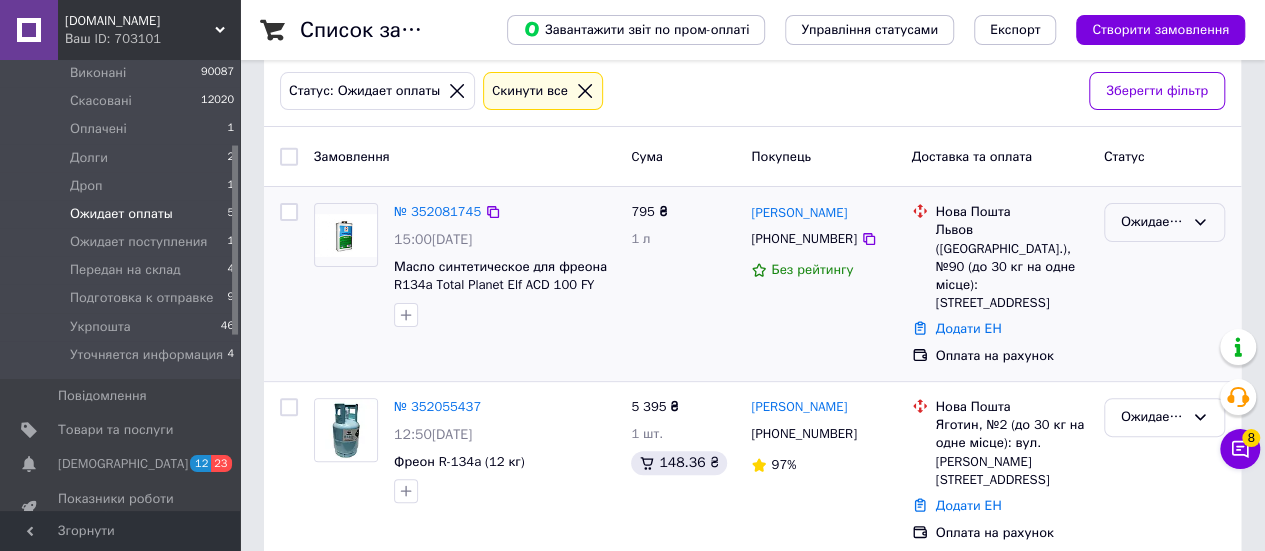 click on "Ожидает оплаты" at bounding box center (1152, 222) 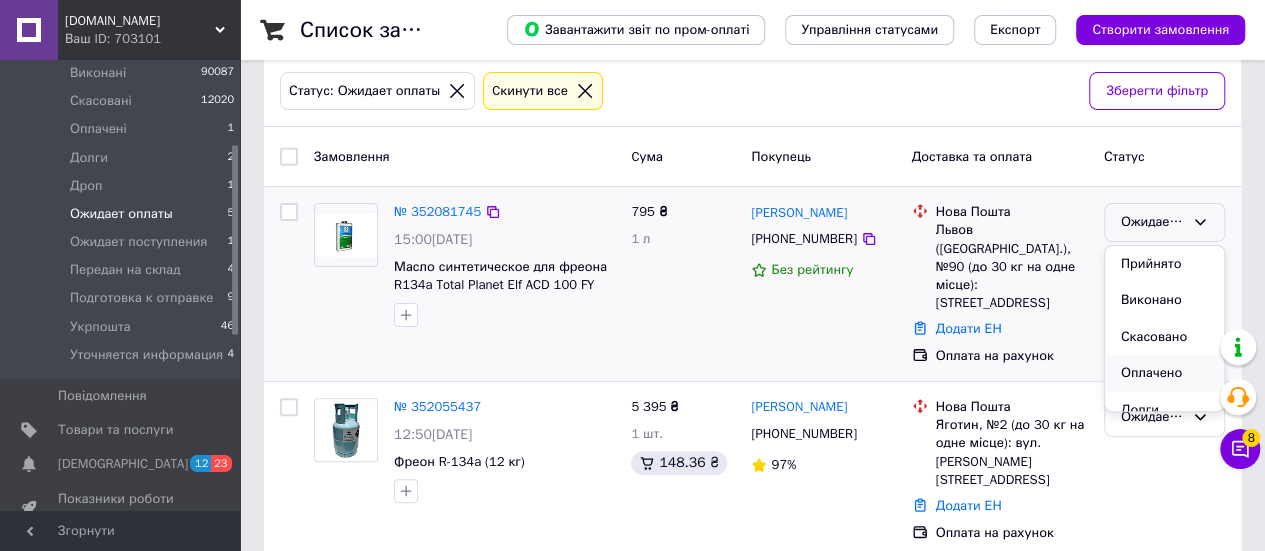 click on "Оплачено" at bounding box center (1164, 373) 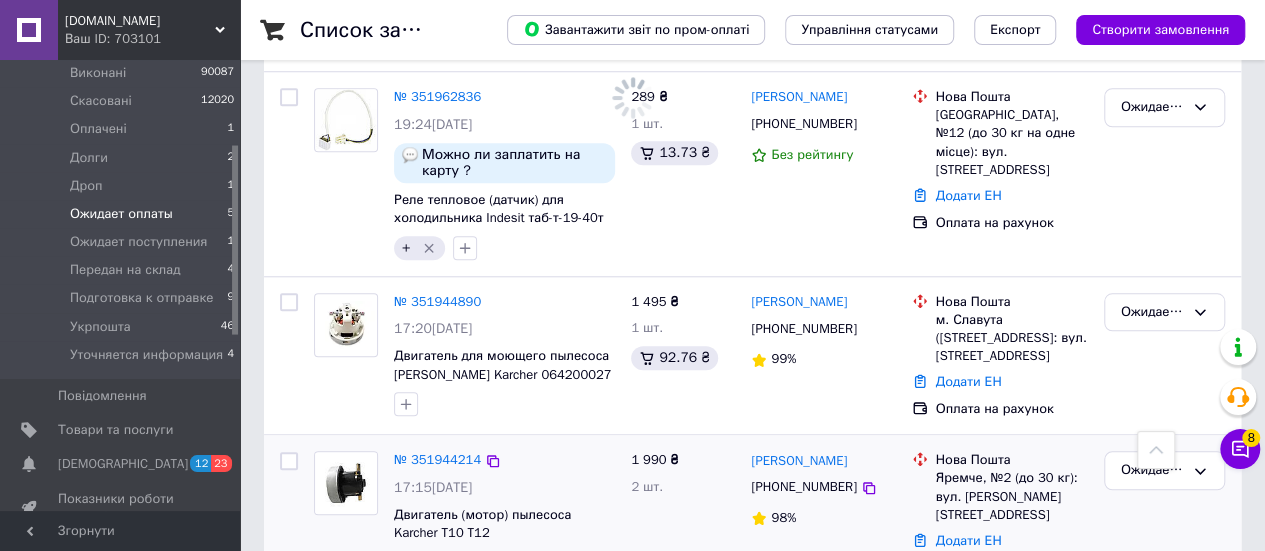 scroll, scrollTop: 824, scrollLeft: 0, axis: vertical 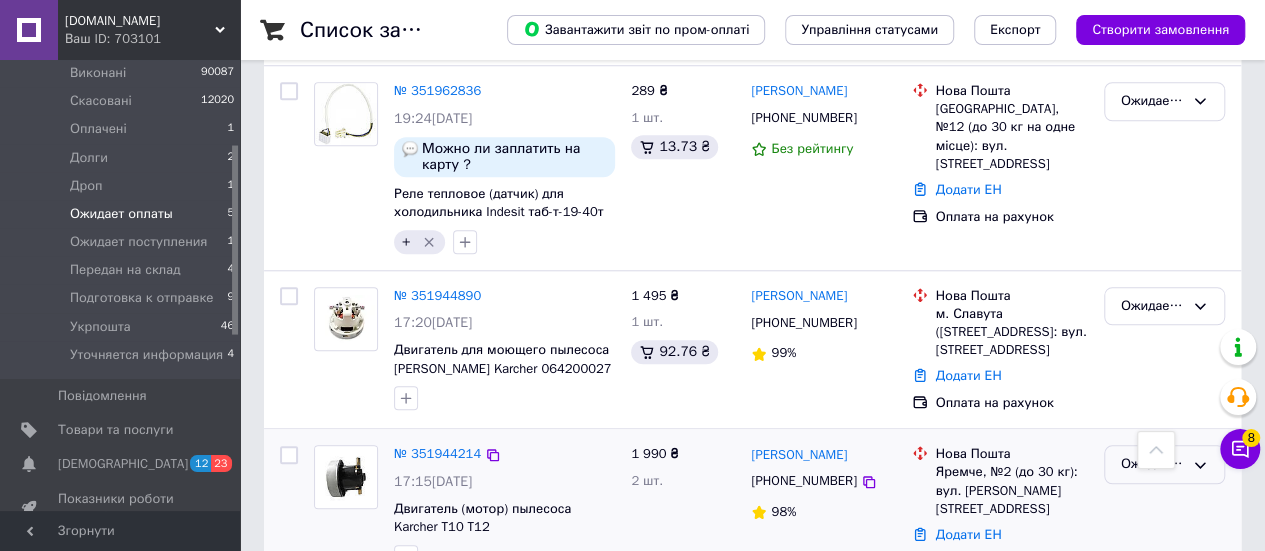click on "Ожидает оплаты" at bounding box center [1152, 464] 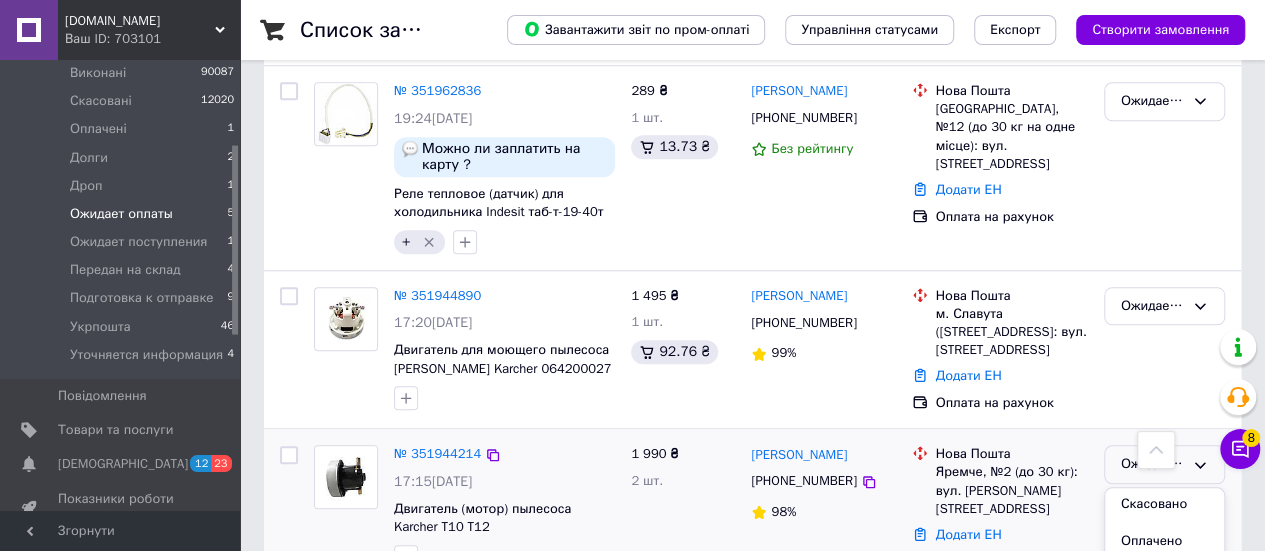 scroll, scrollTop: 100, scrollLeft: 0, axis: vertical 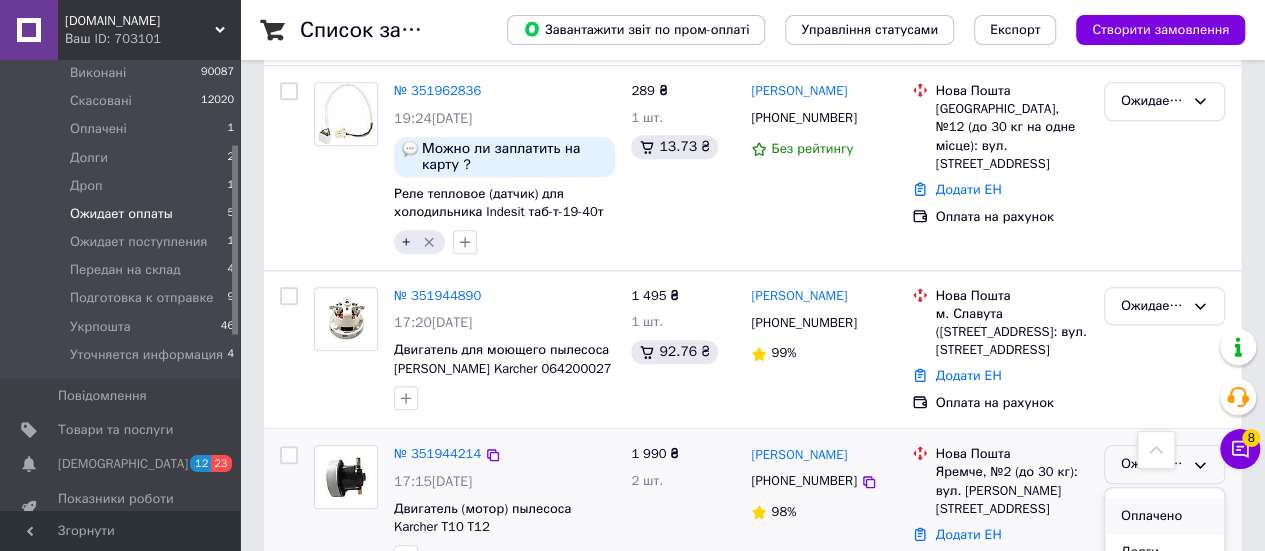click on "Оплачено" at bounding box center (1164, 516) 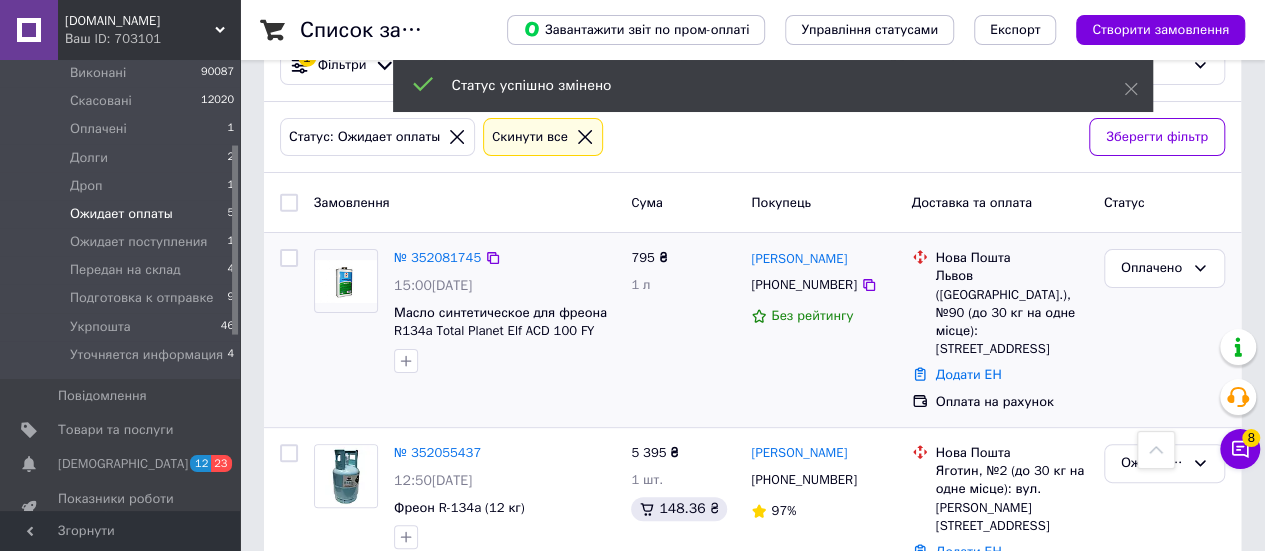 scroll, scrollTop: 0, scrollLeft: 0, axis: both 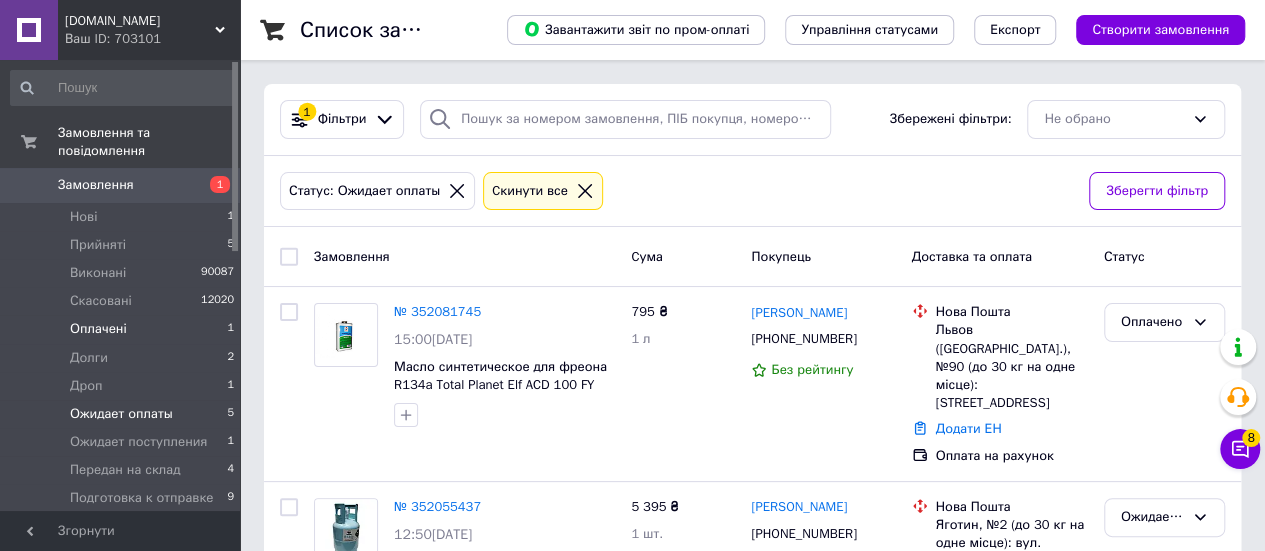 click on "Оплачені" at bounding box center (98, 329) 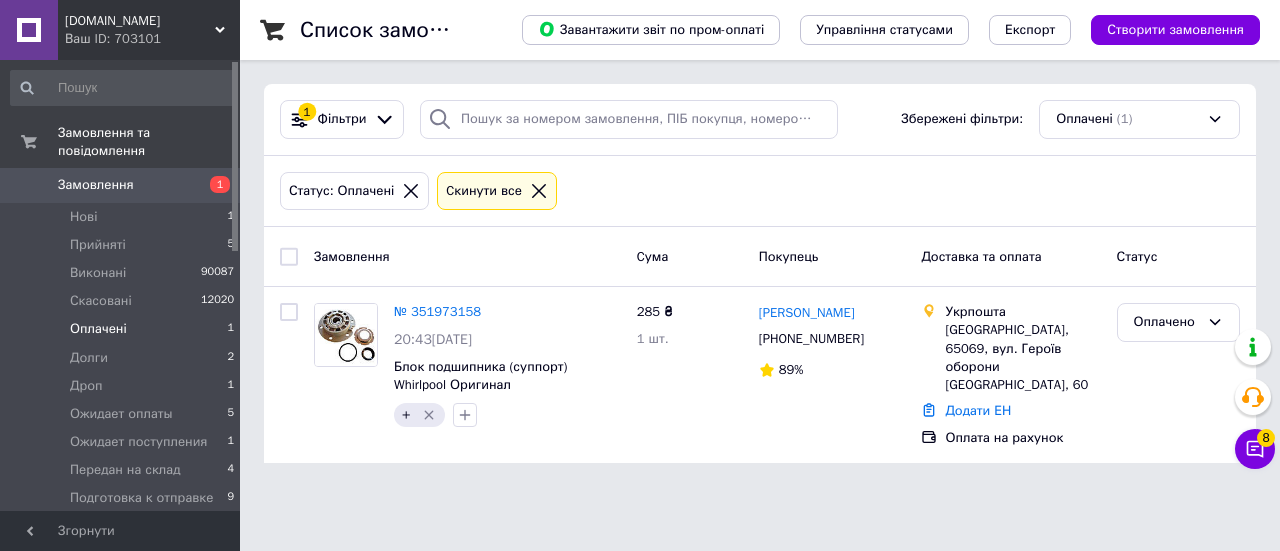 click on "Cкинути все" at bounding box center (484, 191) 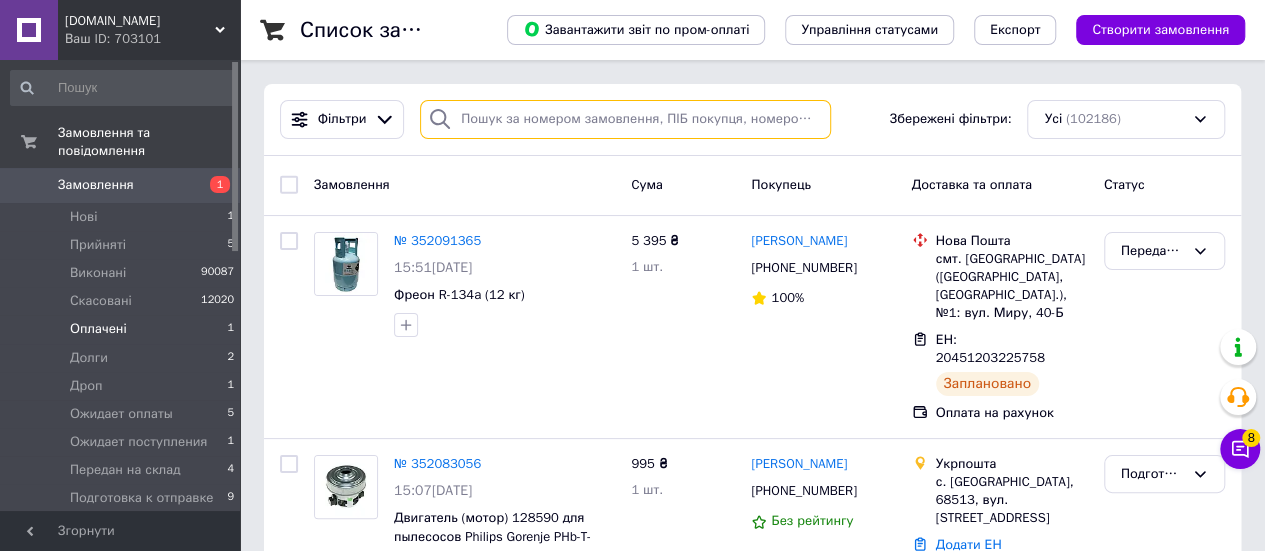 click at bounding box center (625, 119) 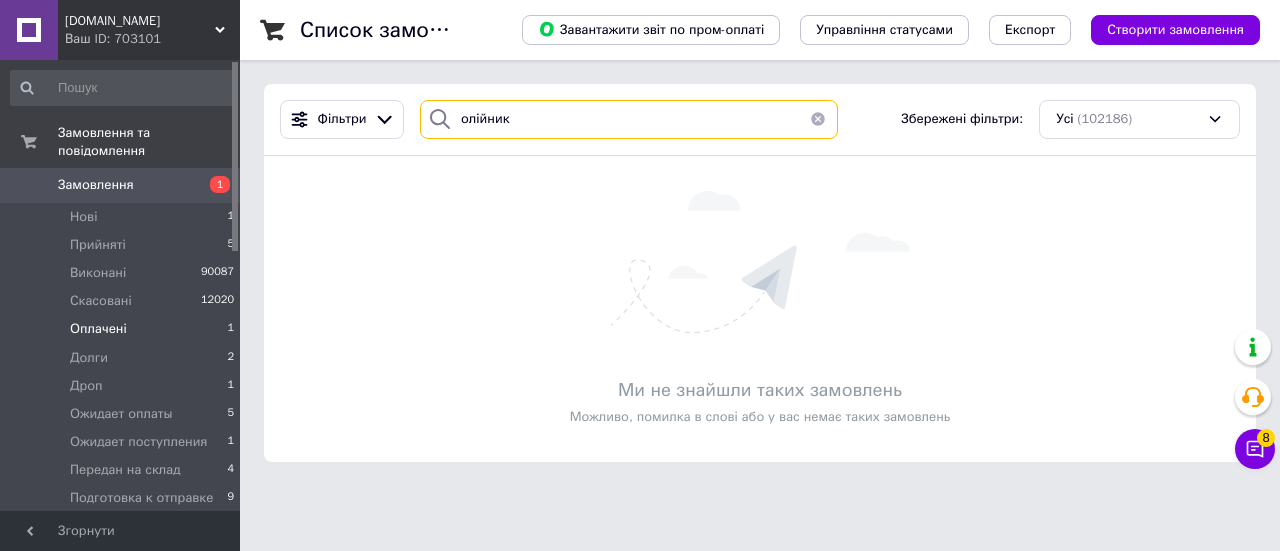 type on "олійник" 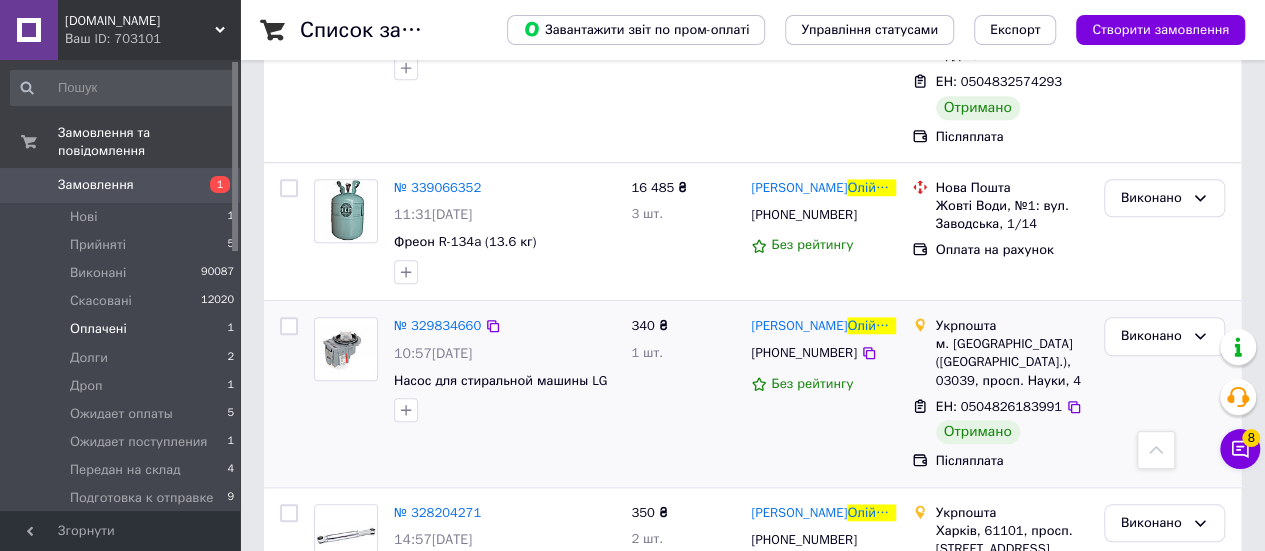 scroll, scrollTop: 600, scrollLeft: 0, axis: vertical 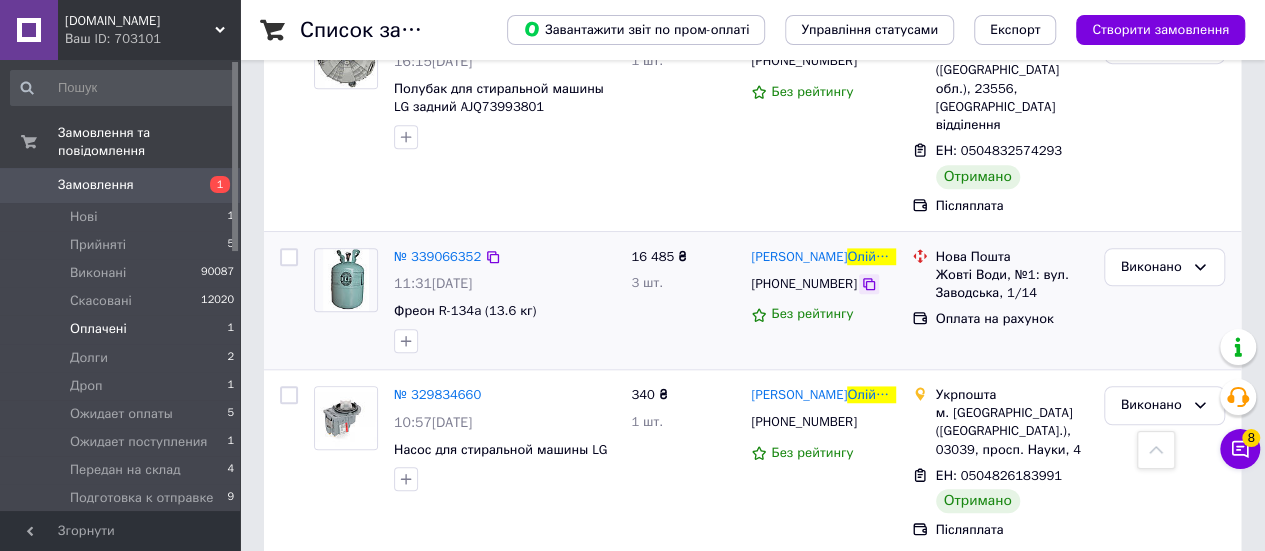 click 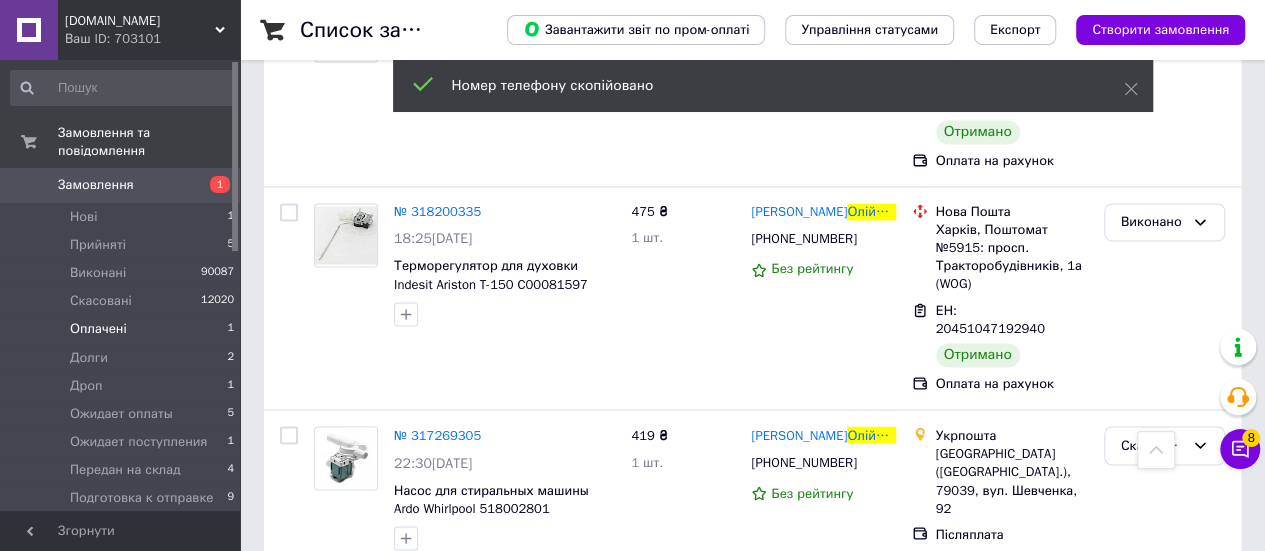 scroll, scrollTop: 1300, scrollLeft: 0, axis: vertical 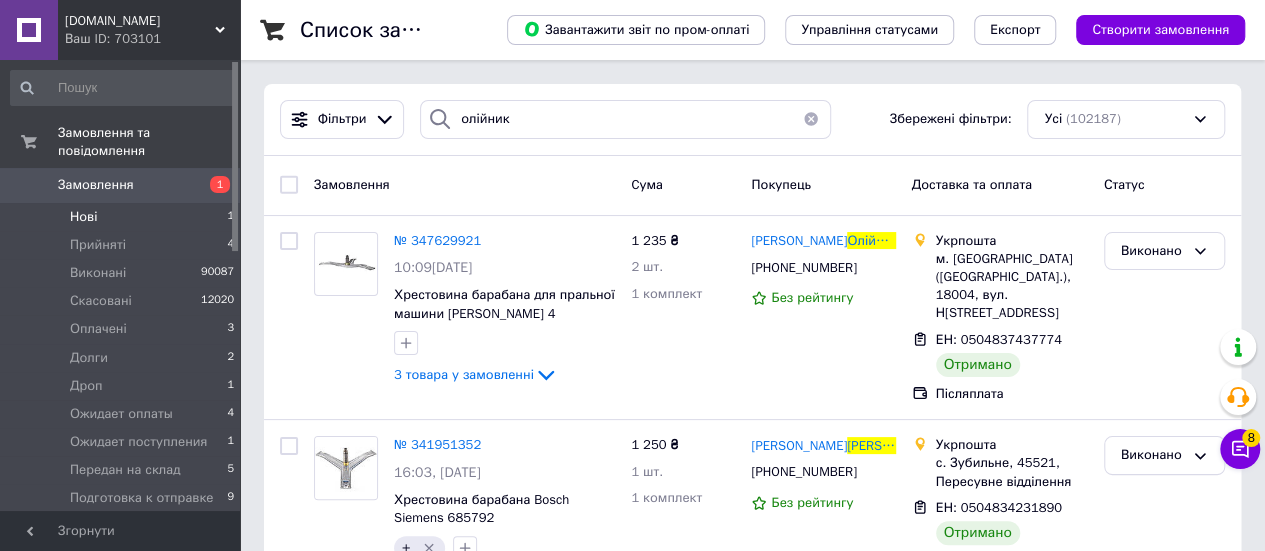 click on "Нові 1" at bounding box center [123, 217] 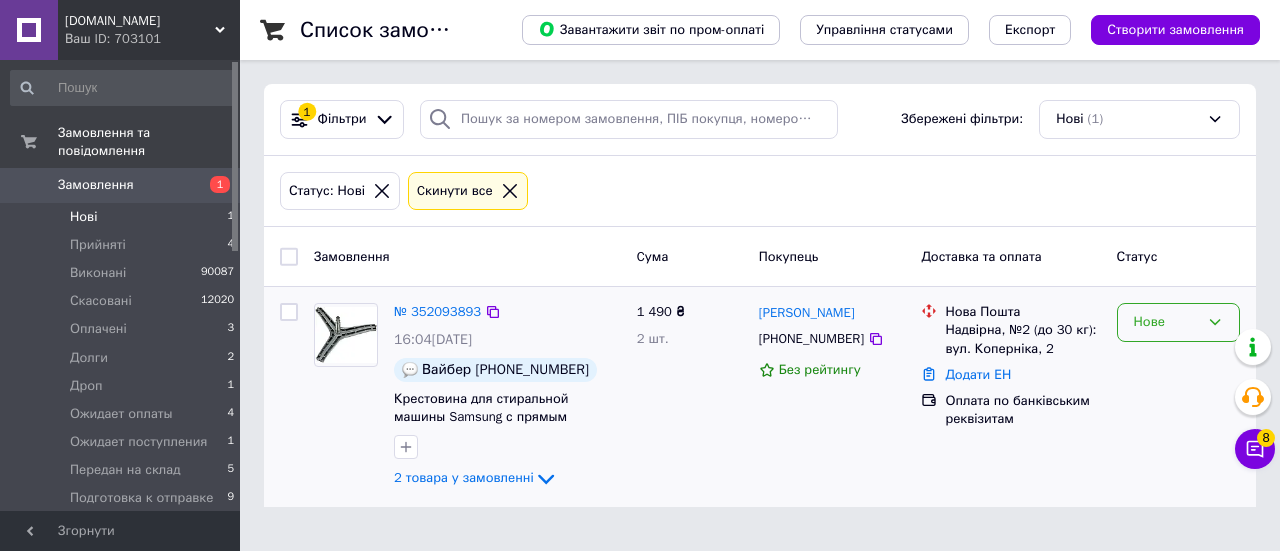 click on "Нове" at bounding box center [1166, 322] 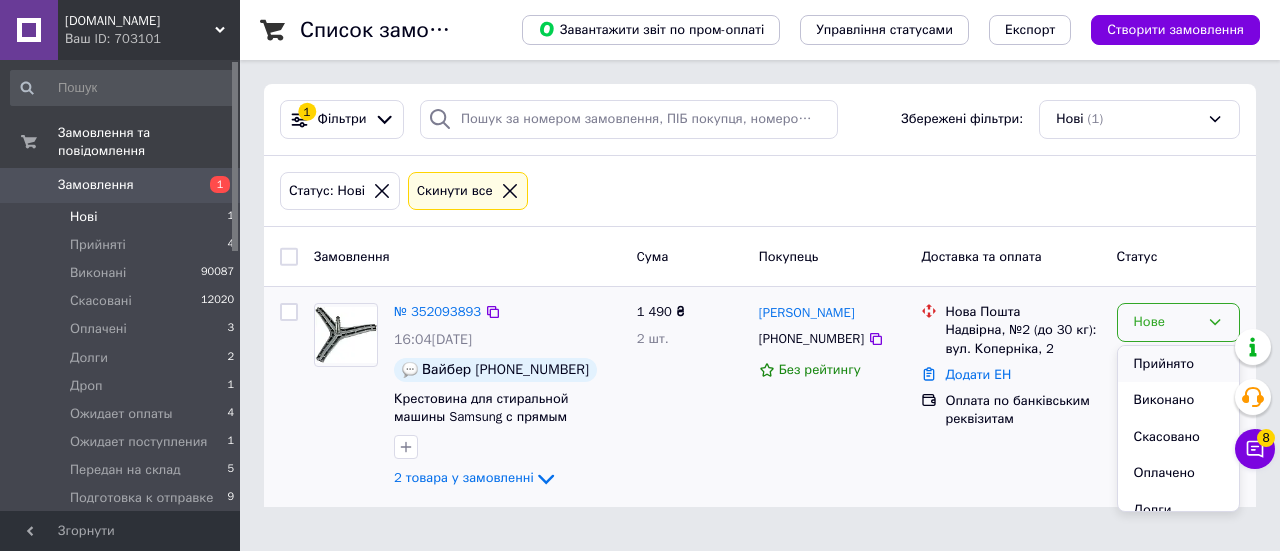 click on "Прийнято" at bounding box center [1178, 364] 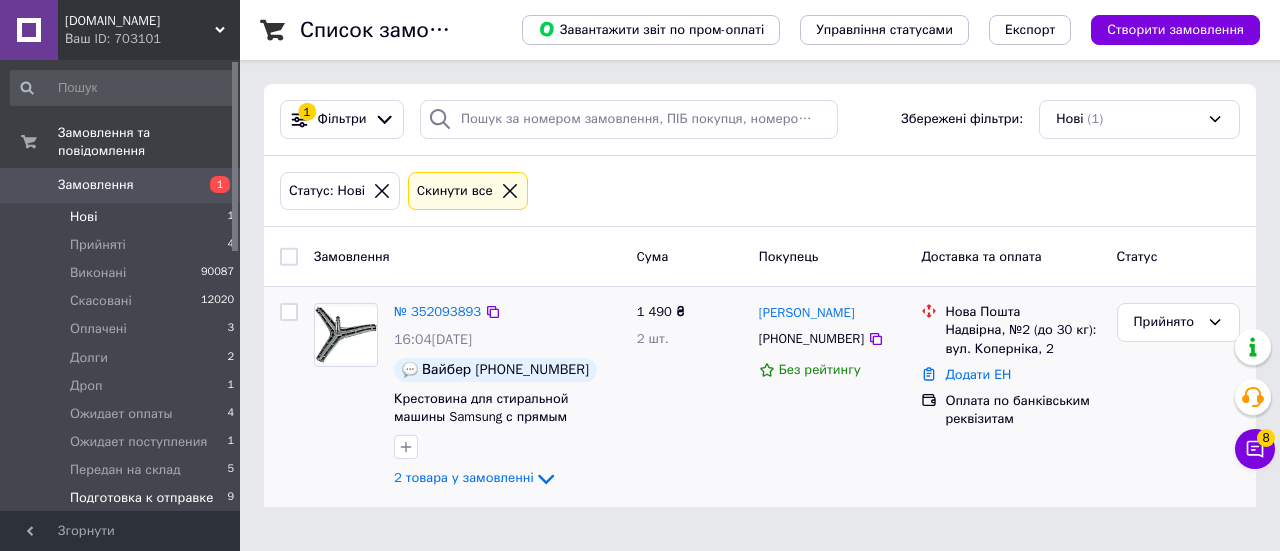 click on "Подготовка к отправке" at bounding box center [141, 498] 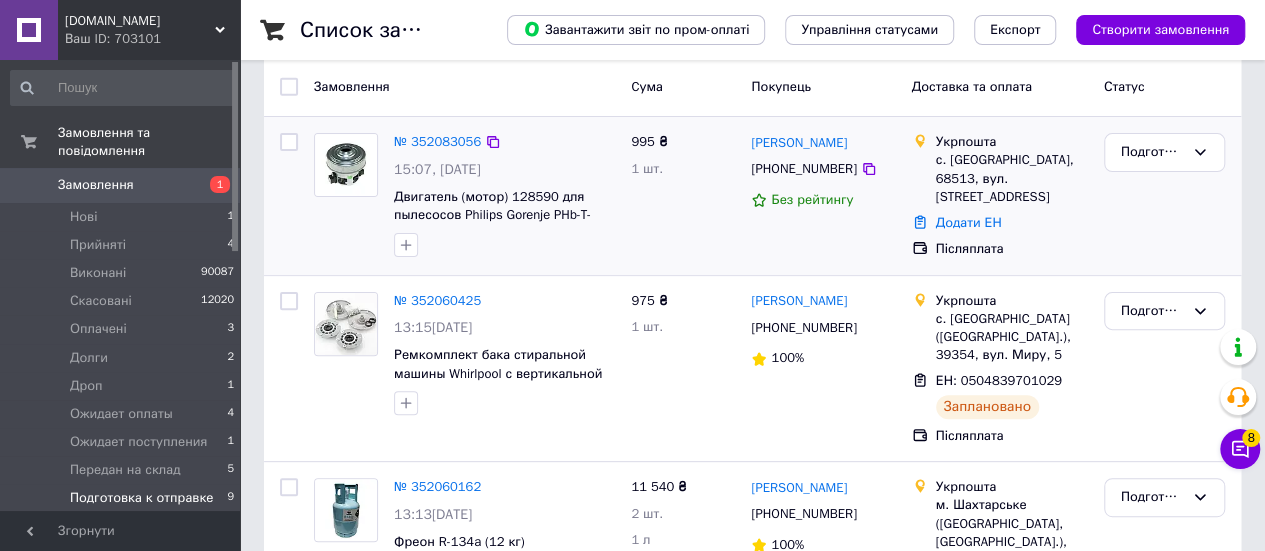 scroll, scrollTop: 200, scrollLeft: 0, axis: vertical 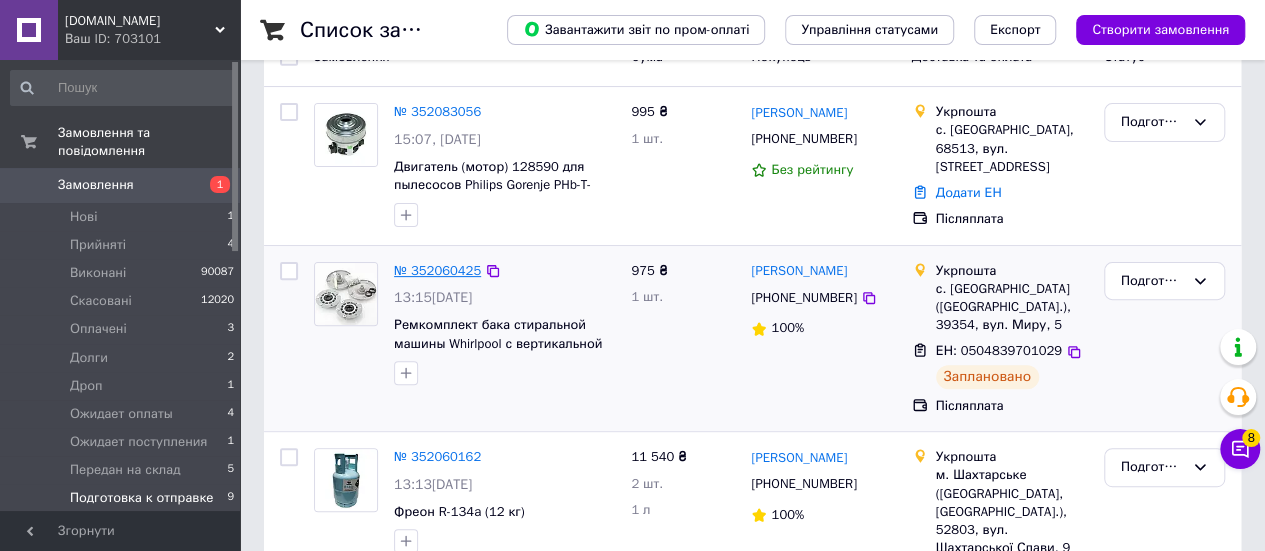 click on "№ 352060425" at bounding box center (437, 270) 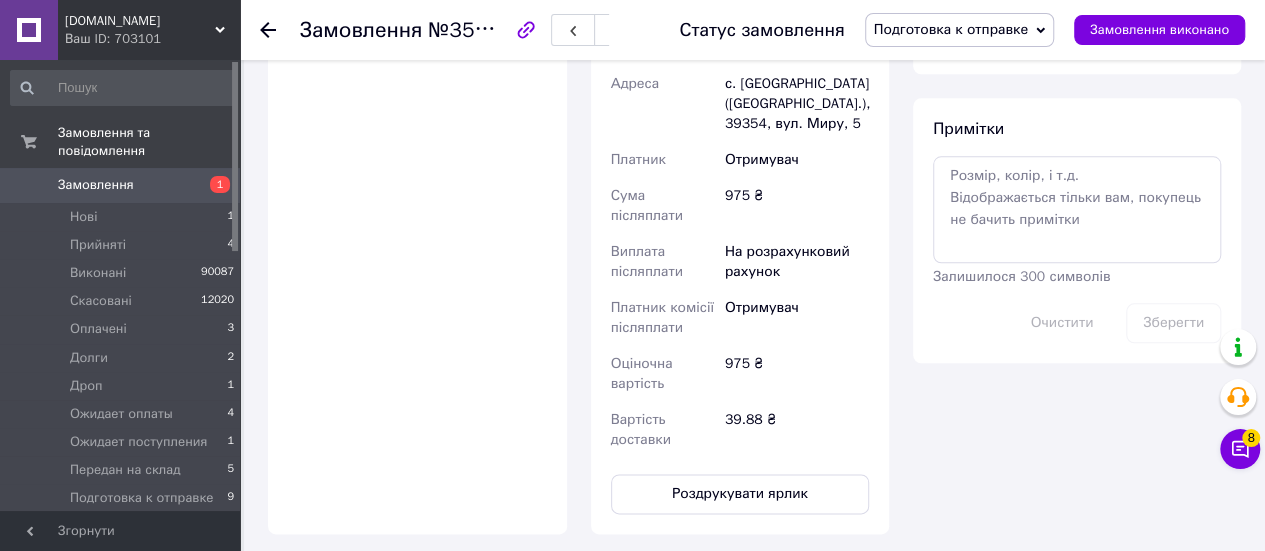 scroll, scrollTop: 1000, scrollLeft: 0, axis: vertical 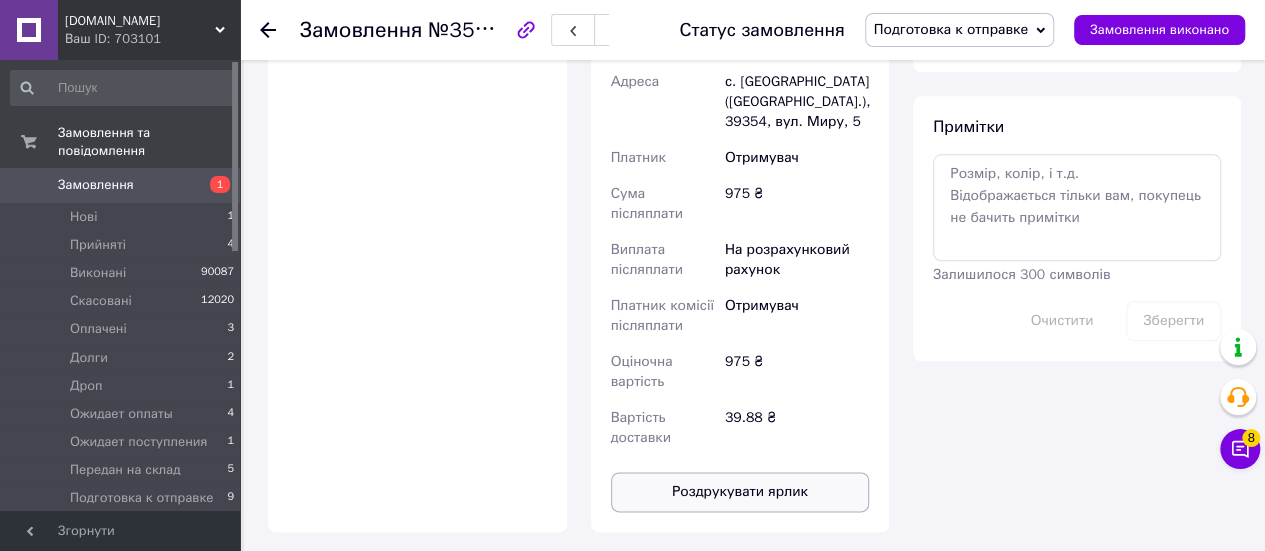 click on "Роздрукувати ярлик" at bounding box center (740, 492) 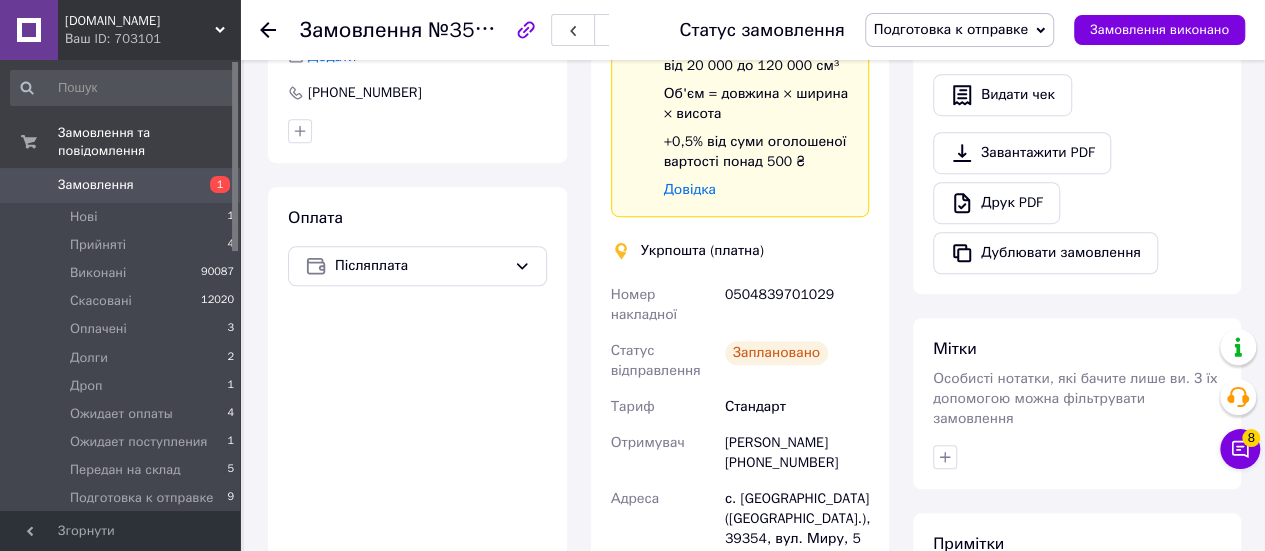 scroll, scrollTop: 400, scrollLeft: 0, axis: vertical 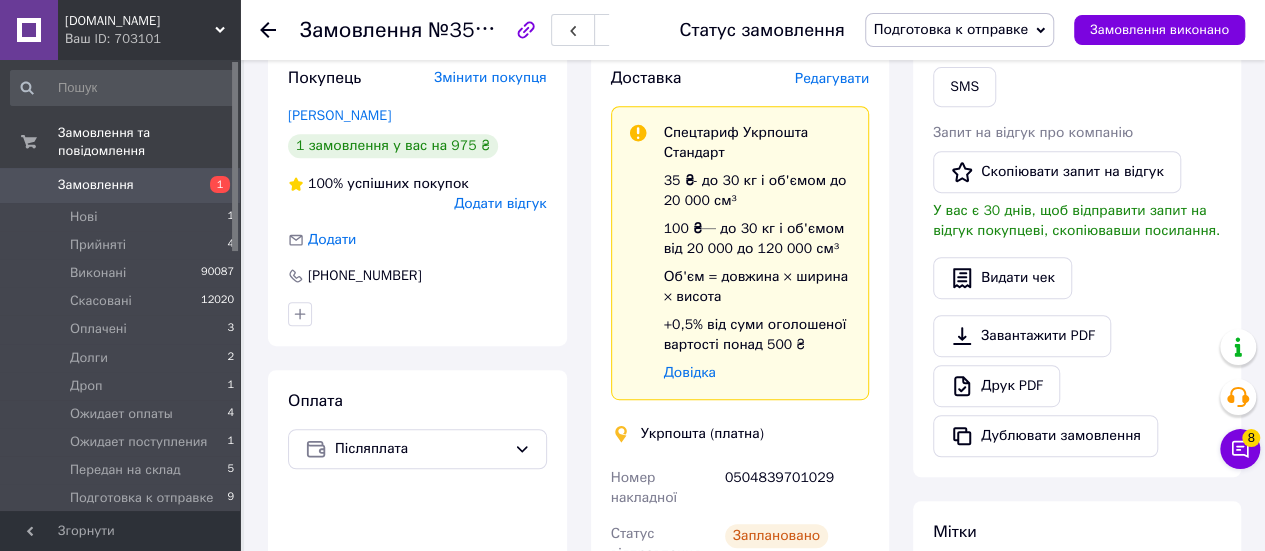 click on "Подготовка к отправке" at bounding box center (959, 30) 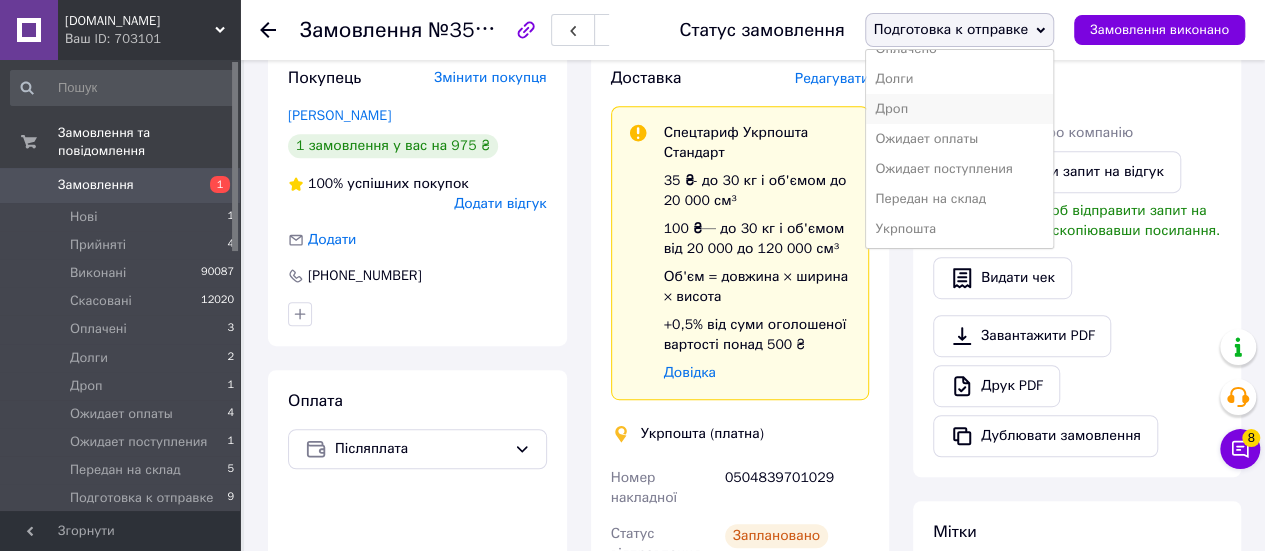 scroll, scrollTop: 141, scrollLeft: 0, axis: vertical 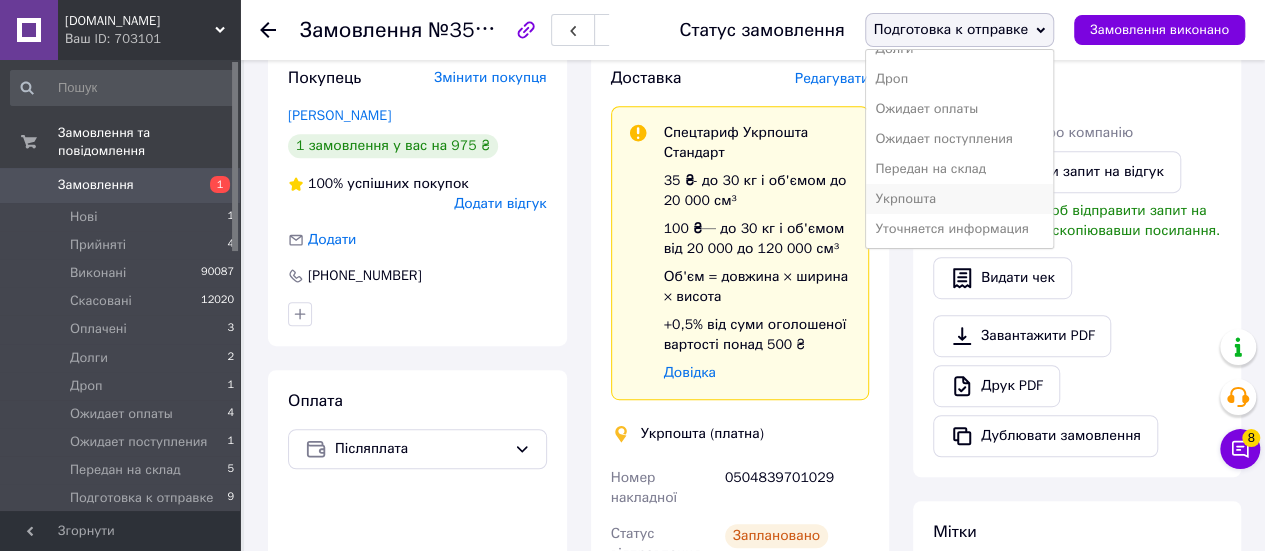 click on "Укрпошта" at bounding box center (959, 199) 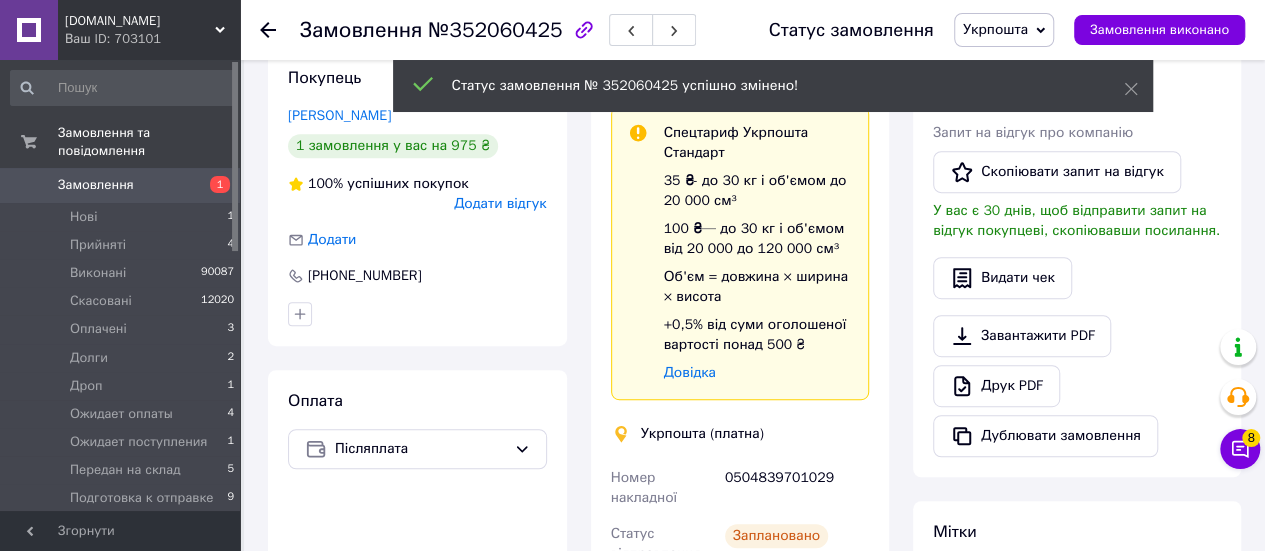 click 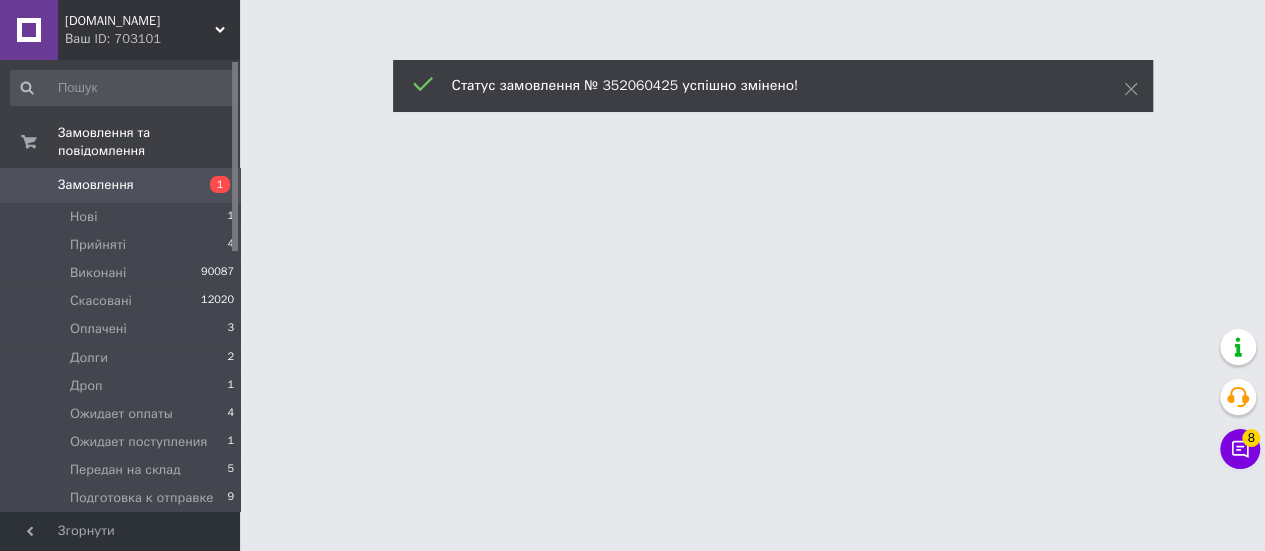 scroll, scrollTop: 0, scrollLeft: 0, axis: both 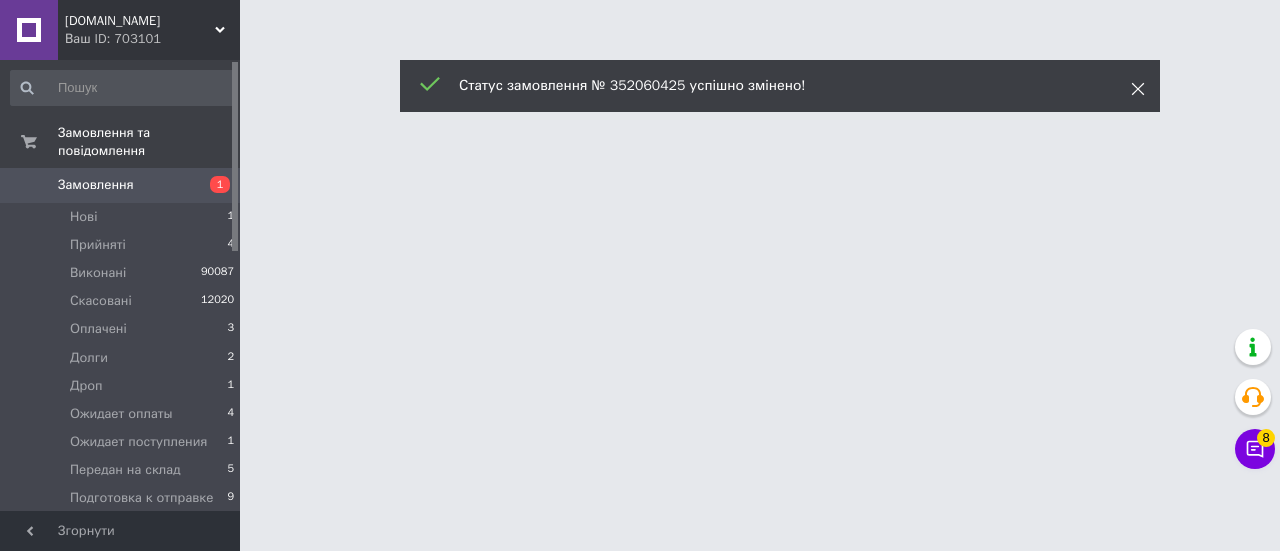 click 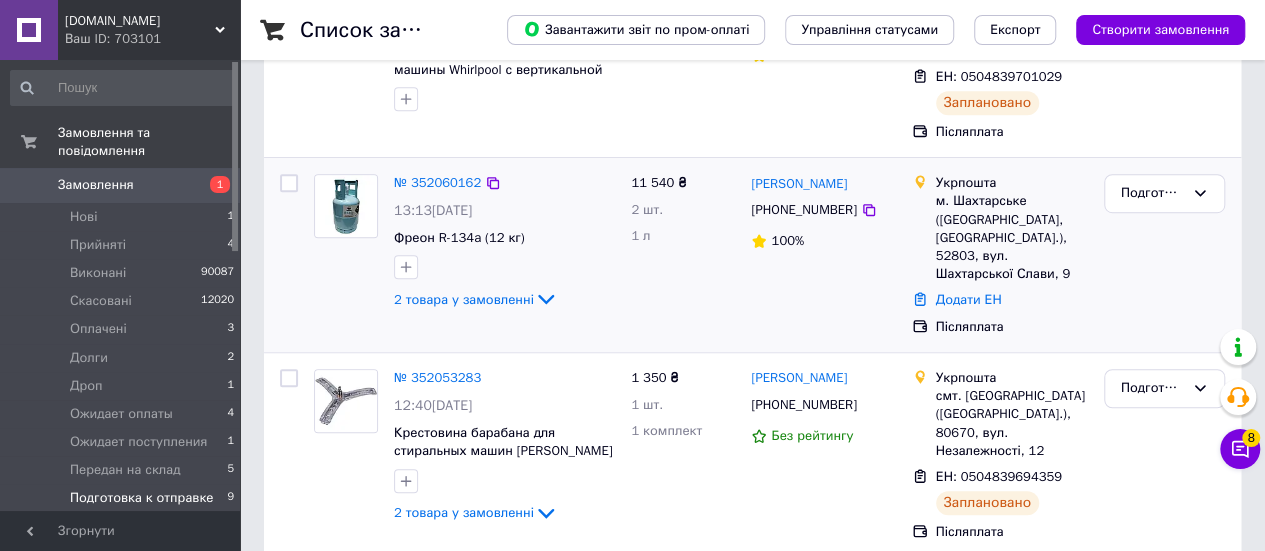 scroll, scrollTop: 500, scrollLeft: 0, axis: vertical 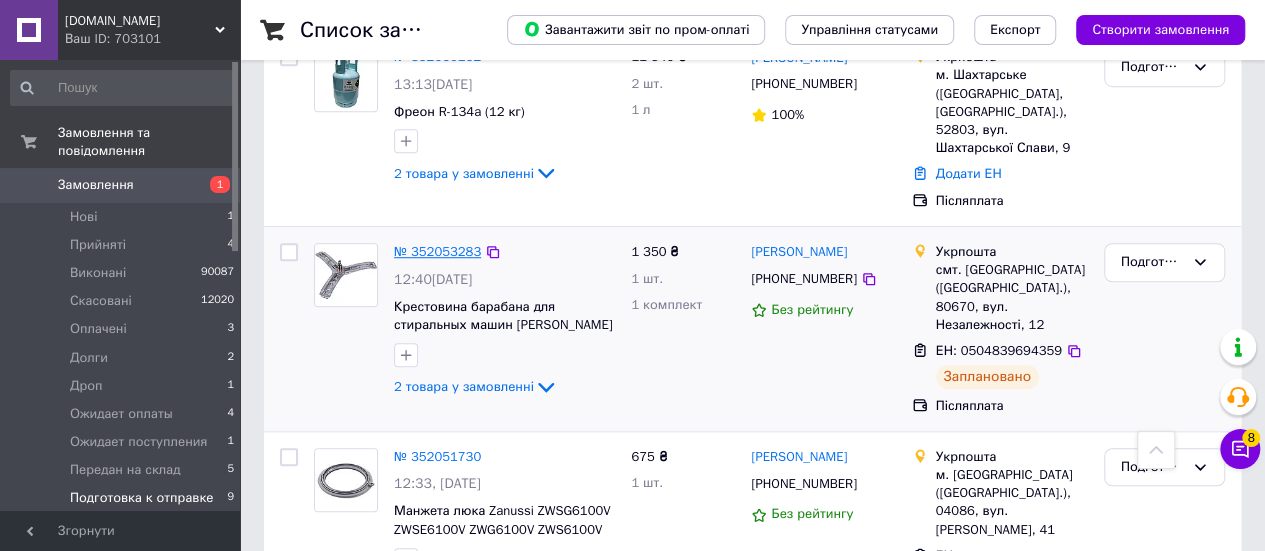 click on "№ 352053283" at bounding box center (437, 251) 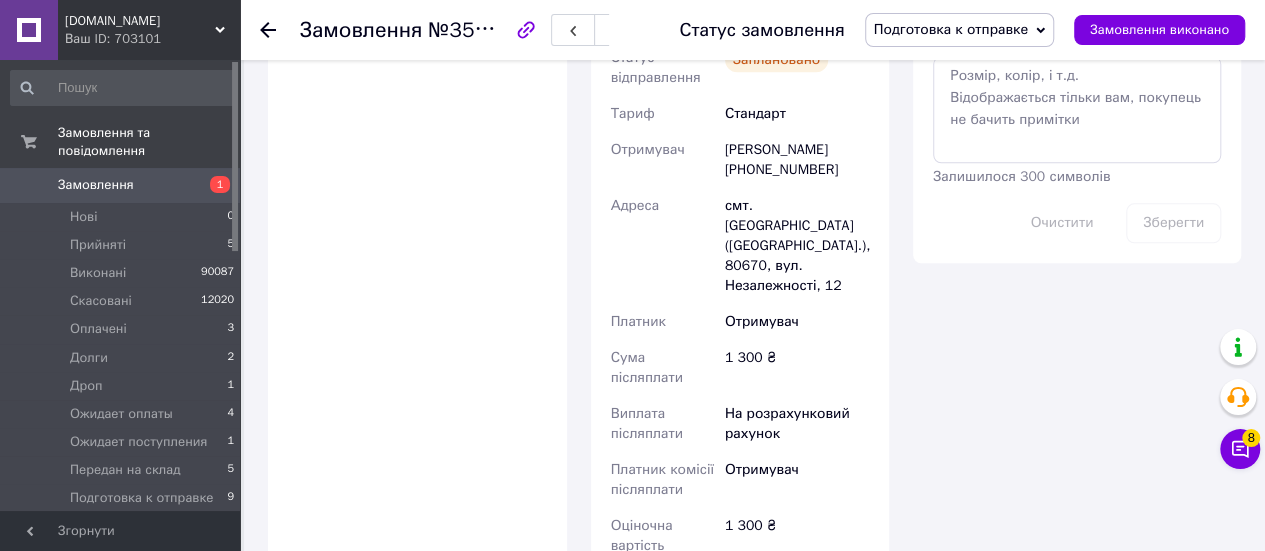 scroll, scrollTop: 1300, scrollLeft: 0, axis: vertical 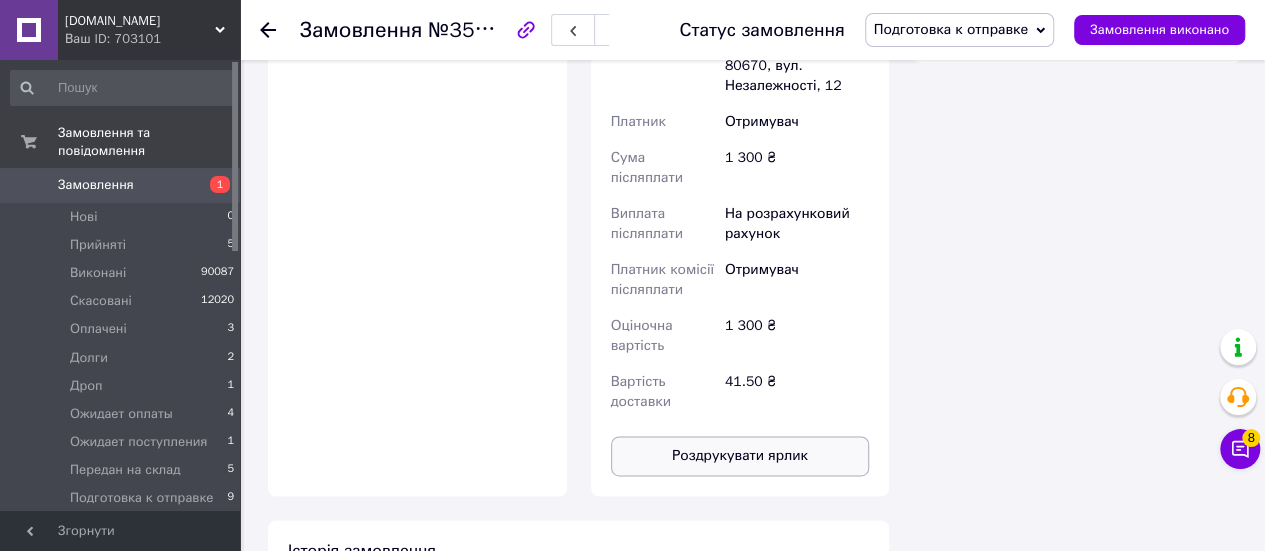 click on "Роздрукувати ярлик" at bounding box center [740, 456] 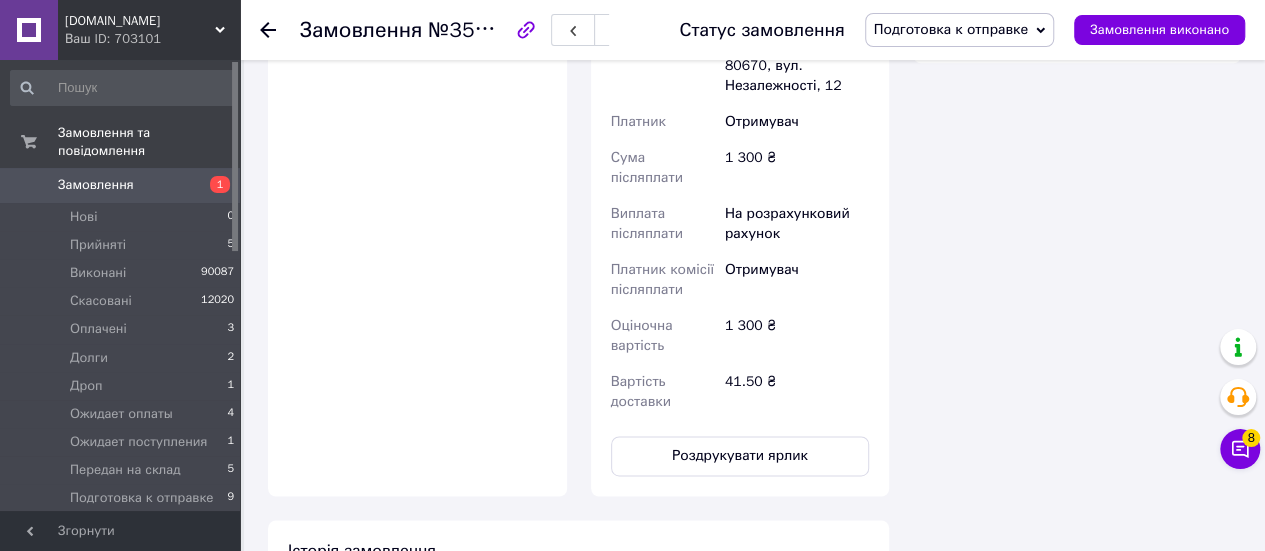 click on "Подготовка к отправке" at bounding box center [951, 29] 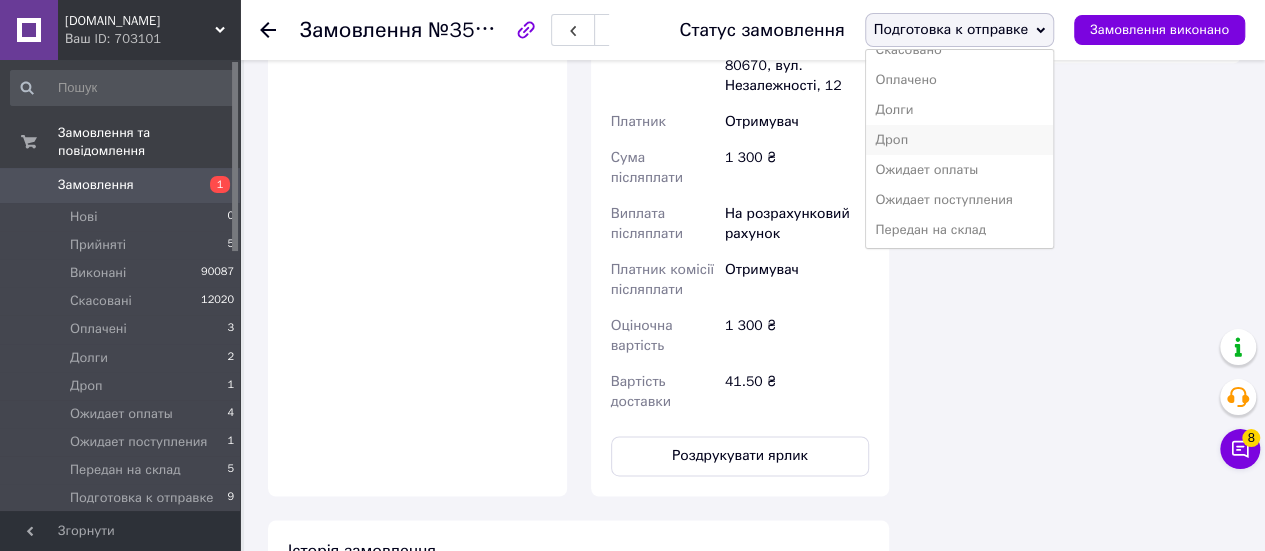 scroll, scrollTop: 141, scrollLeft: 0, axis: vertical 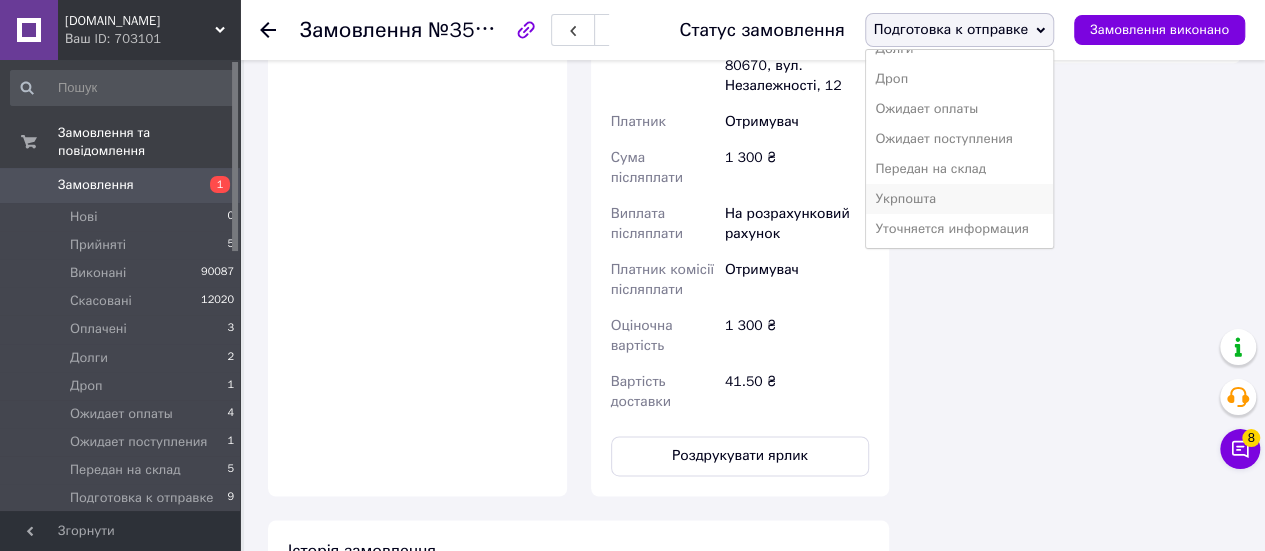 click on "Укрпошта" at bounding box center [959, 199] 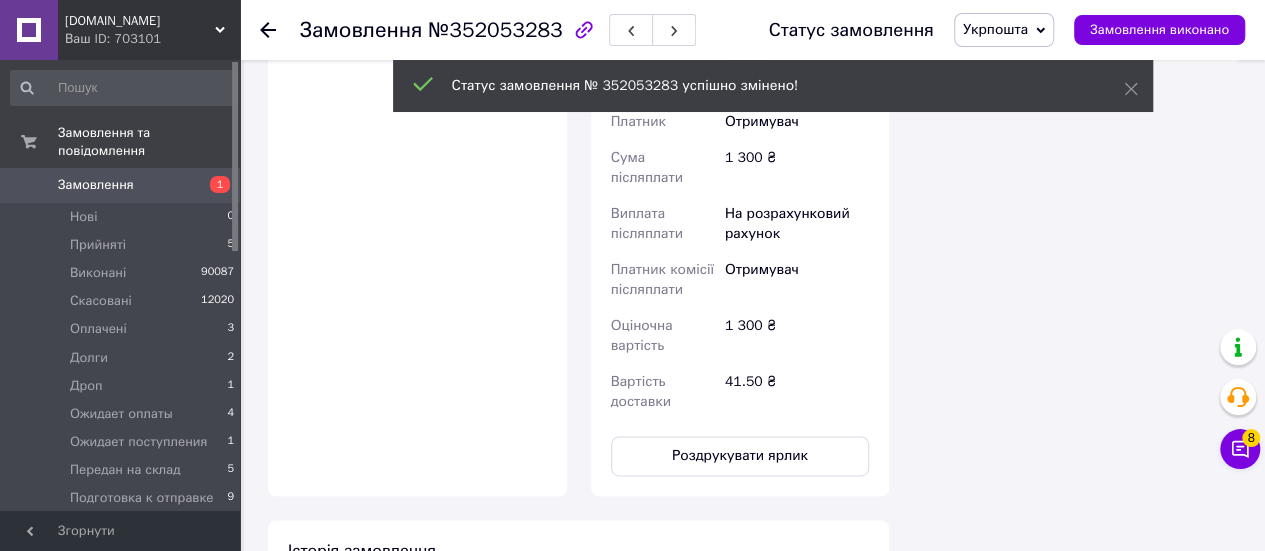 click 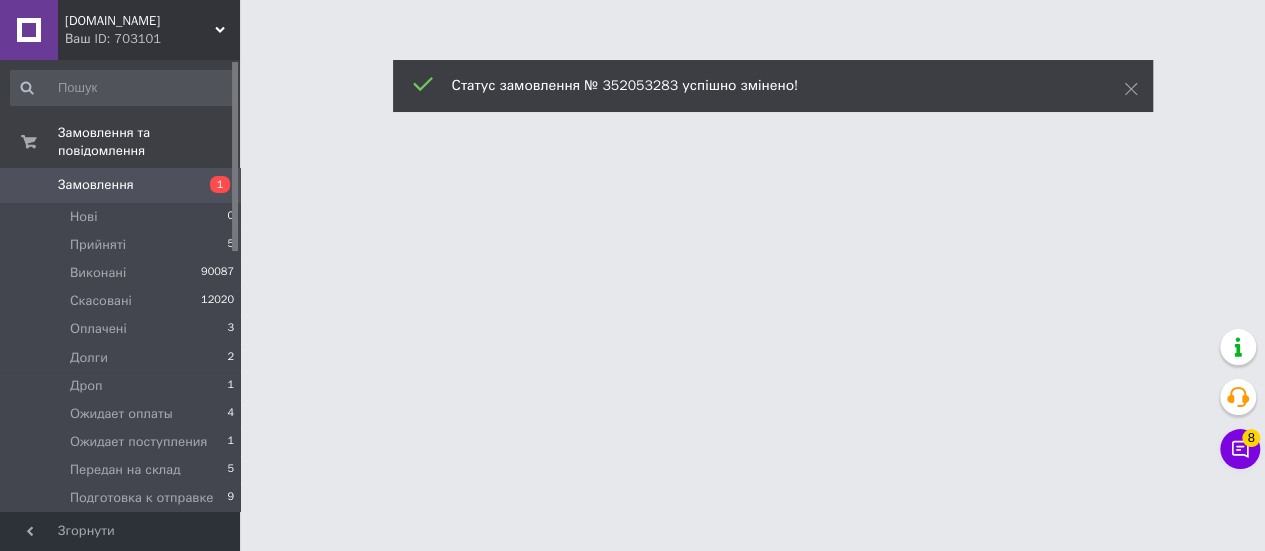 scroll, scrollTop: 0, scrollLeft: 0, axis: both 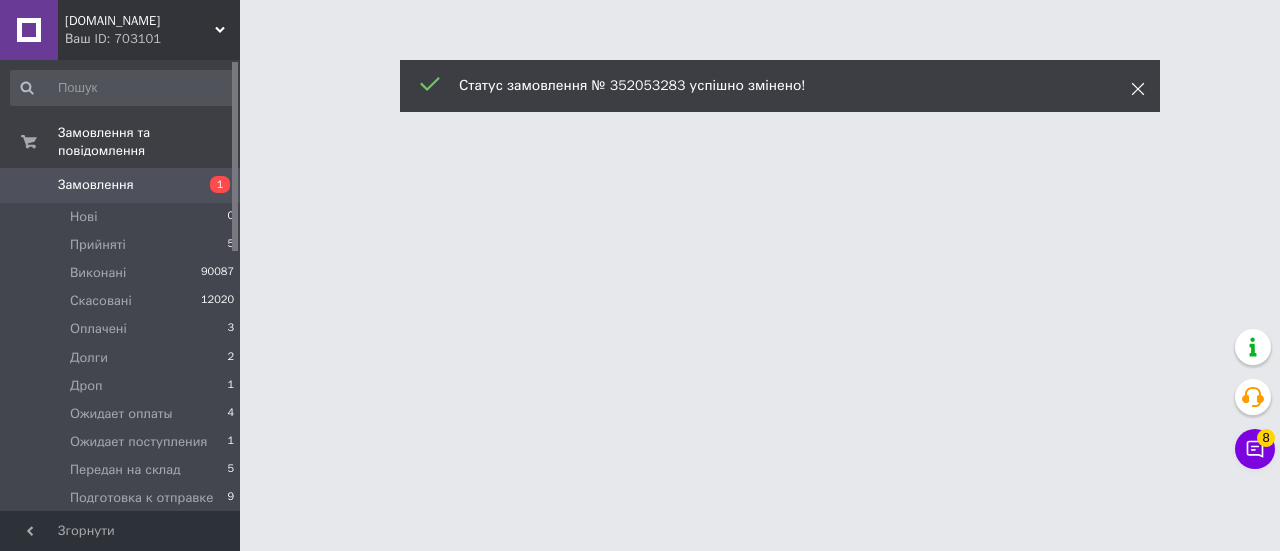 click 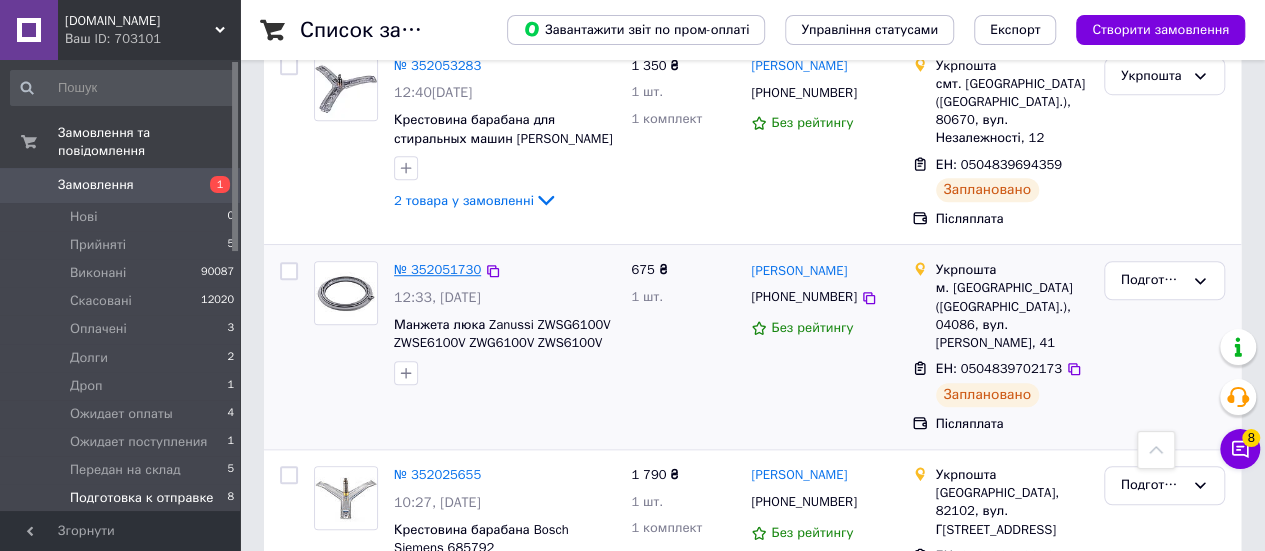click on "№ 352051730" at bounding box center (437, 269) 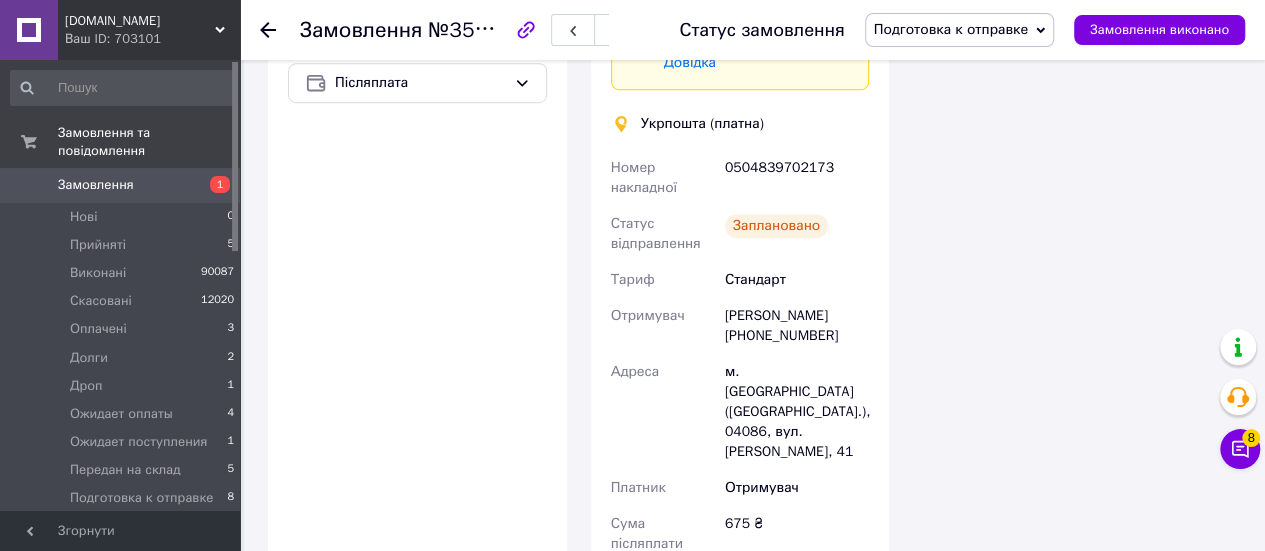 scroll, scrollTop: 1028, scrollLeft: 0, axis: vertical 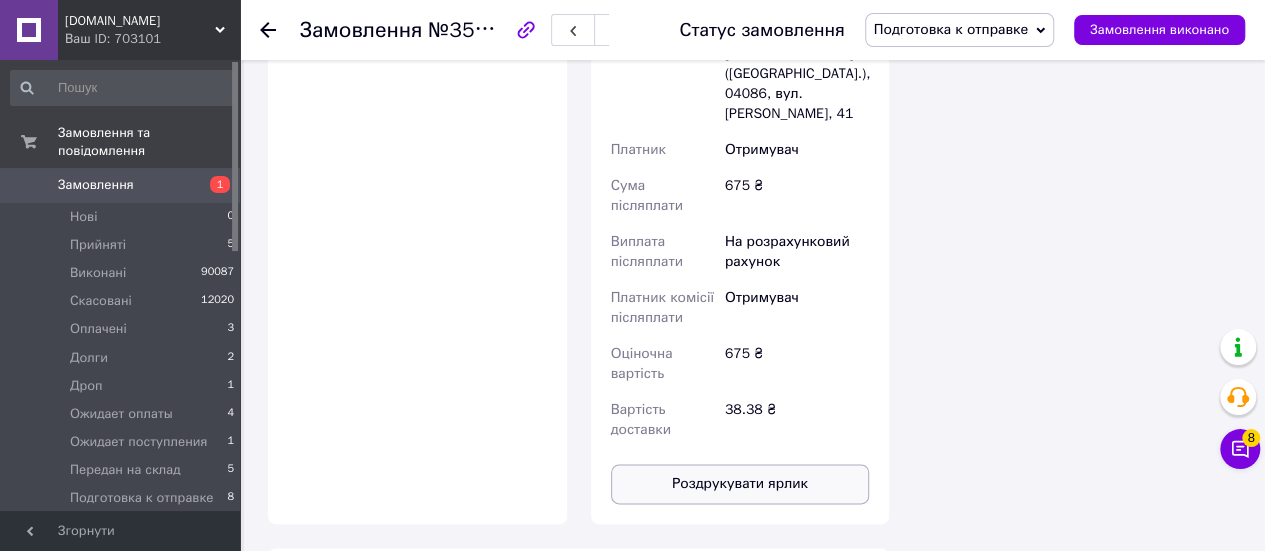 click on "Роздрукувати ярлик" at bounding box center (740, 484) 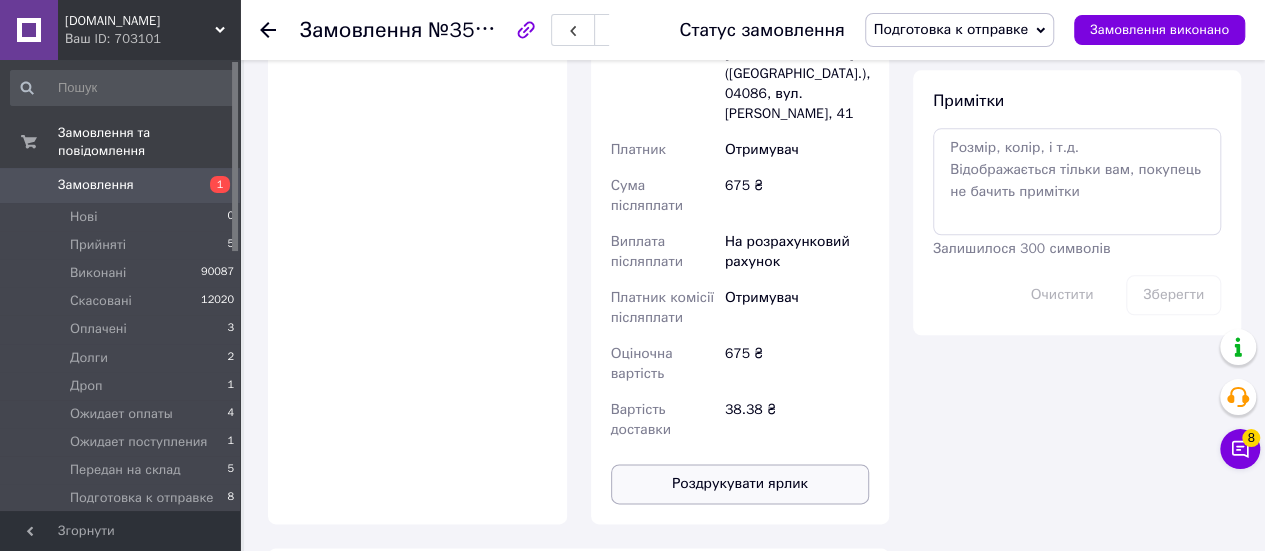 scroll, scrollTop: 1064, scrollLeft: 0, axis: vertical 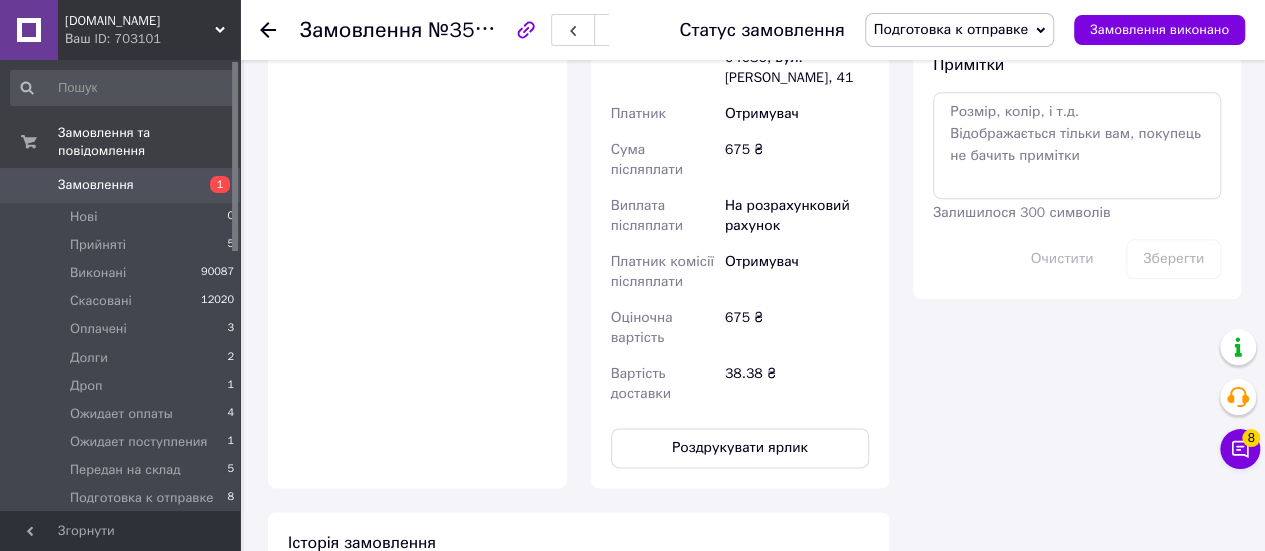click on "Подготовка к отправке" at bounding box center [951, 29] 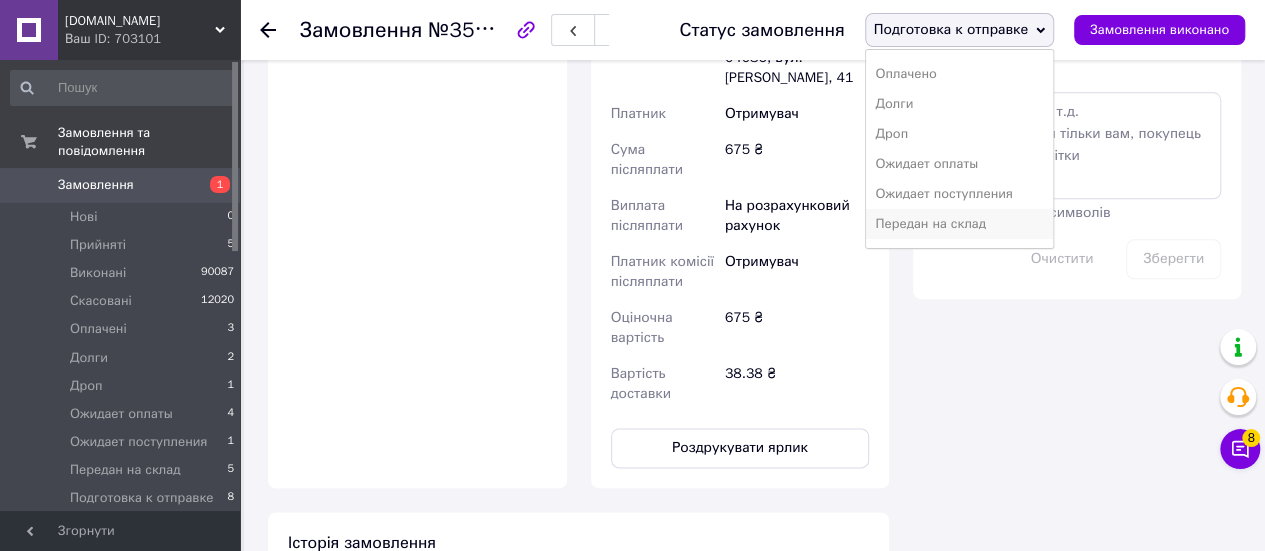 scroll, scrollTop: 141, scrollLeft: 0, axis: vertical 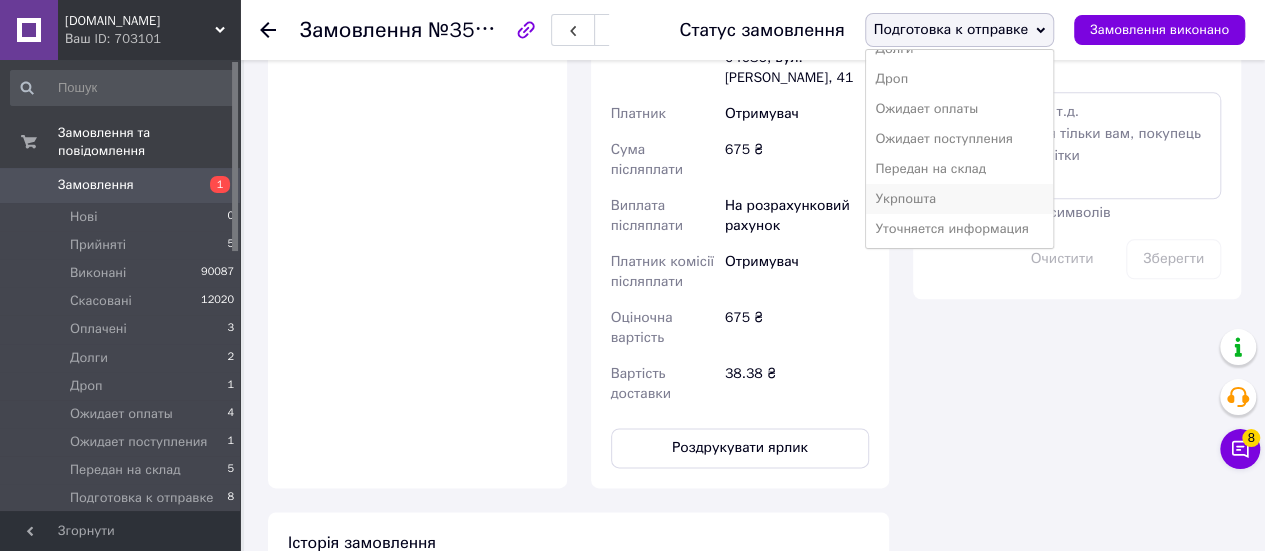 click on "Укрпошта" at bounding box center [959, 199] 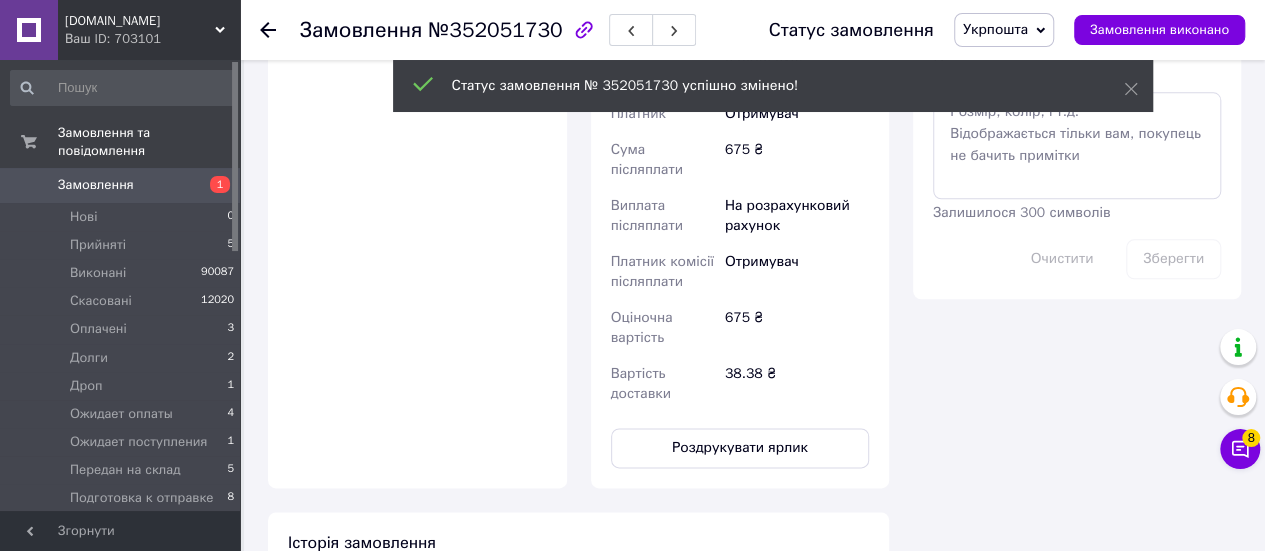 click 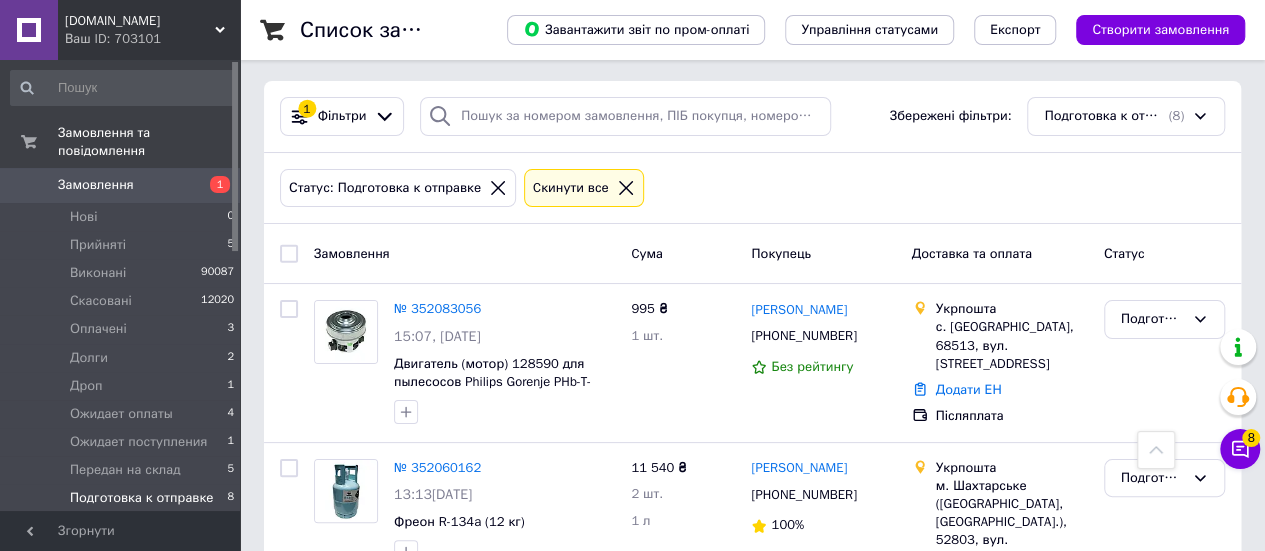 scroll, scrollTop: 0, scrollLeft: 0, axis: both 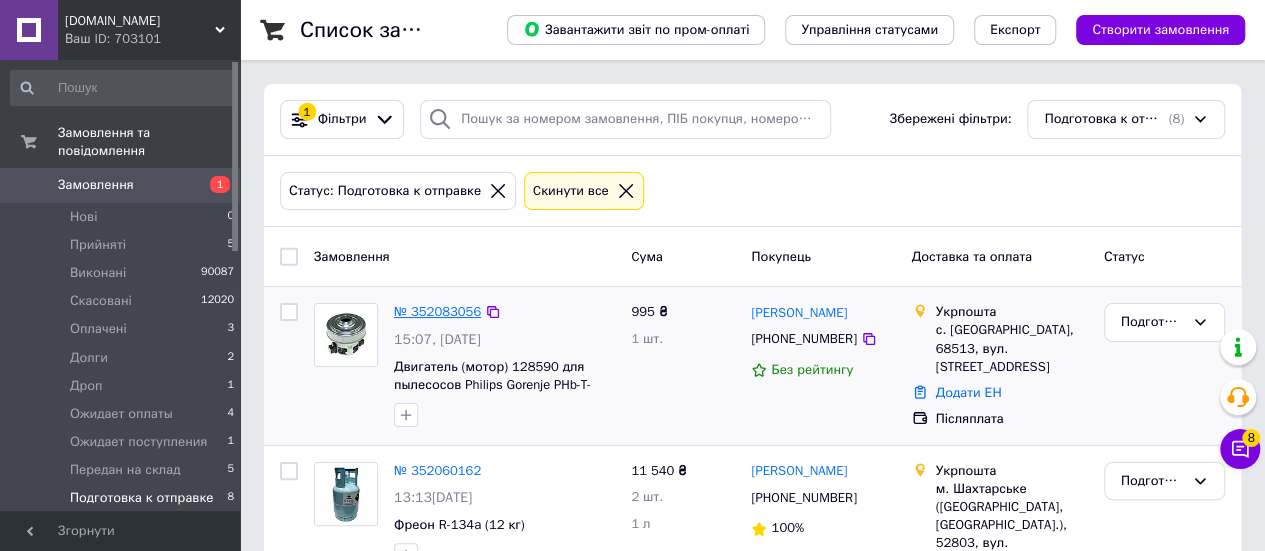 click on "№ 352083056" at bounding box center (437, 311) 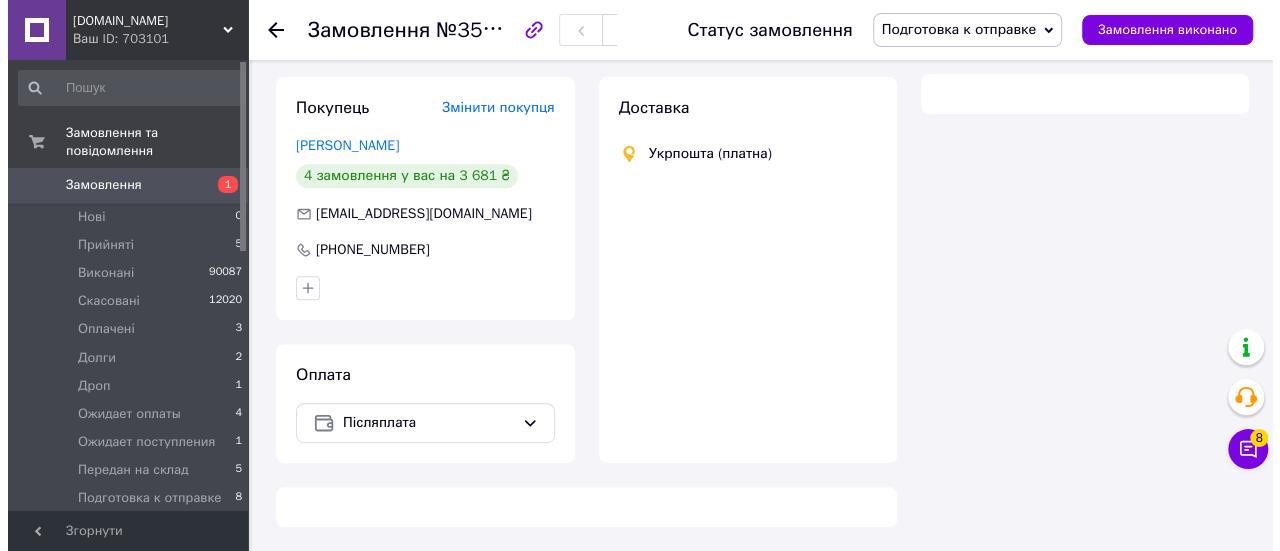 scroll, scrollTop: 370, scrollLeft: 0, axis: vertical 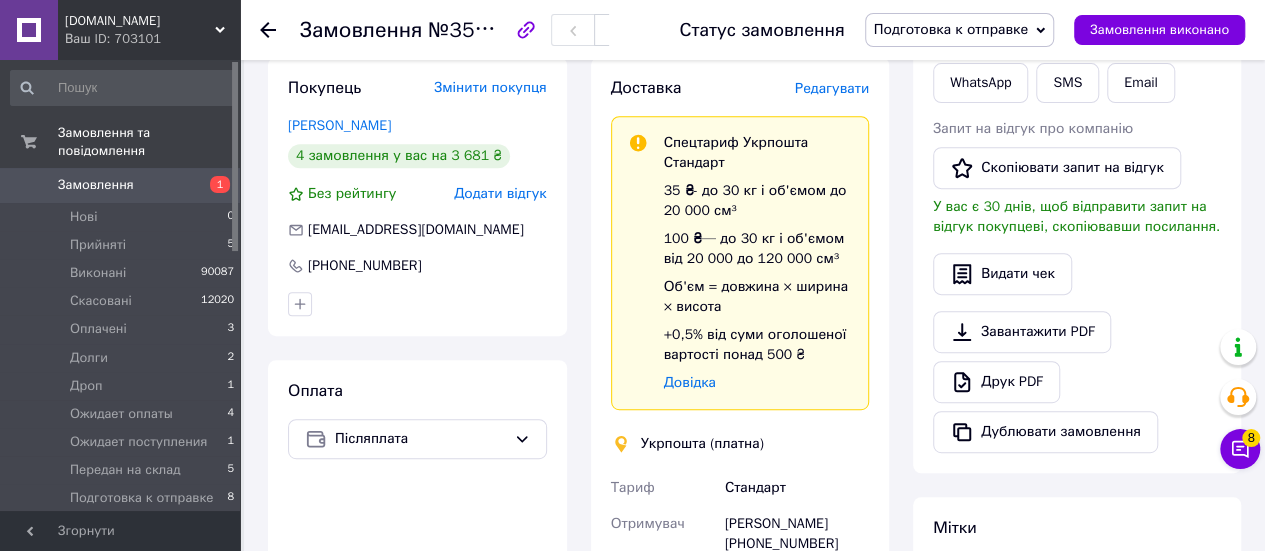 click on "Редагувати" at bounding box center [832, 88] 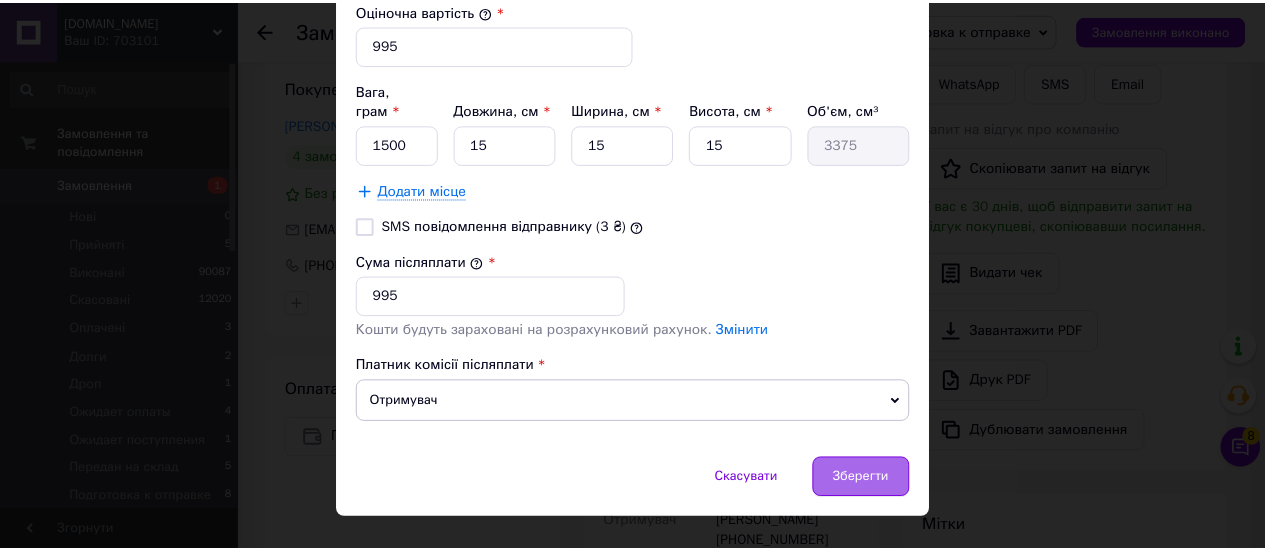 scroll, scrollTop: 876, scrollLeft: 0, axis: vertical 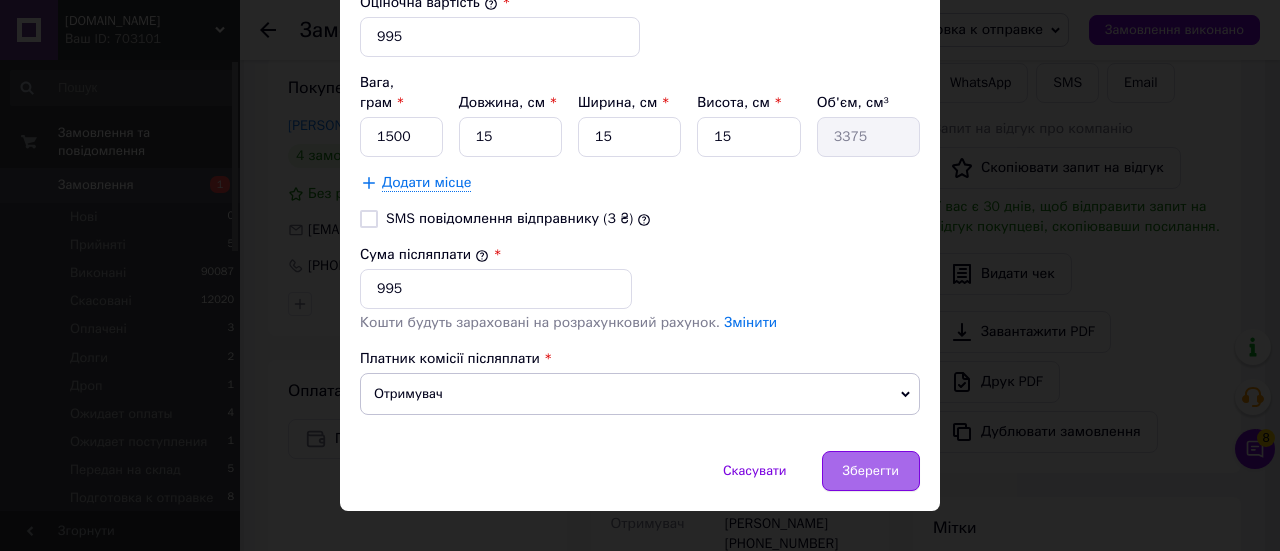 click on "Зберегти" at bounding box center [871, 471] 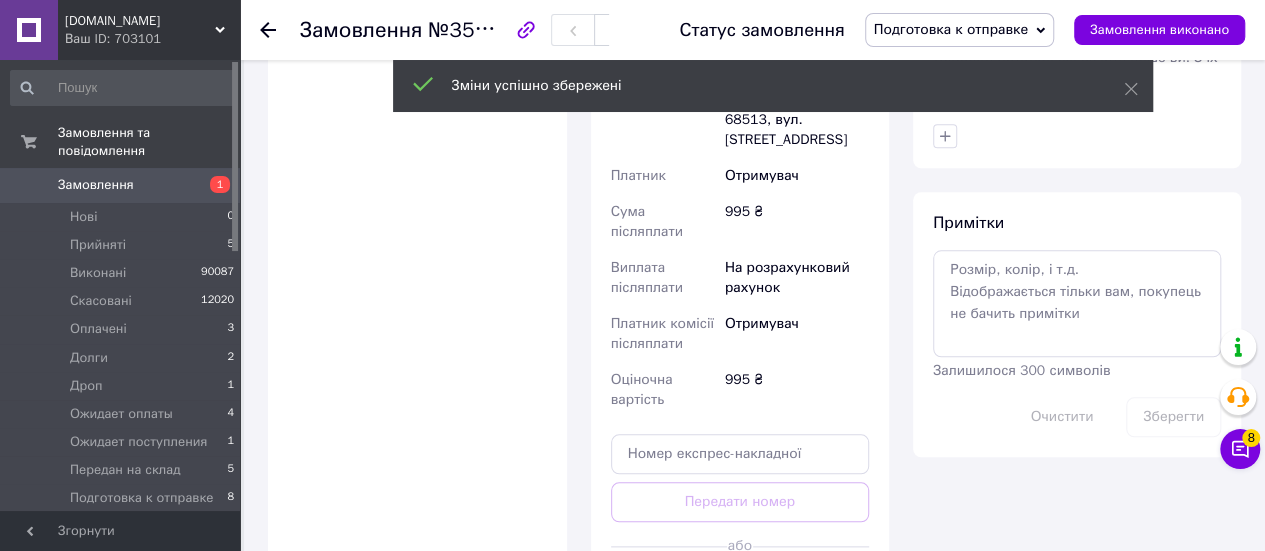 scroll, scrollTop: 1170, scrollLeft: 0, axis: vertical 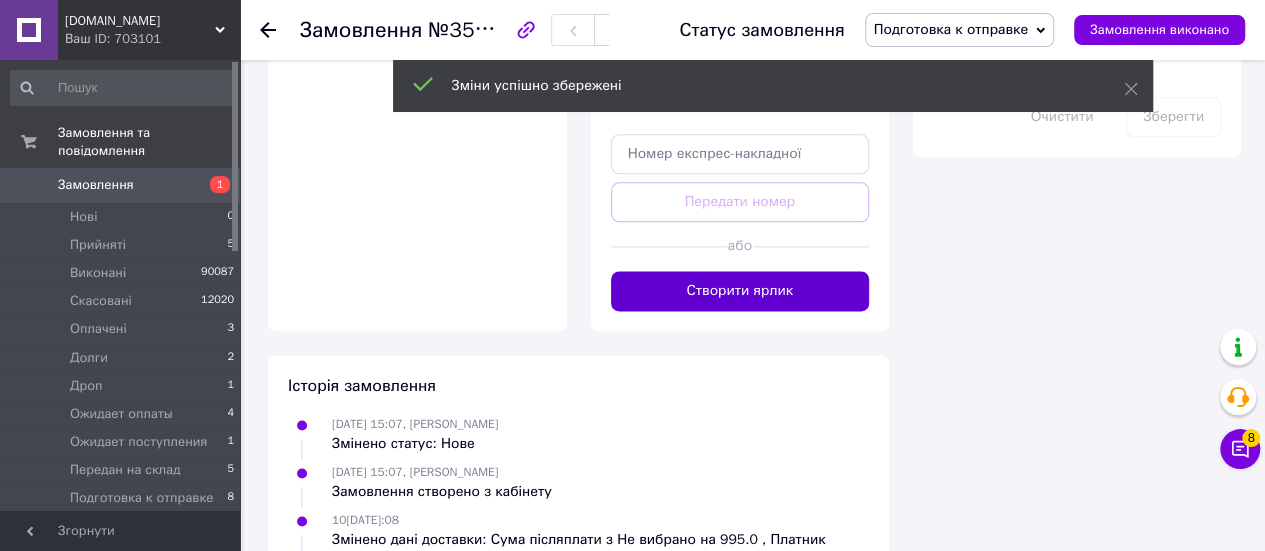 click on "Створити ярлик" at bounding box center (740, 291) 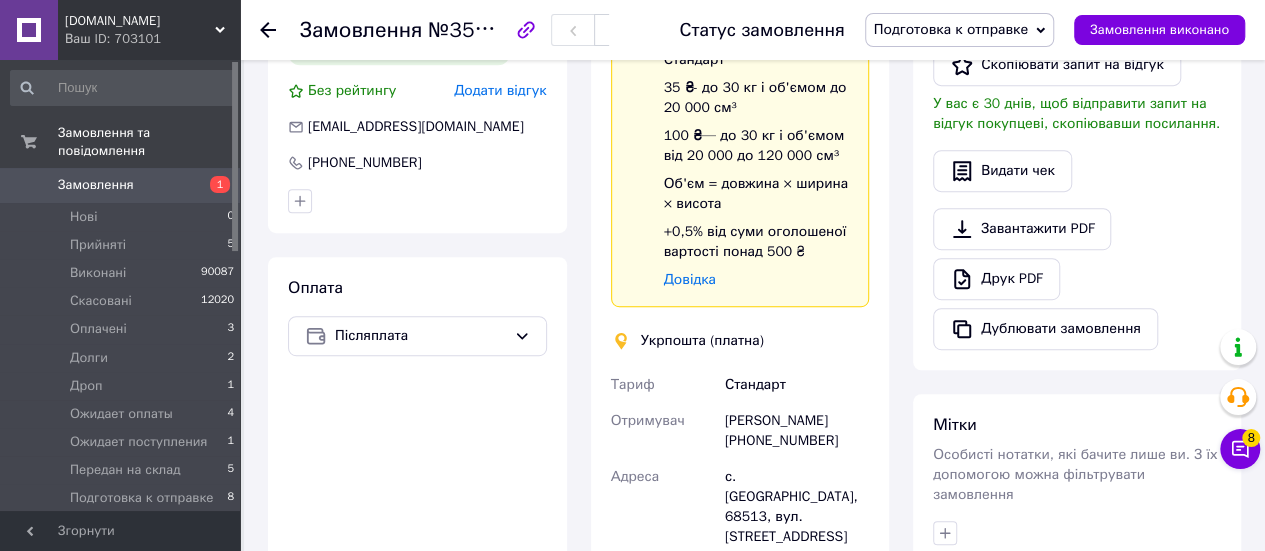 scroll, scrollTop: 470, scrollLeft: 0, axis: vertical 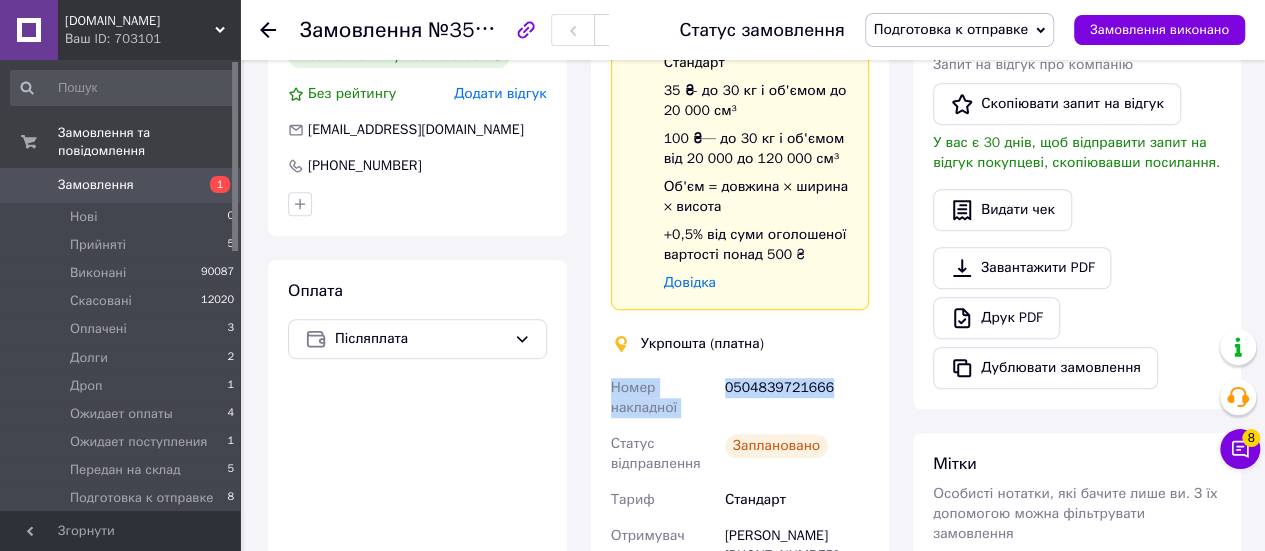 drag, startPoint x: 603, startPoint y: 417, endPoint x: 843, endPoint y: 410, distance: 240.10207 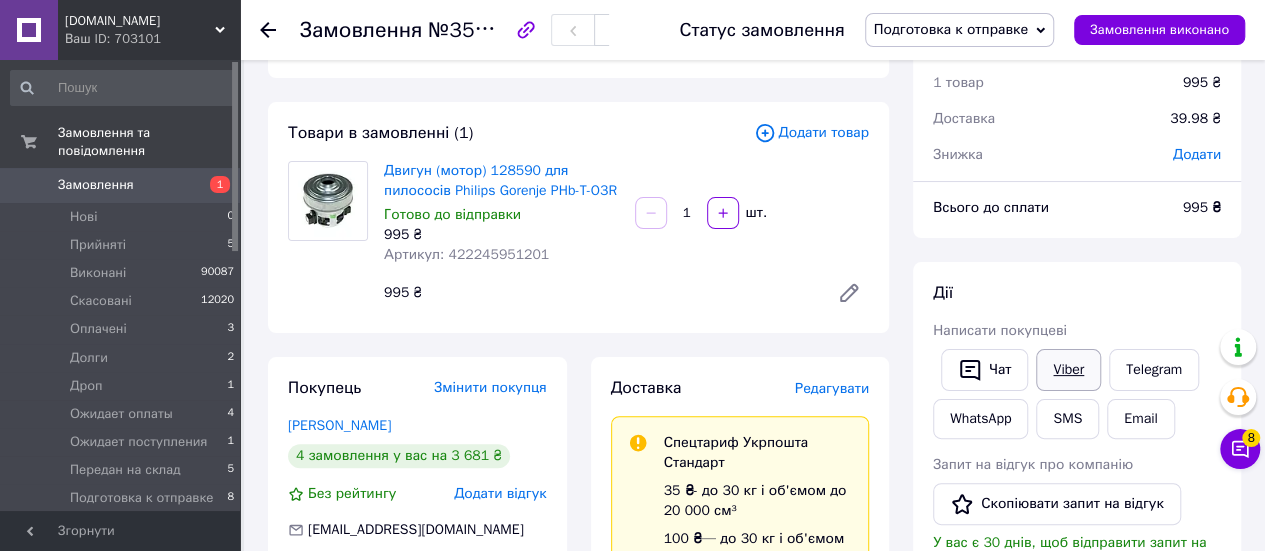 click on "Viber" at bounding box center [1068, 370] 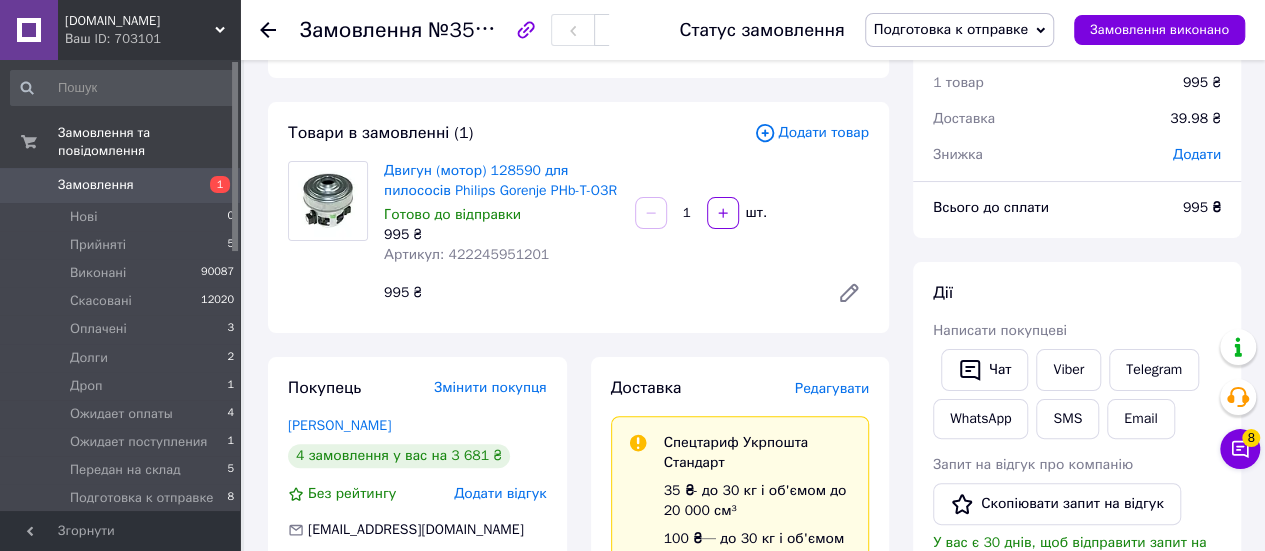 click on "Подготовка к отправке" at bounding box center (951, 29) 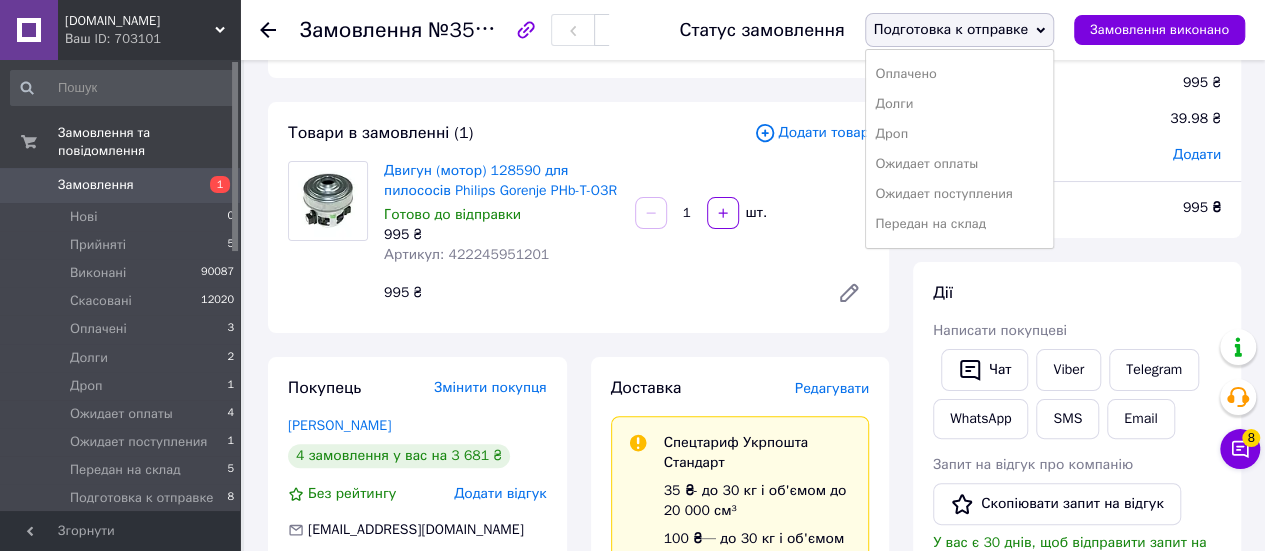 scroll, scrollTop: 141, scrollLeft: 0, axis: vertical 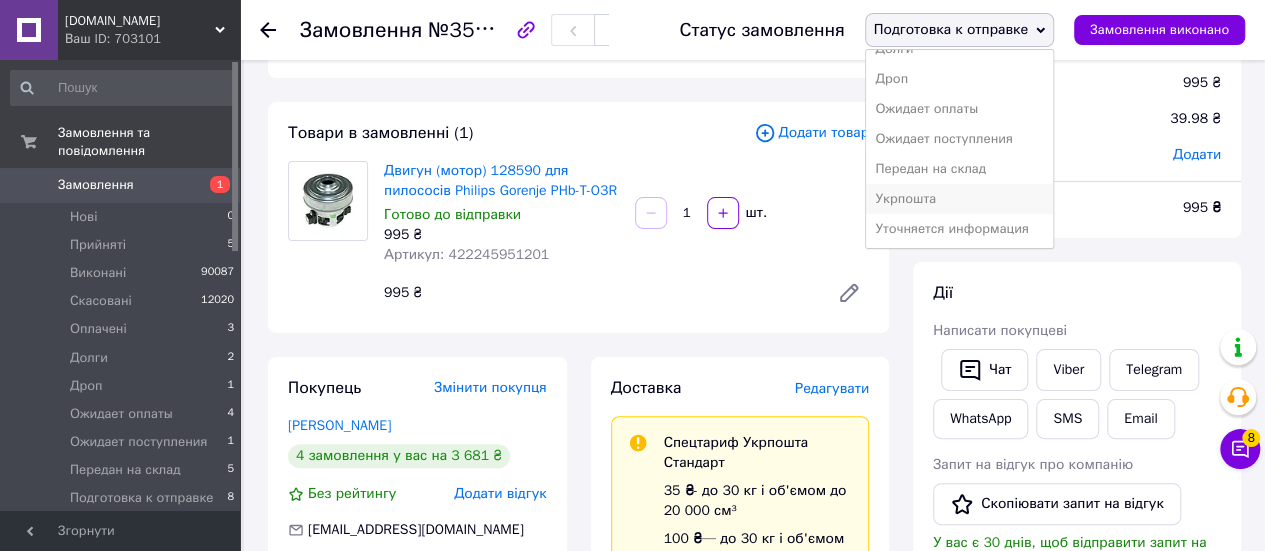 click on "Укрпошта" at bounding box center (959, 199) 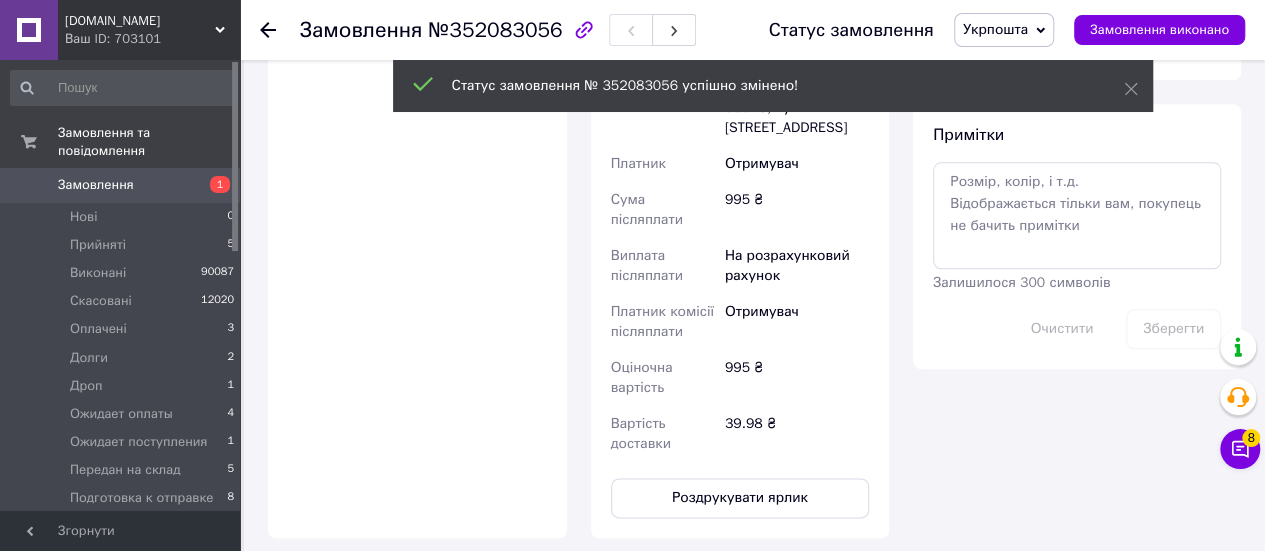 scroll, scrollTop: 970, scrollLeft: 0, axis: vertical 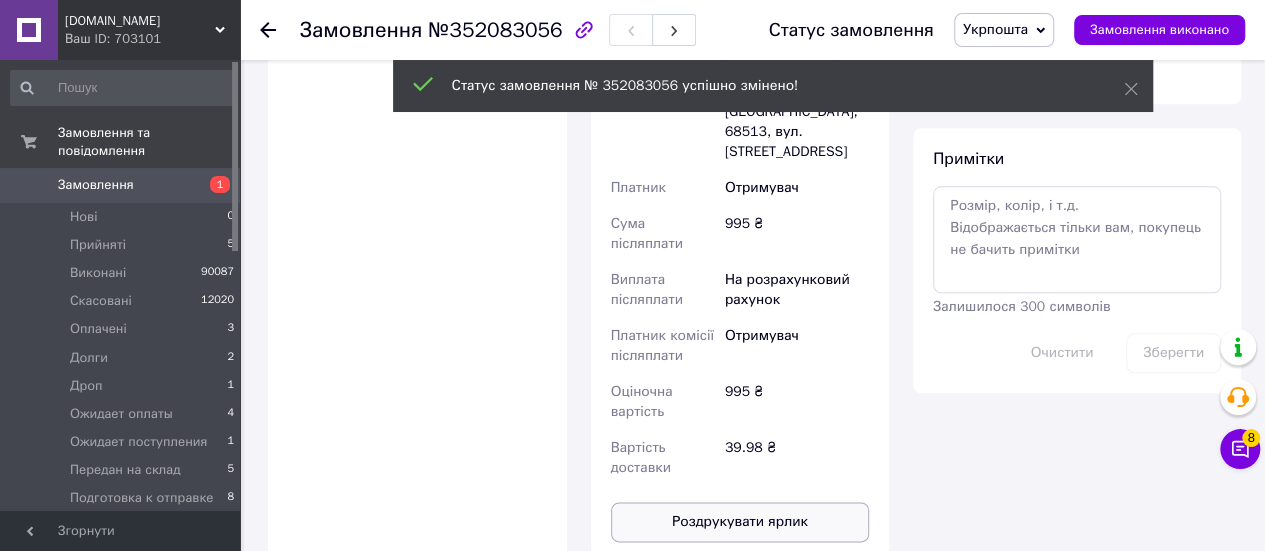 click on "Роздрукувати ярлик" at bounding box center [740, 522] 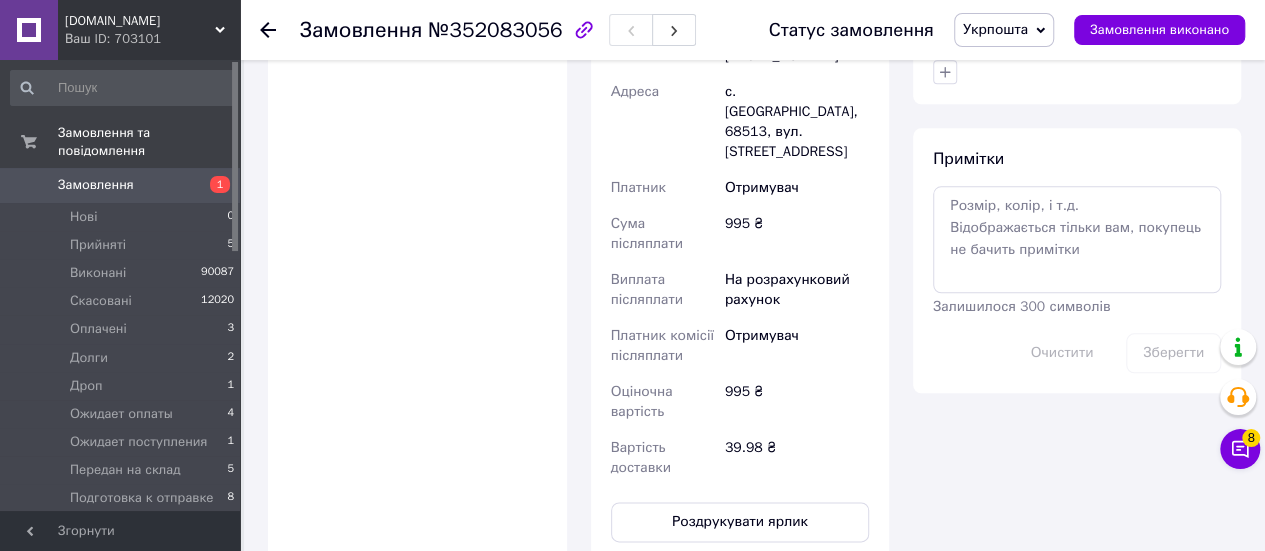 click on "Укрпошта" at bounding box center [995, 29] 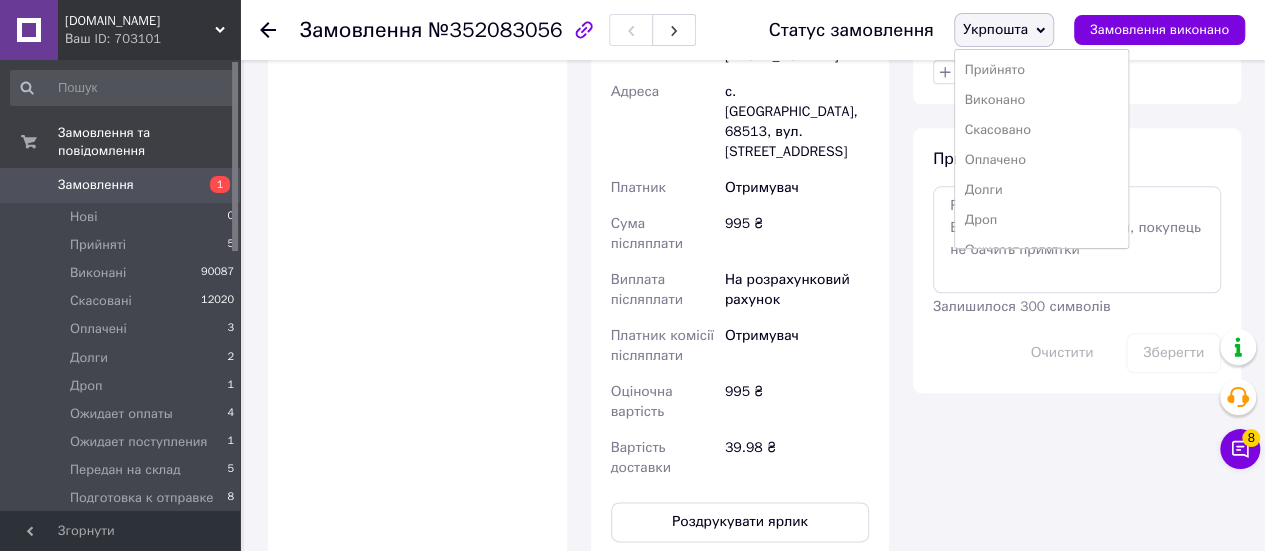 click on "Укрпошта" at bounding box center [995, 29] 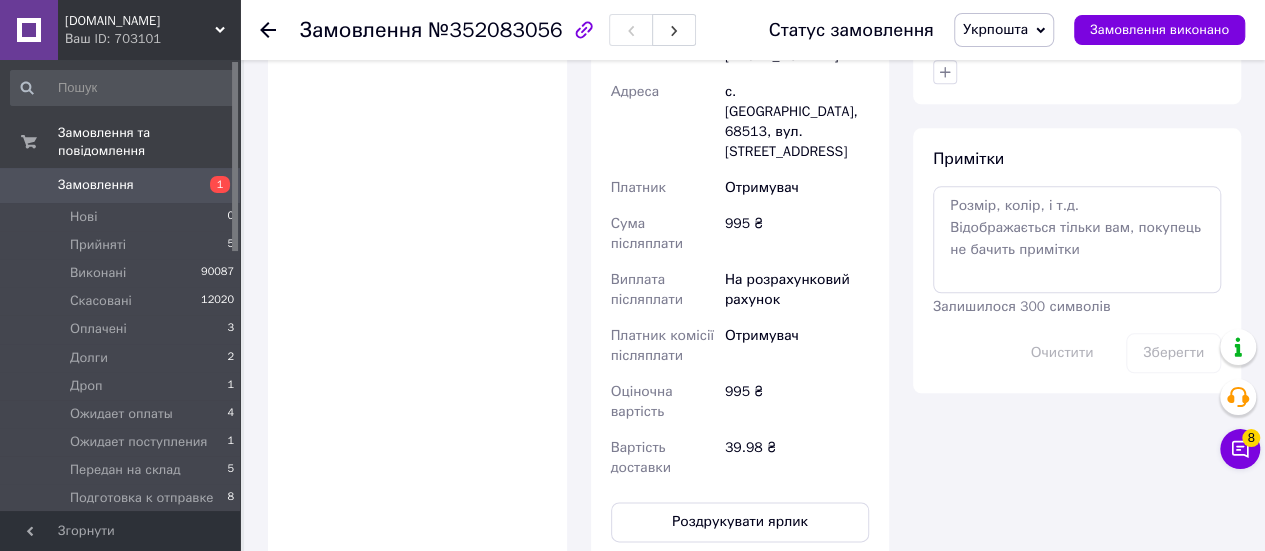 click 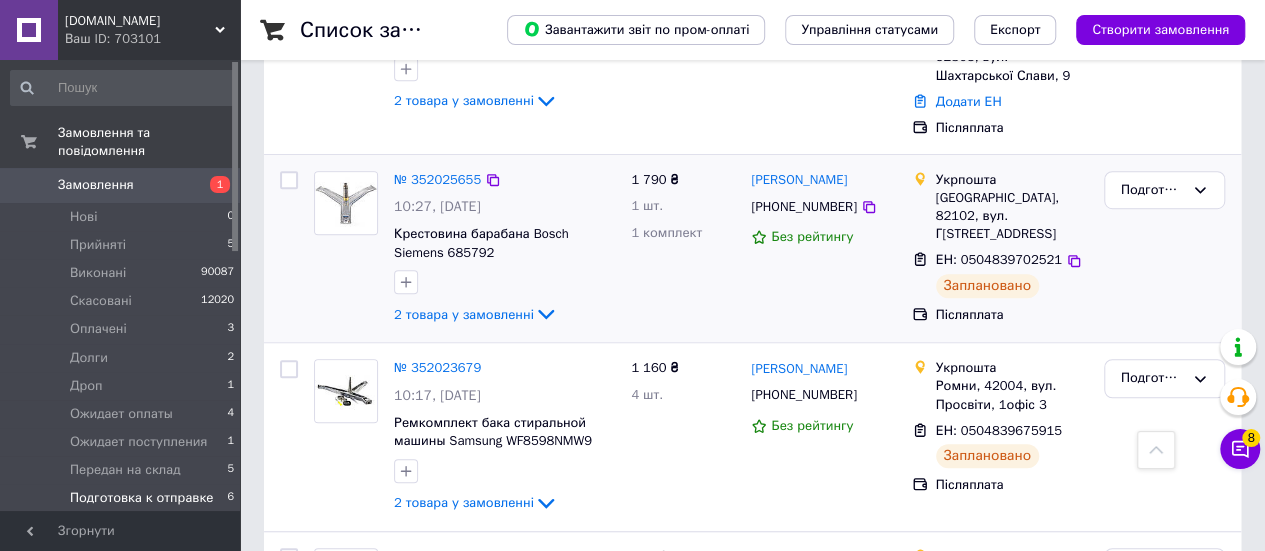scroll, scrollTop: 600, scrollLeft: 0, axis: vertical 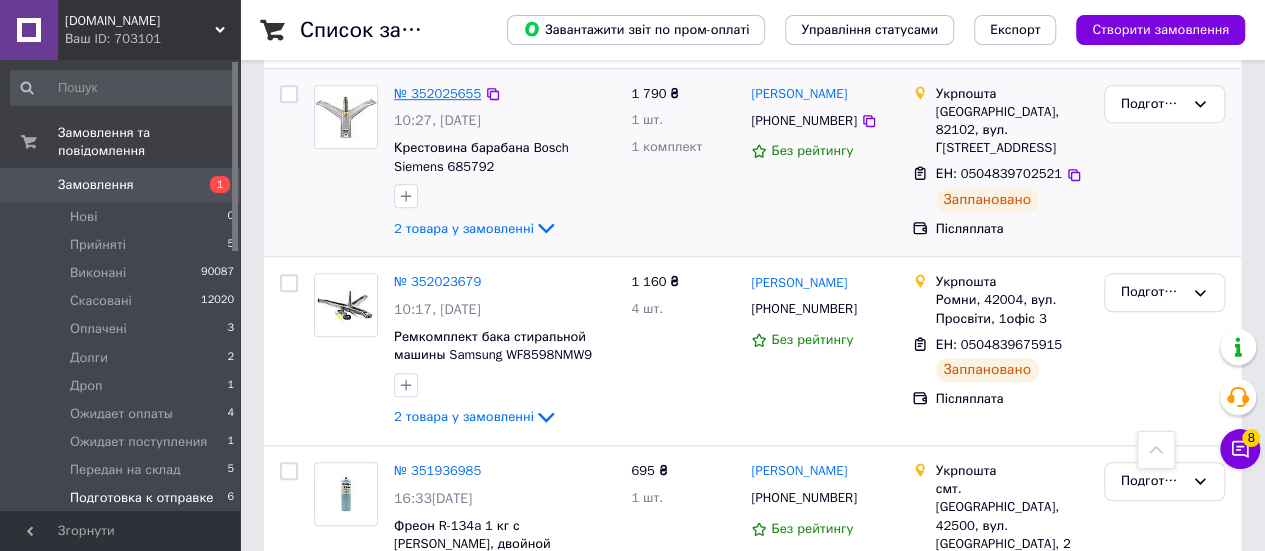 click on "№ 352025655" at bounding box center [437, 93] 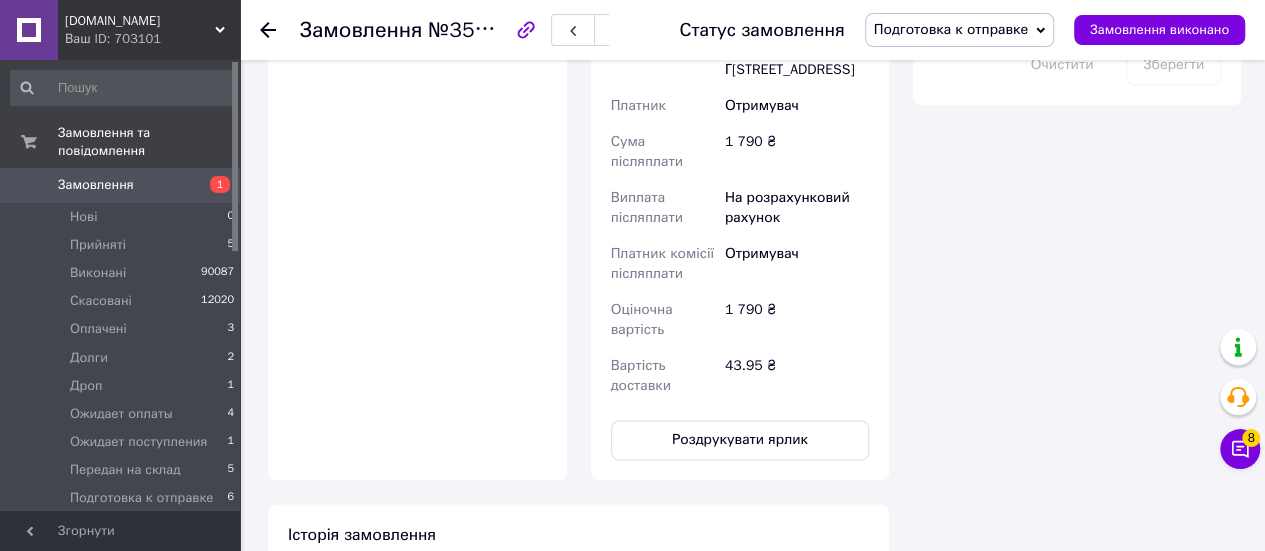 scroll, scrollTop: 1300, scrollLeft: 0, axis: vertical 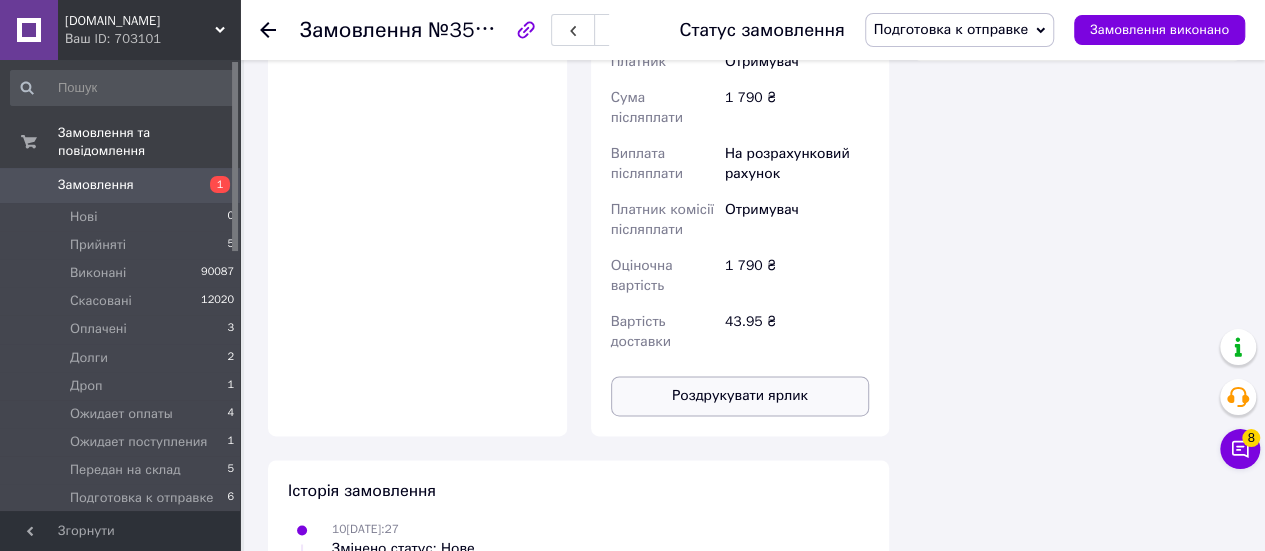click on "Роздрукувати ярлик" at bounding box center (740, 396) 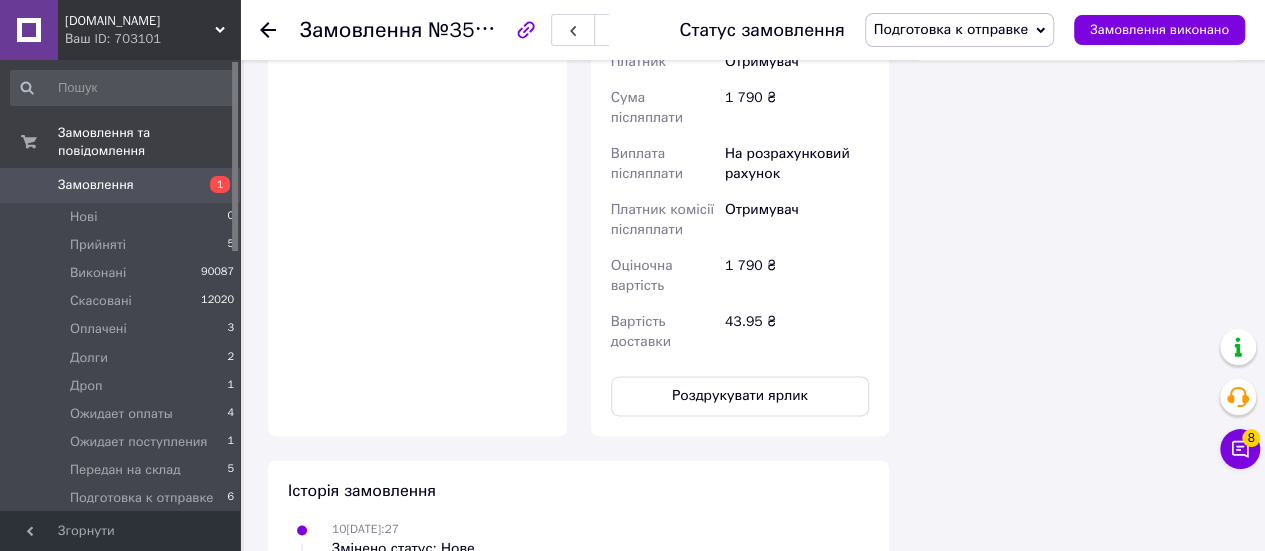 click on "Подготовка к отправке" at bounding box center [951, 29] 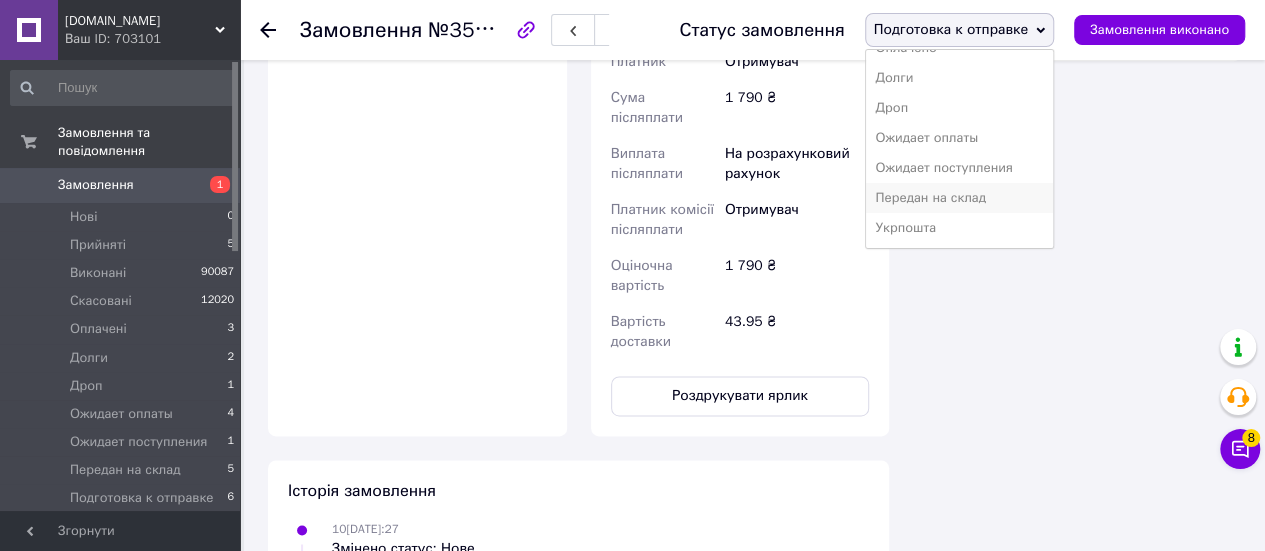 scroll, scrollTop: 141, scrollLeft: 0, axis: vertical 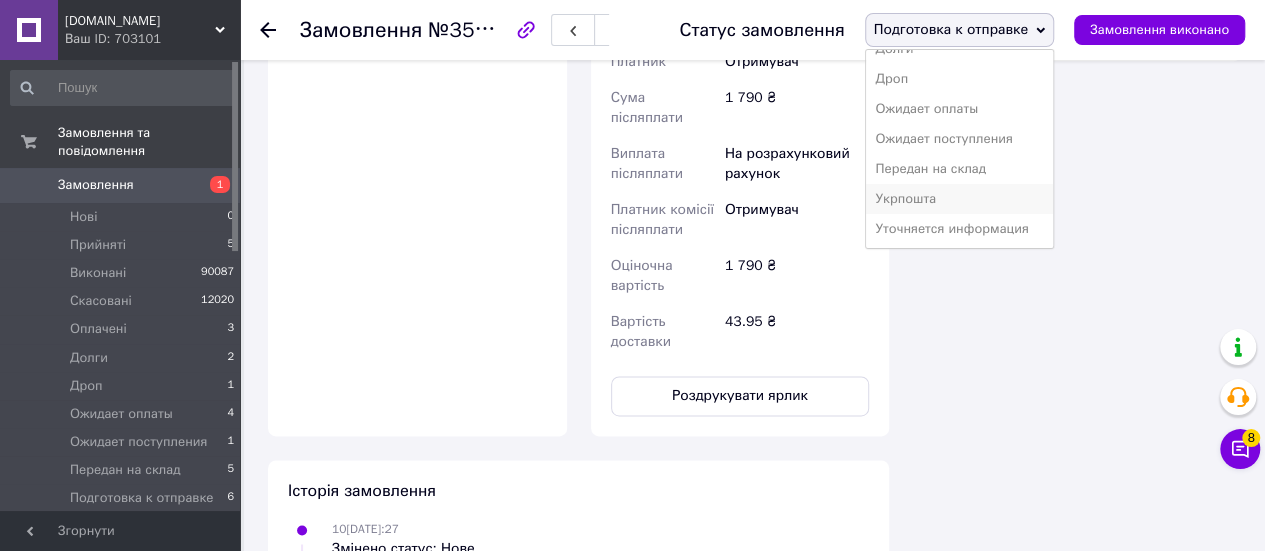 click on "Укрпошта" at bounding box center [959, 199] 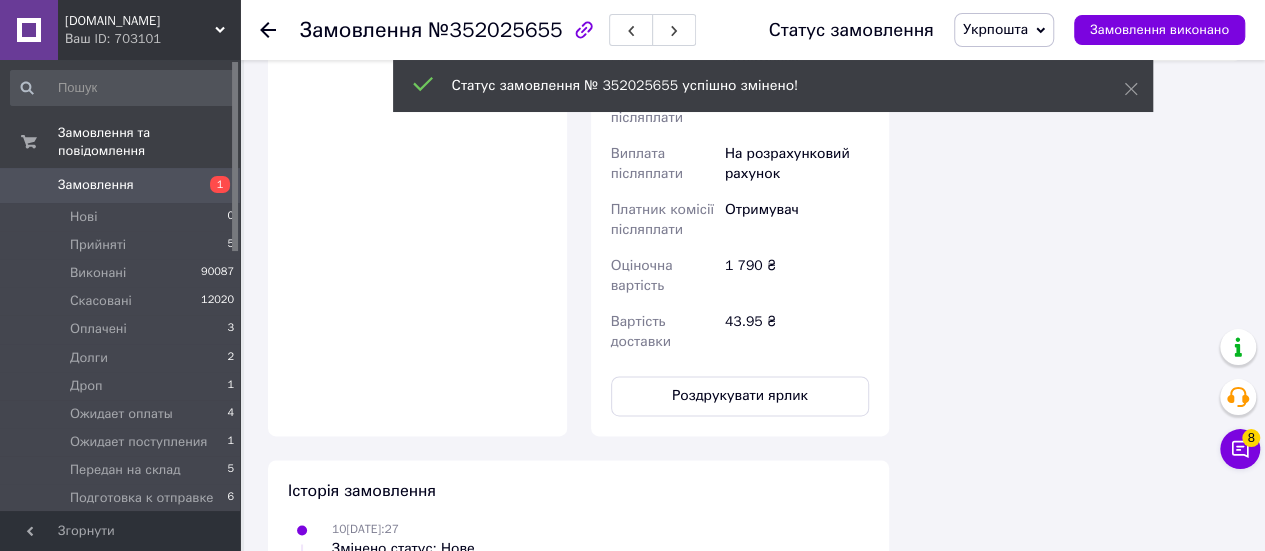click 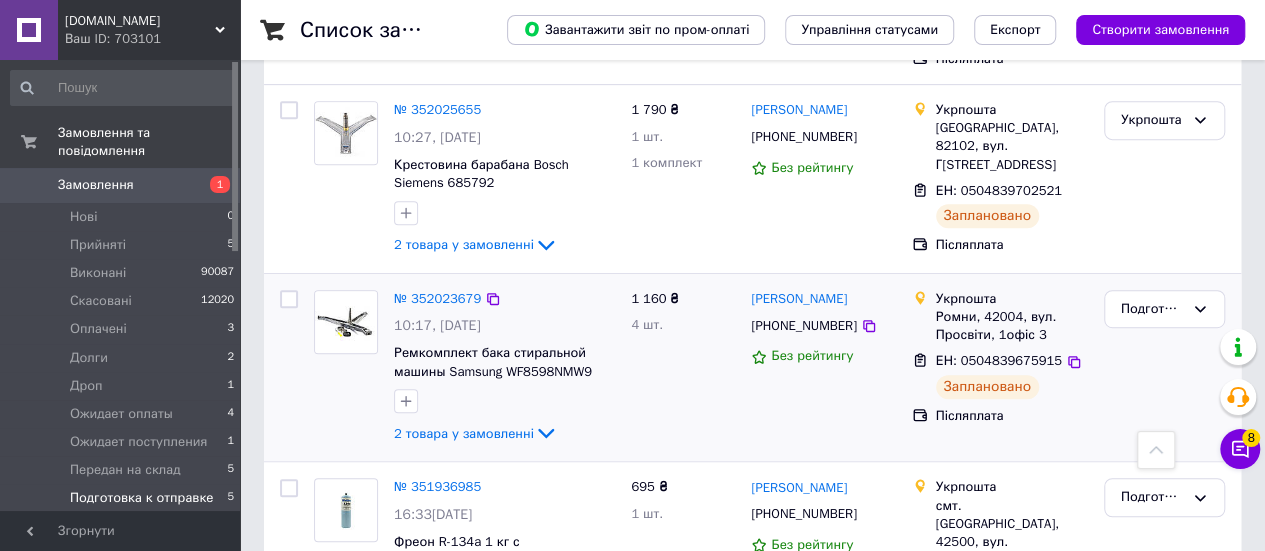 scroll, scrollTop: 400, scrollLeft: 0, axis: vertical 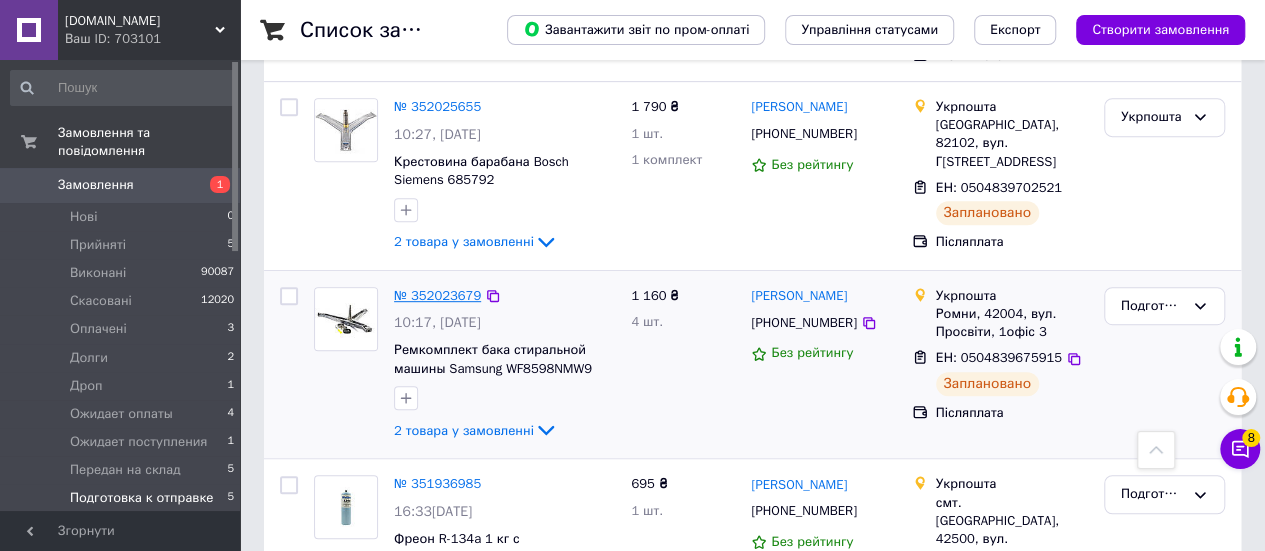 click on "№ 352023679" at bounding box center (437, 295) 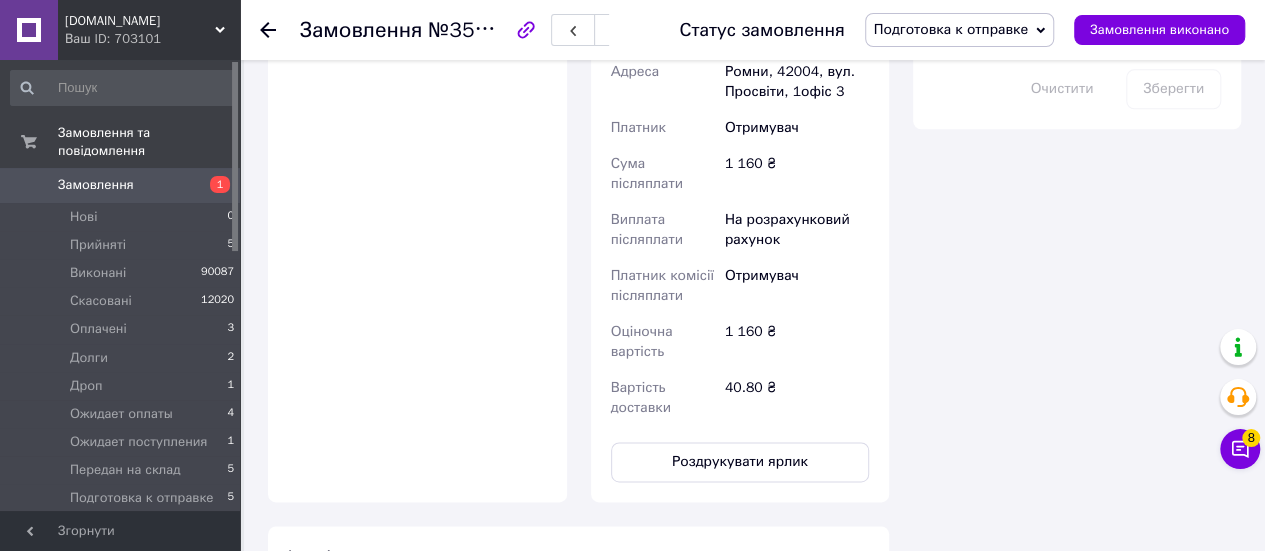 scroll, scrollTop: 1300, scrollLeft: 0, axis: vertical 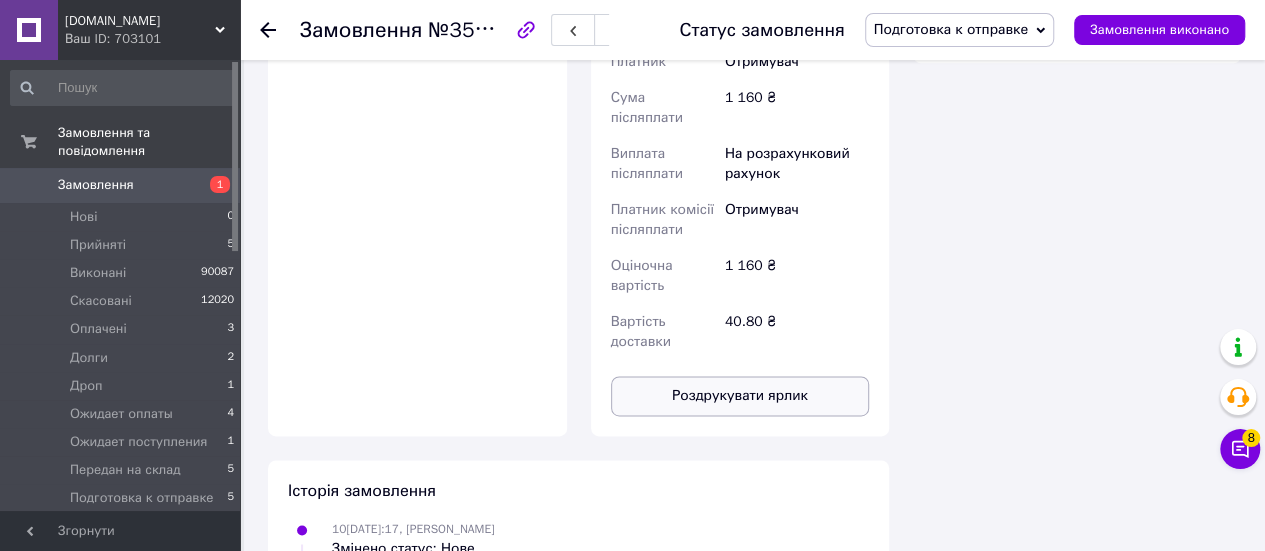 click on "Роздрукувати ярлик" at bounding box center (740, 396) 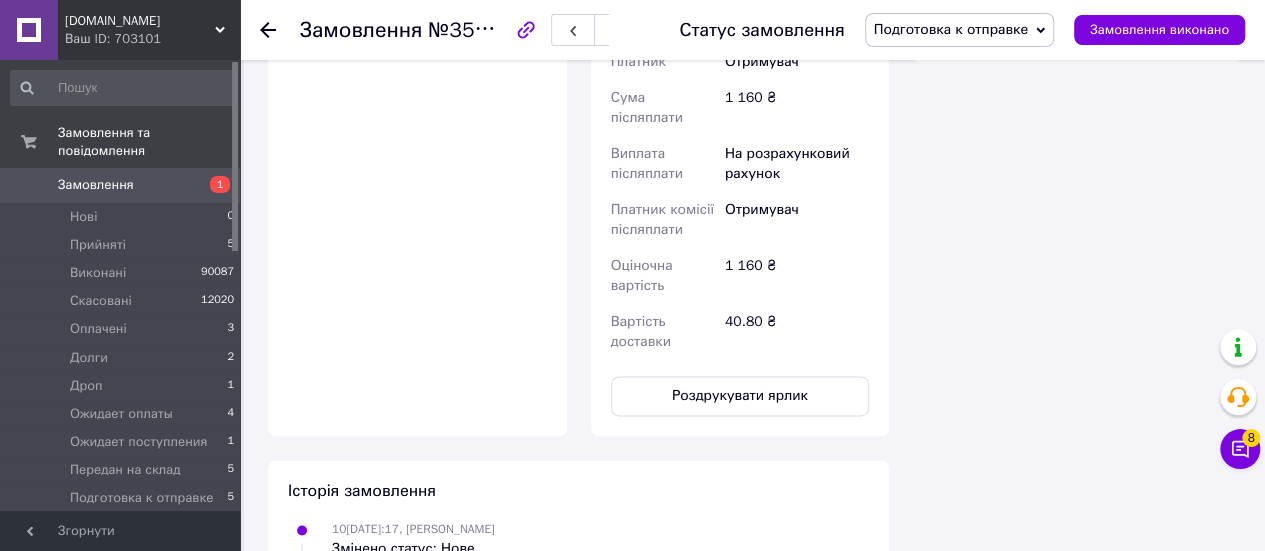 click 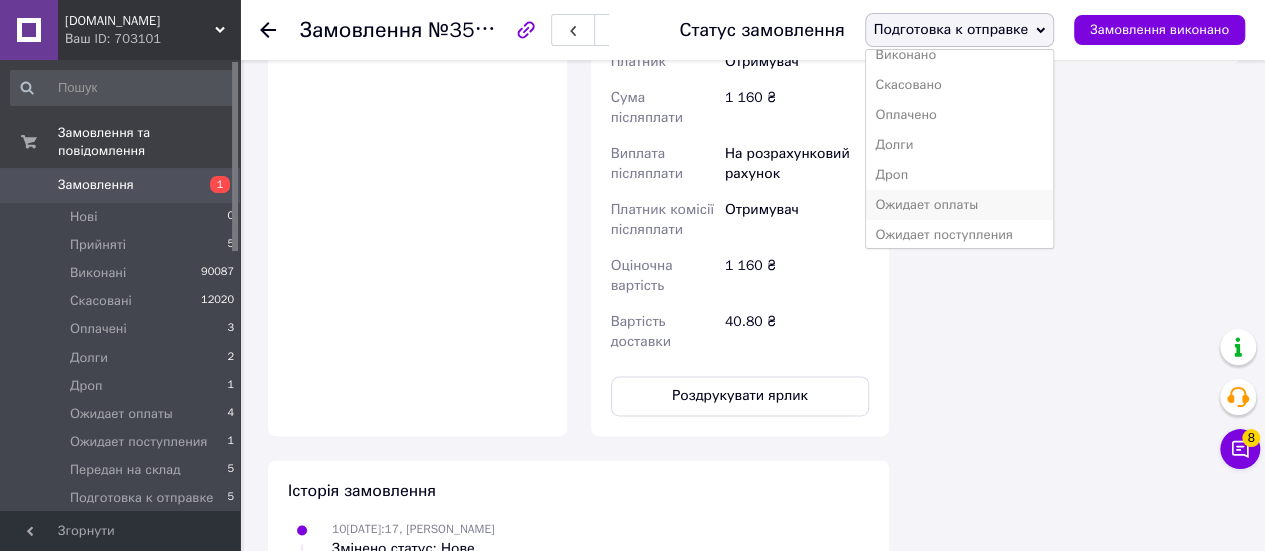 scroll, scrollTop: 141, scrollLeft: 0, axis: vertical 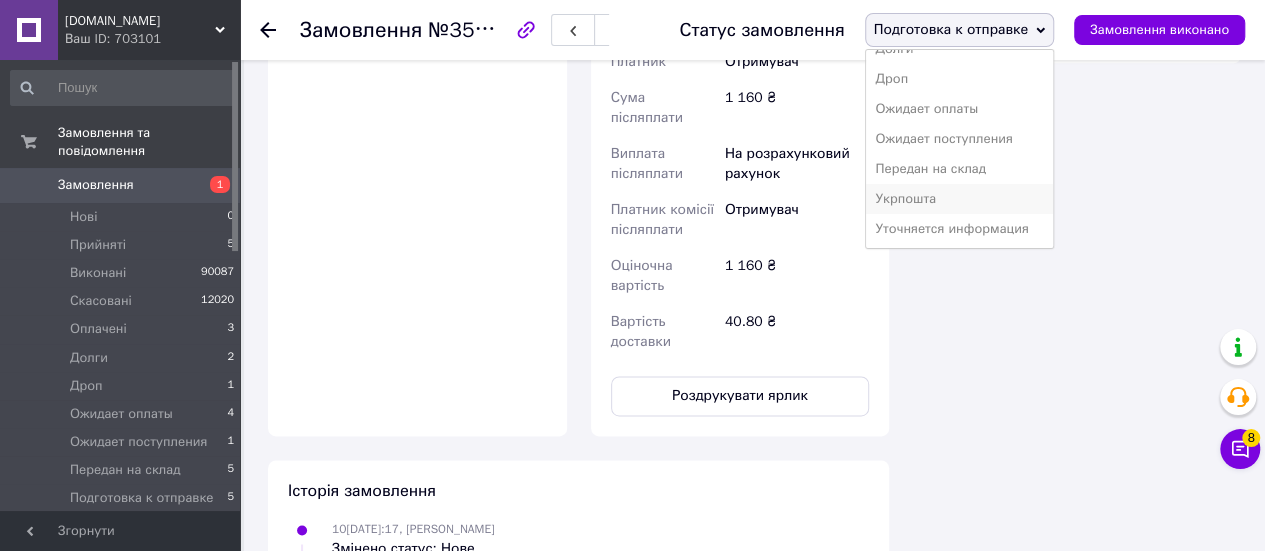 click on "Укрпошта" at bounding box center [959, 199] 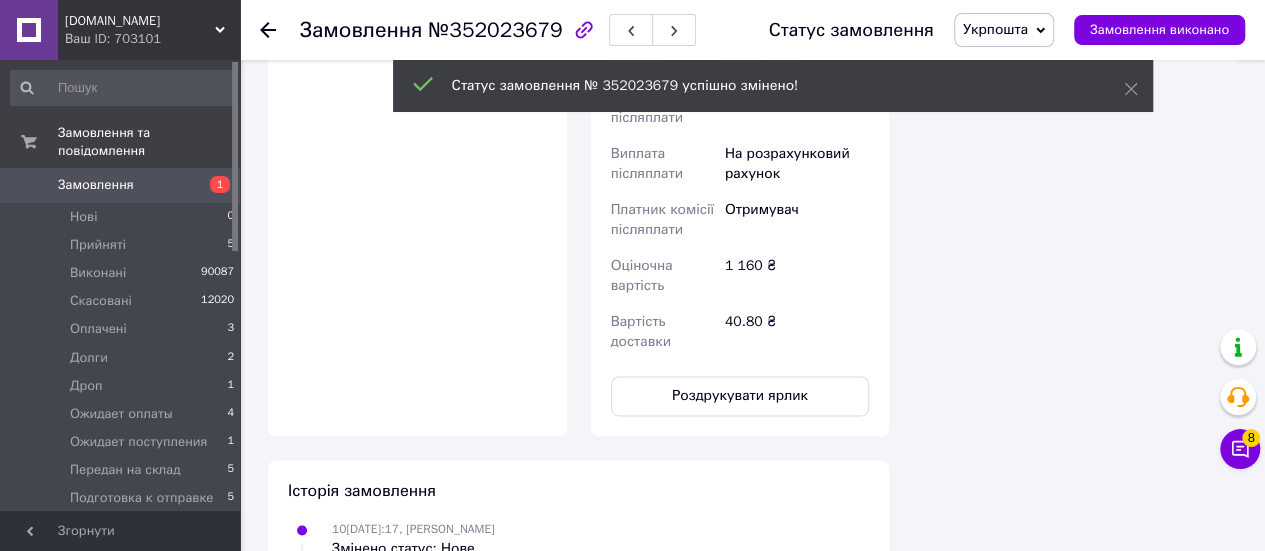 click 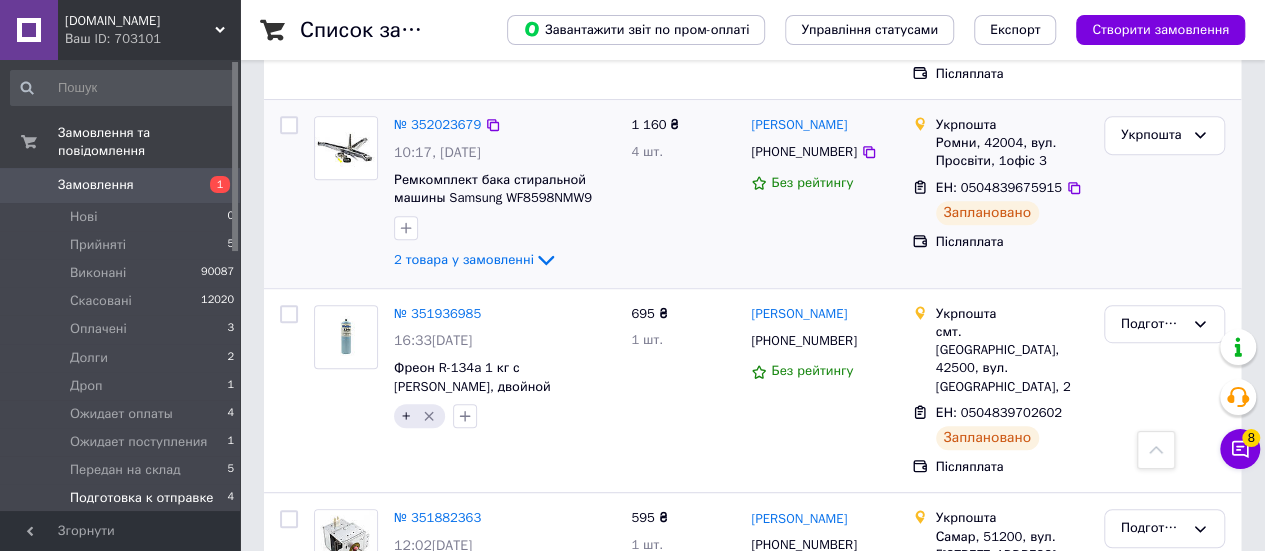 scroll, scrollTop: 476, scrollLeft: 0, axis: vertical 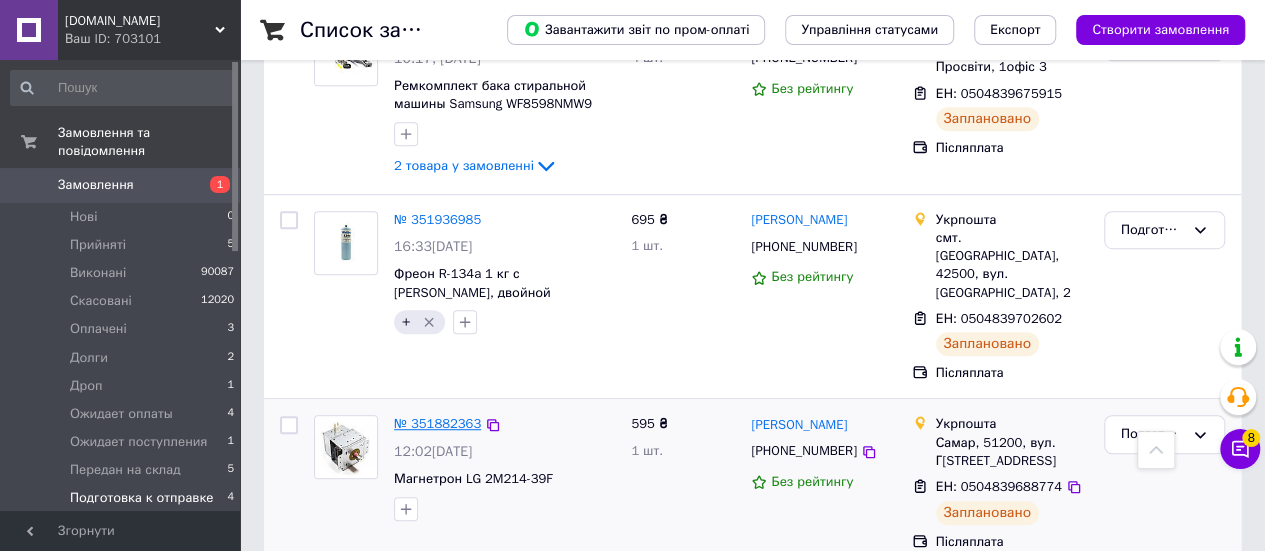 click on "№ 351882363" at bounding box center [437, 423] 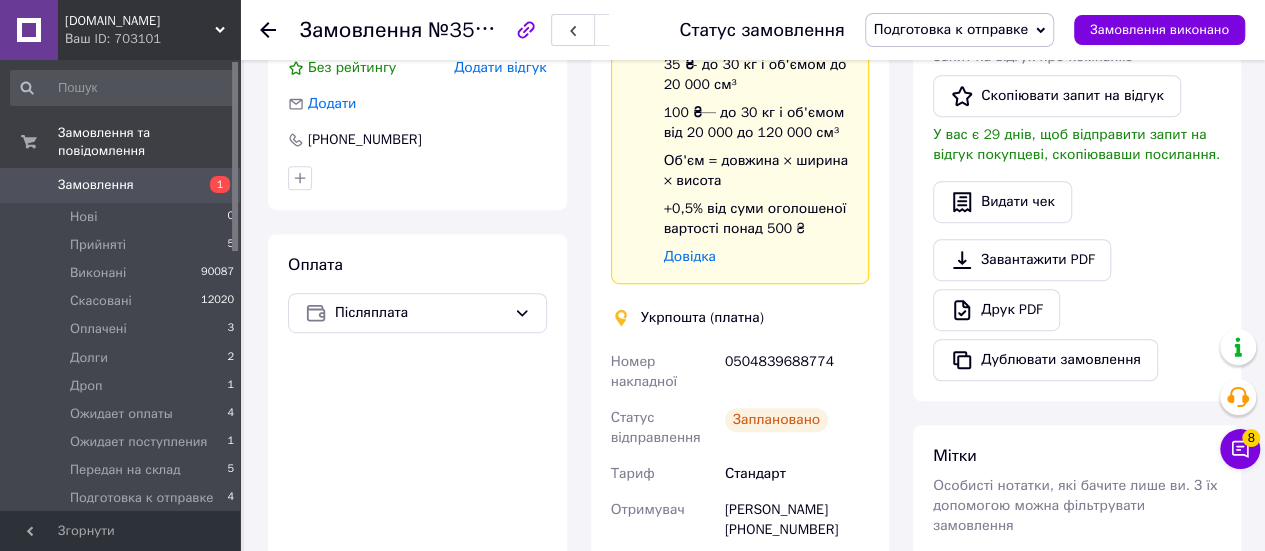 scroll, scrollTop: 976, scrollLeft: 0, axis: vertical 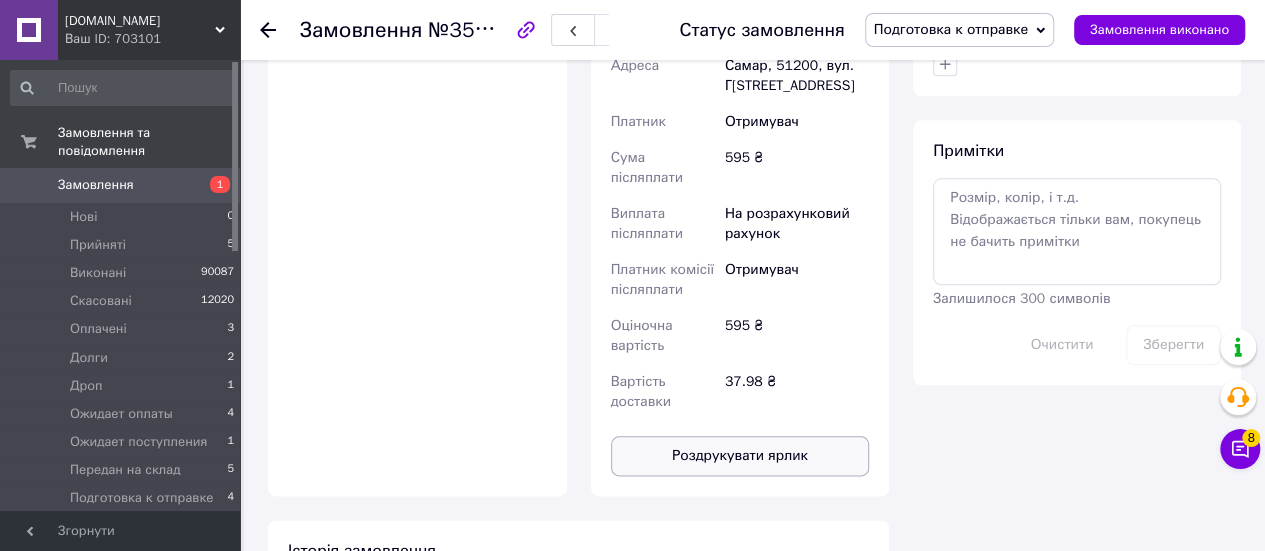 click on "Роздрукувати ярлик" at bounding box center [740, 456] 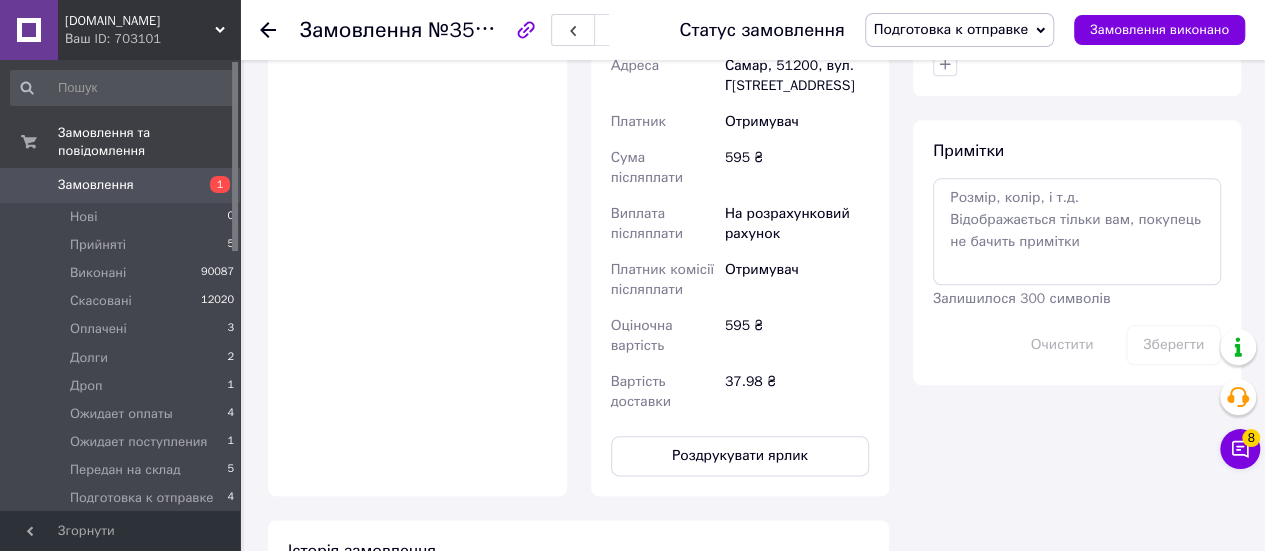click on "Подготовка к отправке" at bounding box center [959, 30] 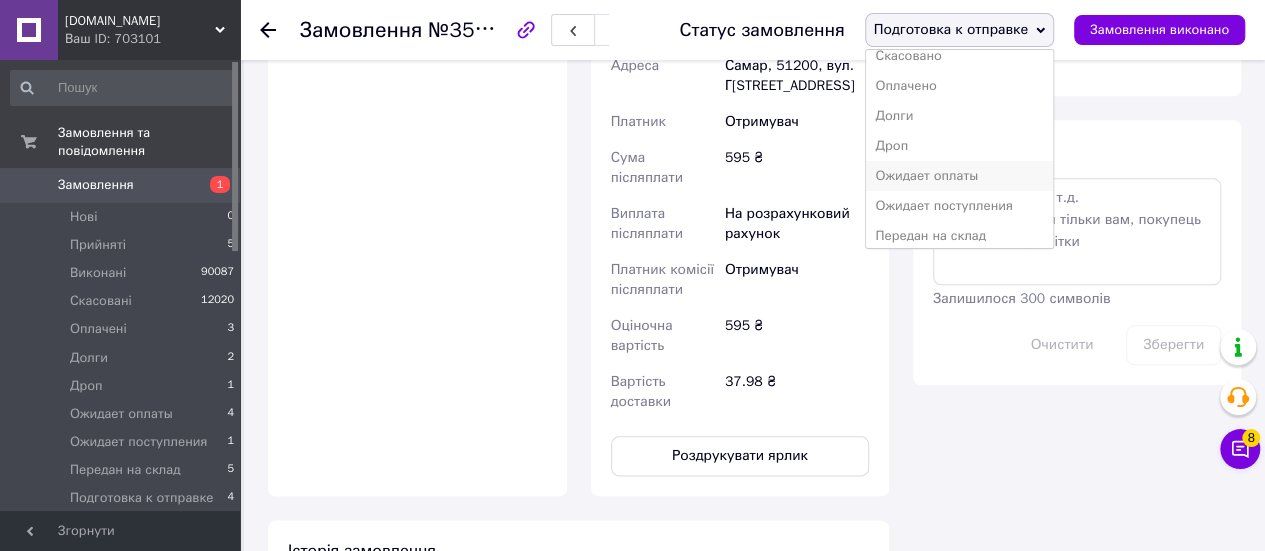 scroll, scrollTop: 141, scrollLeft: 0, axis: vertical 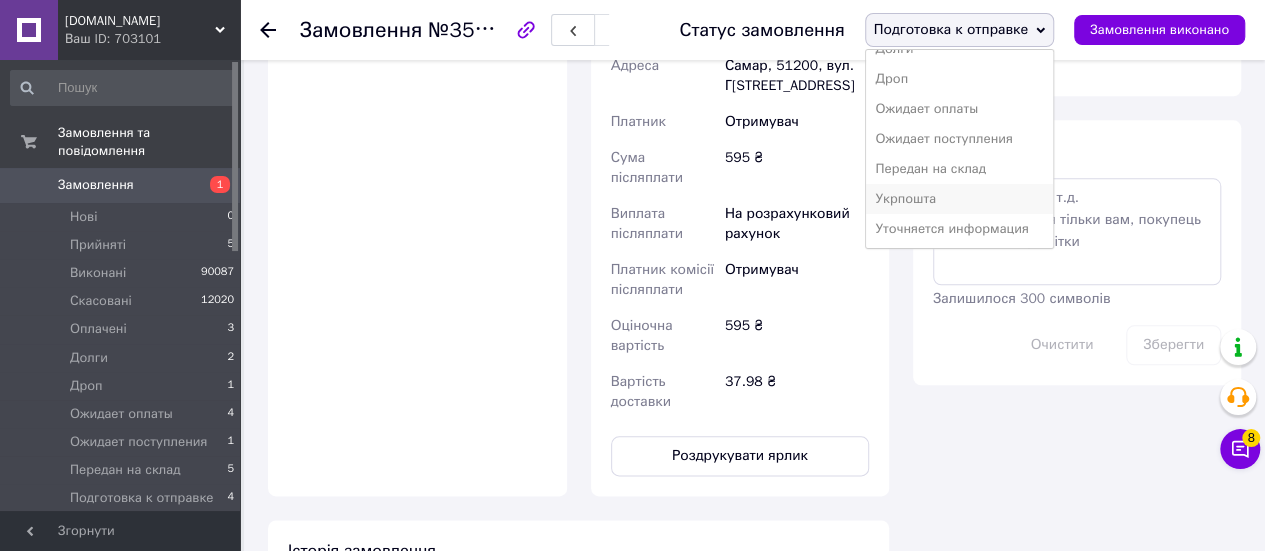 click on "Укрпошта" at bounding box center (959, 199) 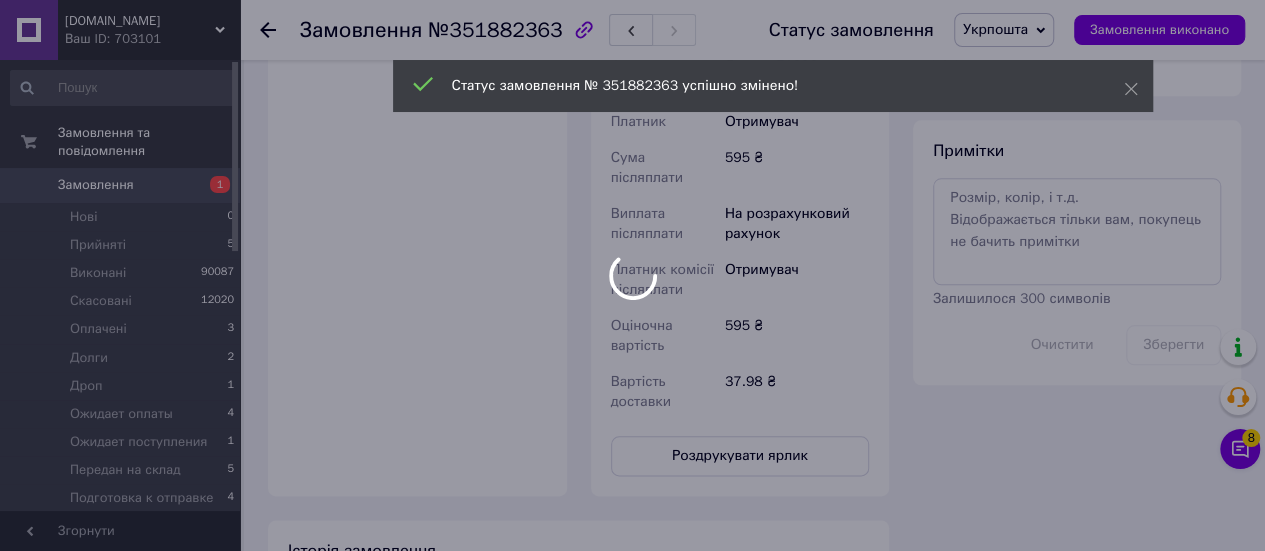 scroll, scrollTop: 8, scrollLeft: 0, axis: vertical 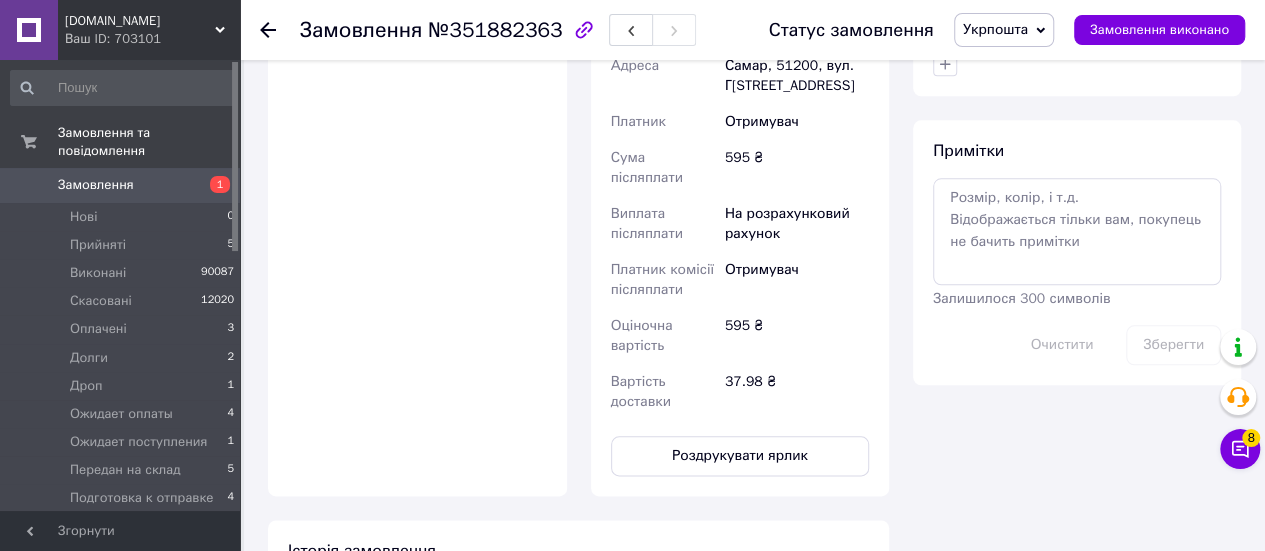 click at bounding box center [280, 30] 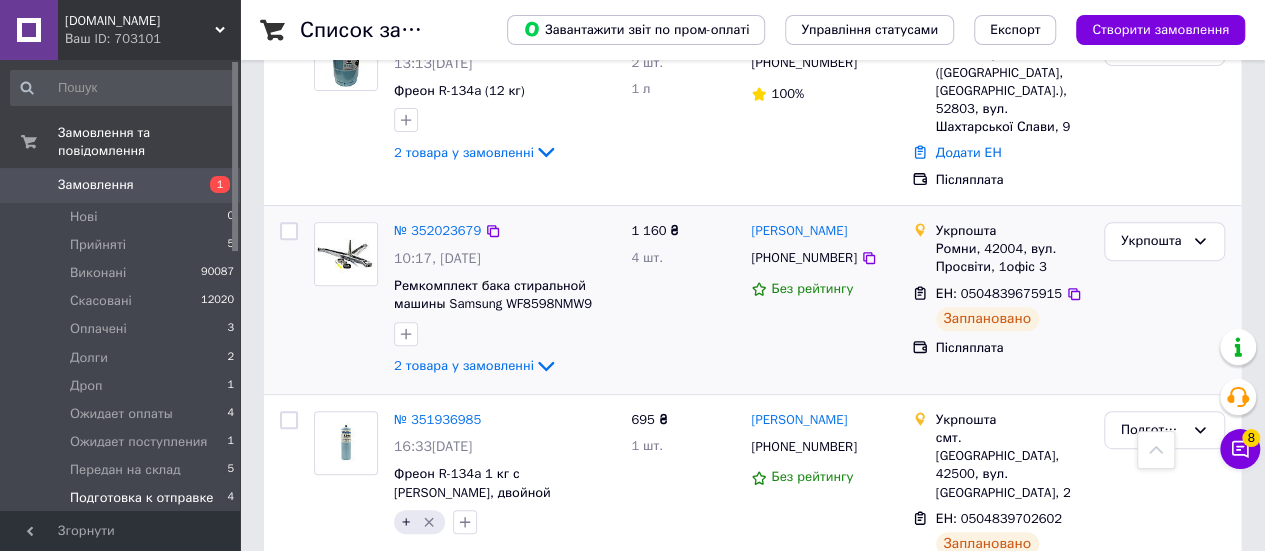 scroll, scrollTop: 476, scrollLeft: 0, axis: vertical 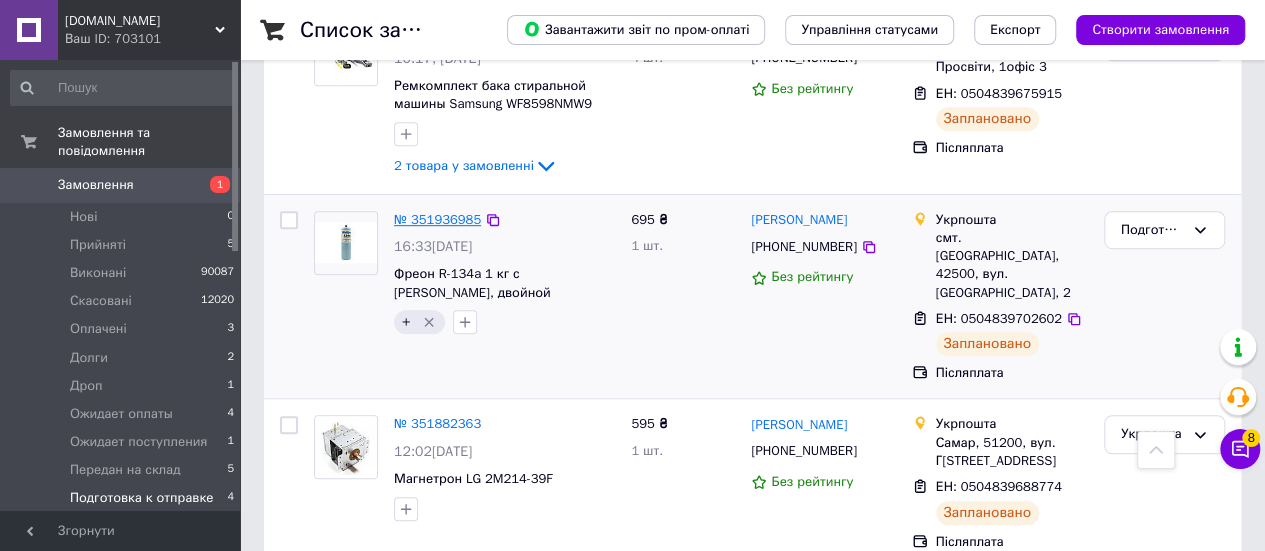 click on "№ 351936985" at bounding box center [437, 219] 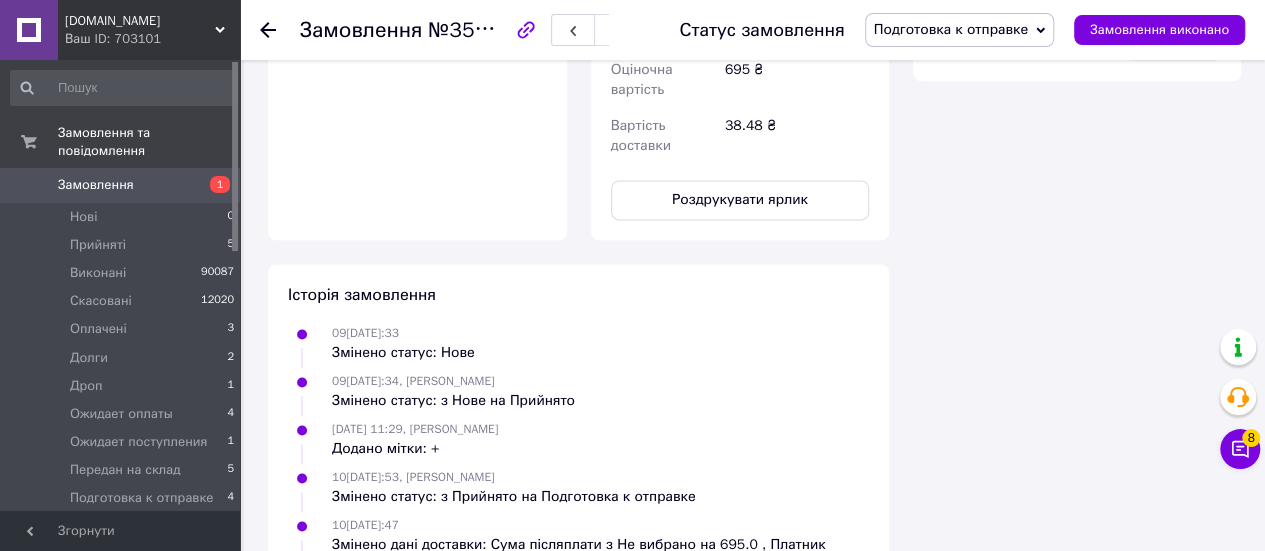 scroll, scrollTop: 1112, scrollLeft: 0, axis: vertical 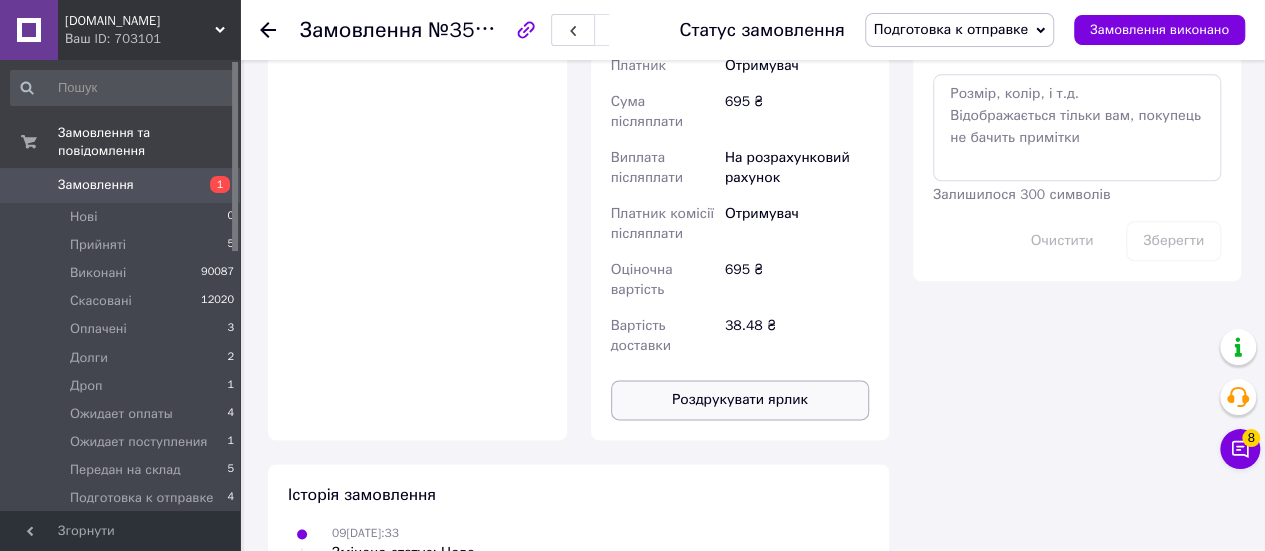 click on "Роздрукувати ярлик" at bounding box center [740, 400] 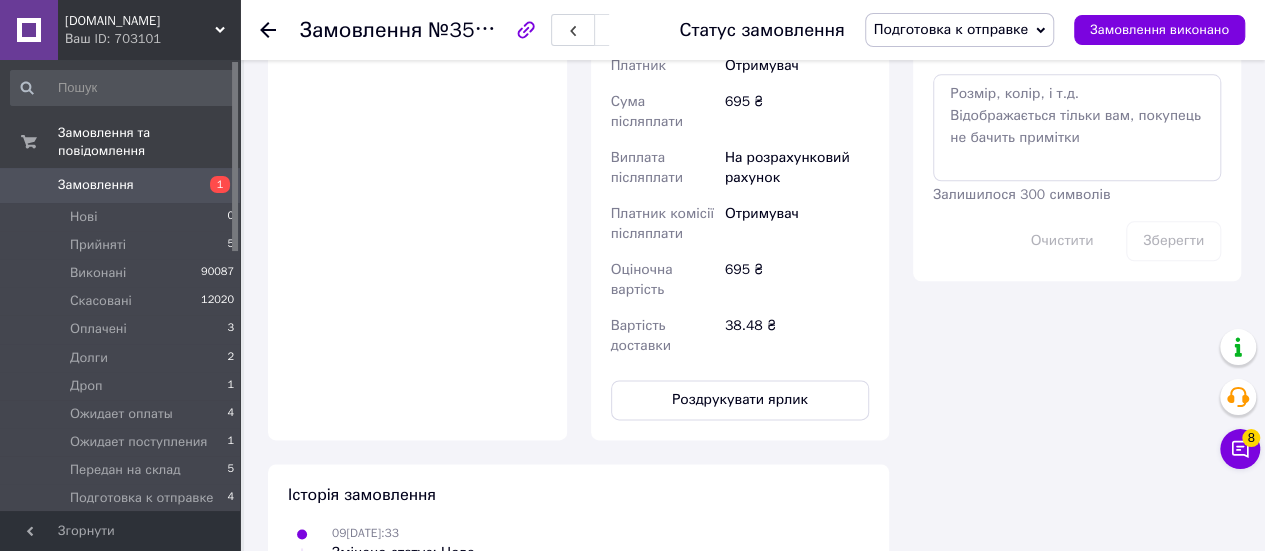 click on "Подготовка к отправке" at bounding box center [951, 29] 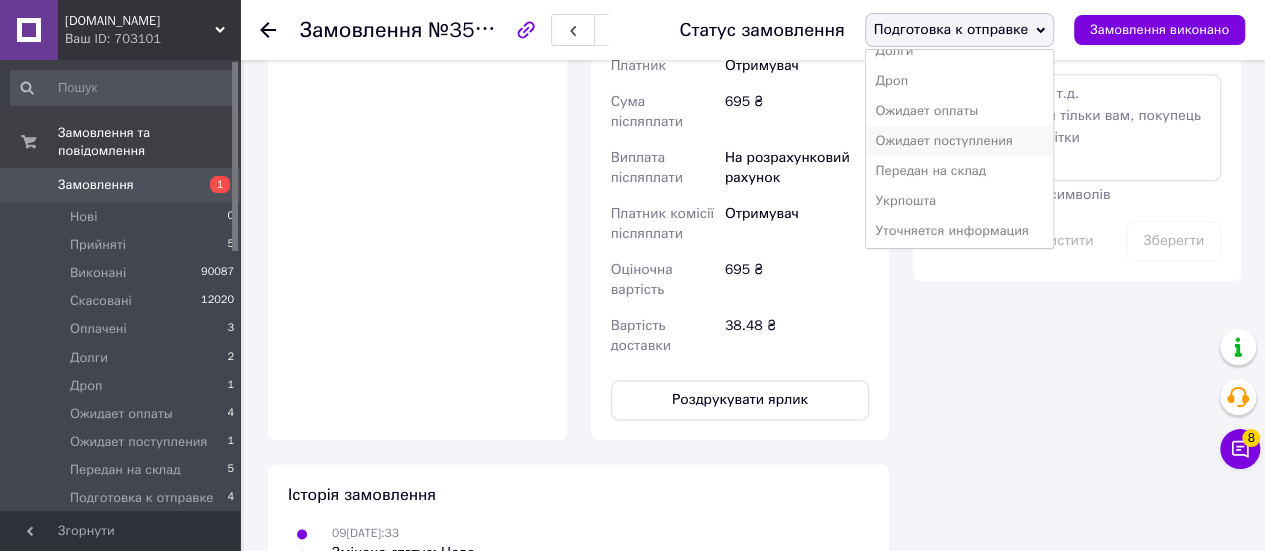 scroll, scrollTop: 141, scrollLeft: 0, axis: vertical 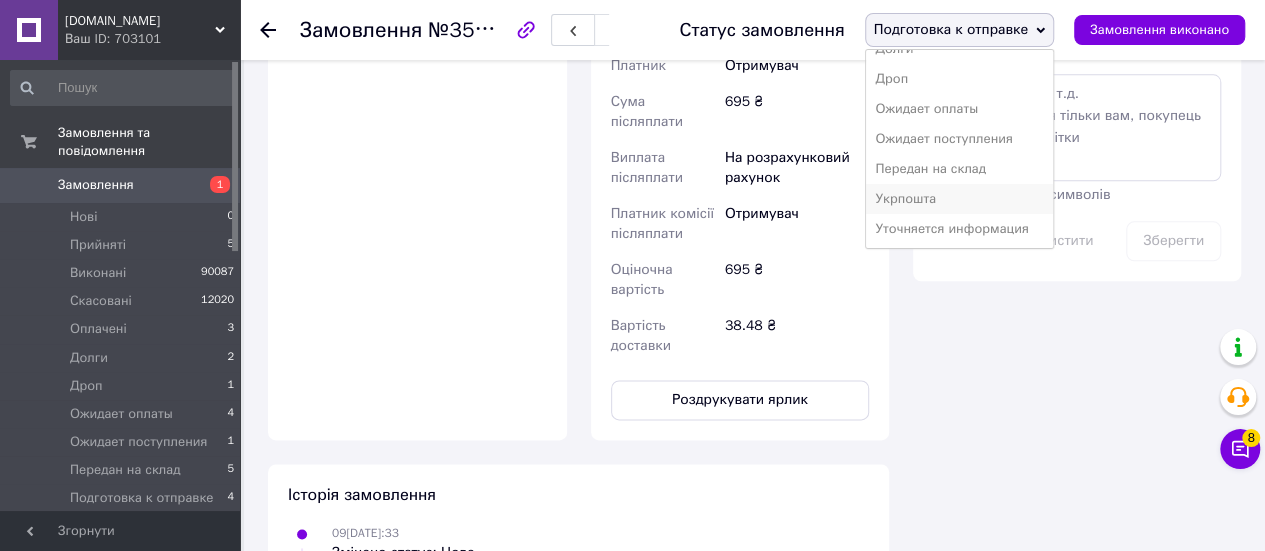 click on "Укрпошта" at bounding box center [959, 199] 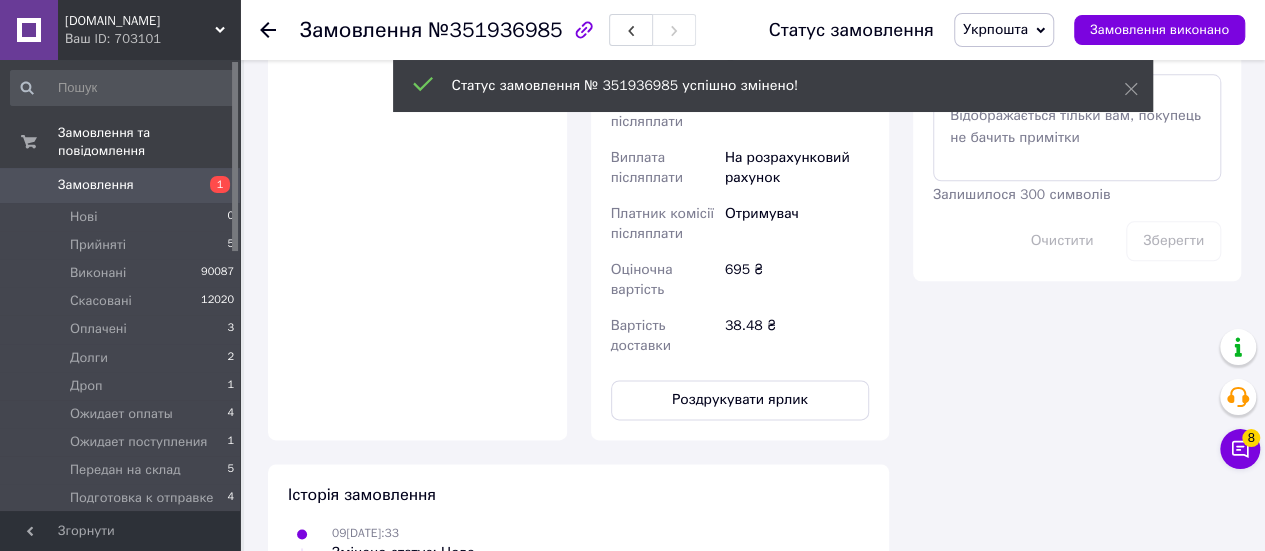 click at bounding box center [268, 30] 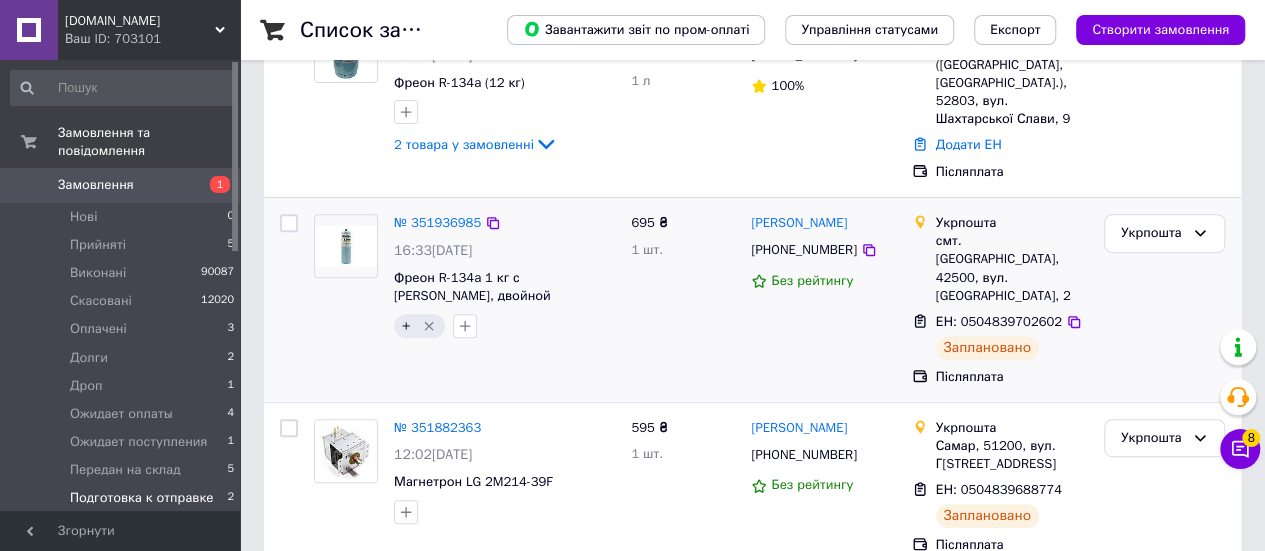 scroll, scrollTop: 288, scrollLeft: 0, axis: vertical 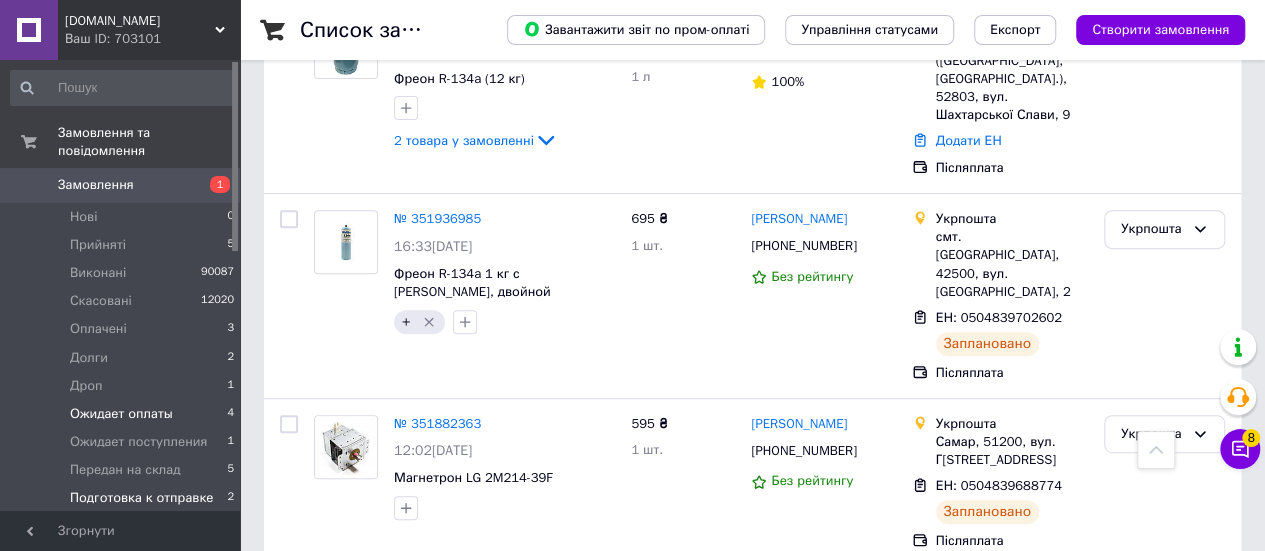 click on "Ожидает оплаты" at bounding box center [121, 414] 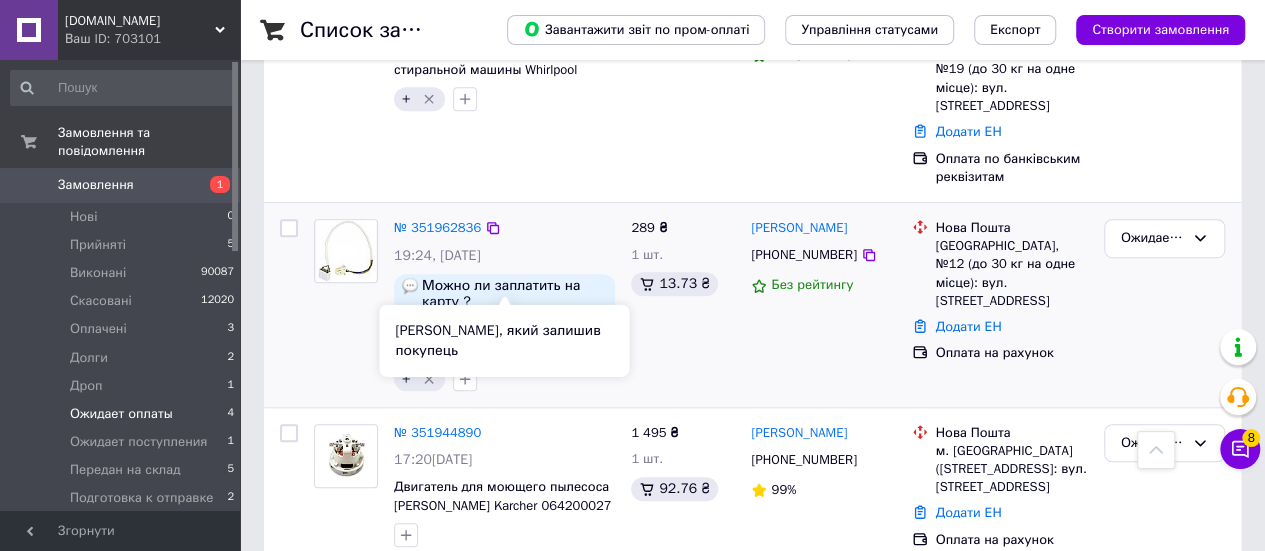 scroll, scrollTop: 491, scrollLeft: 0, axis: vertical 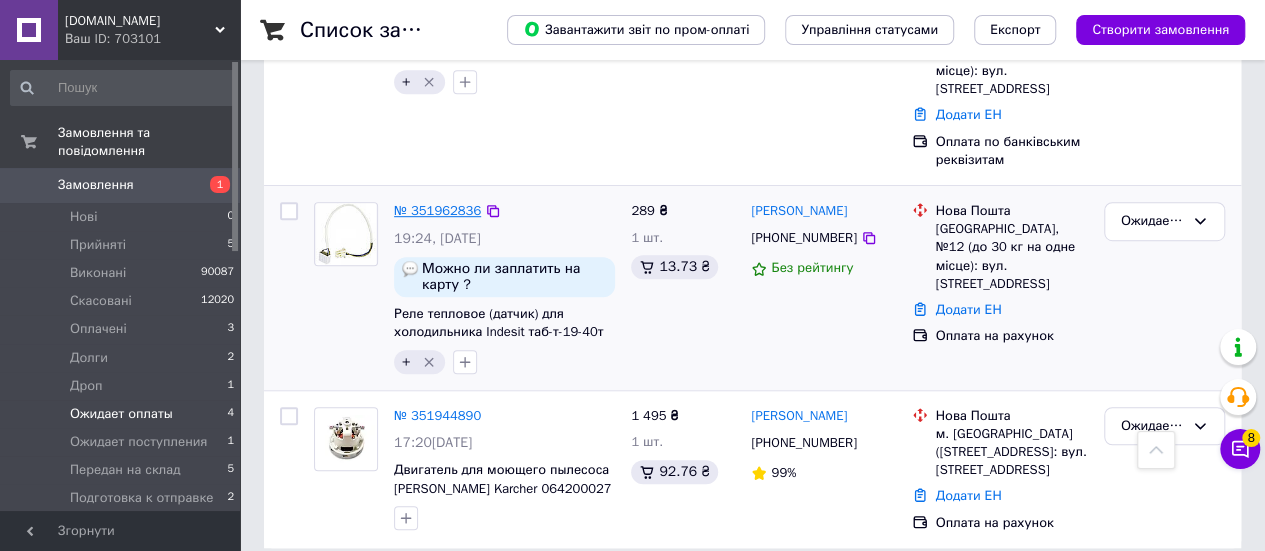 click on "№ 351962836" at bounding box center [437, 210] 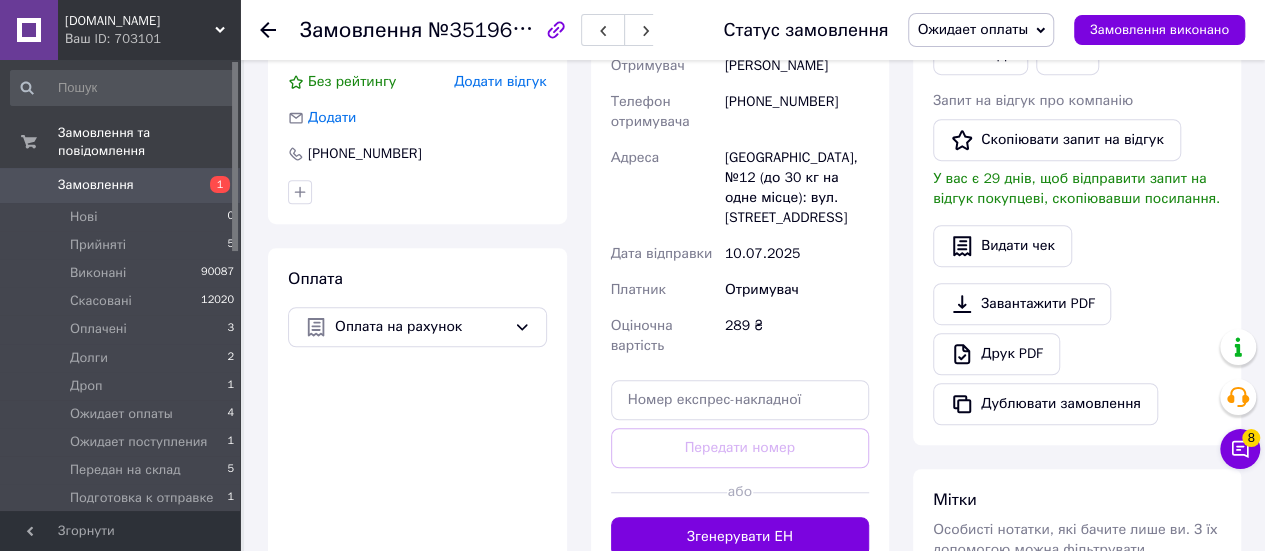 scroll, scrollTop: 591, scrollLeft: 0, axis: vertical 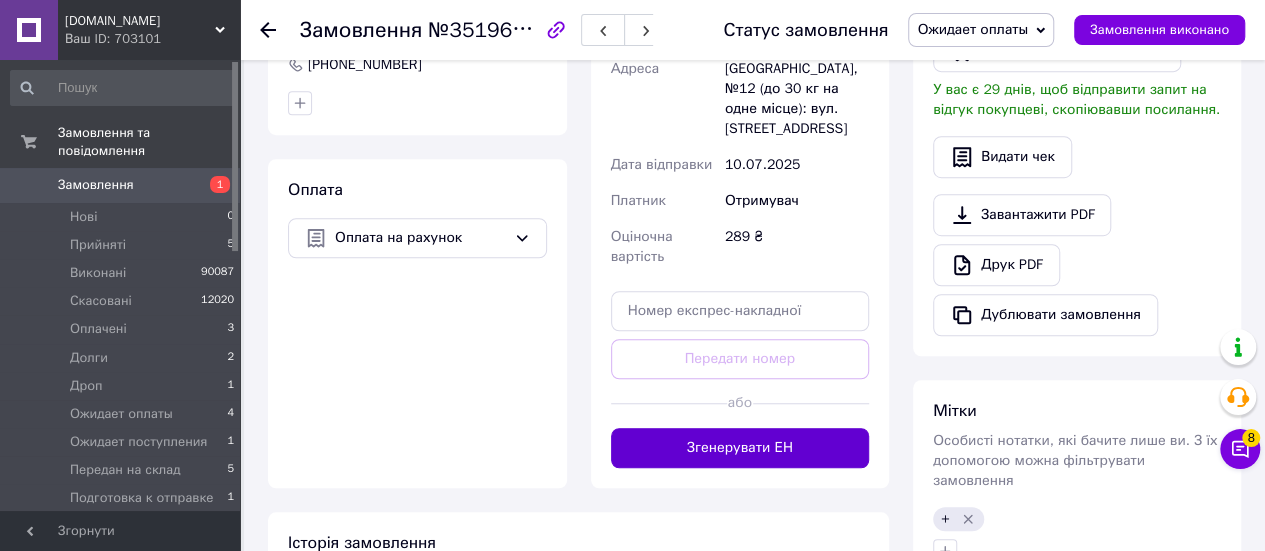 click on "Згенерувати ЕН" at bounding box center [740, 448] 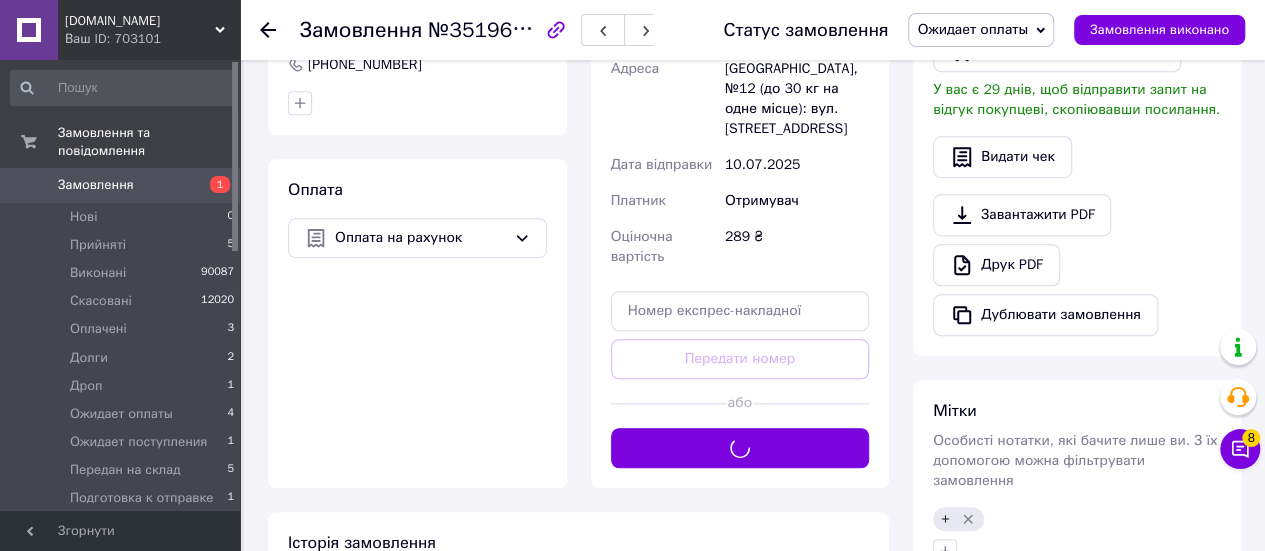 click on "Ожидает оплаты" at bounding box center [972, 29] 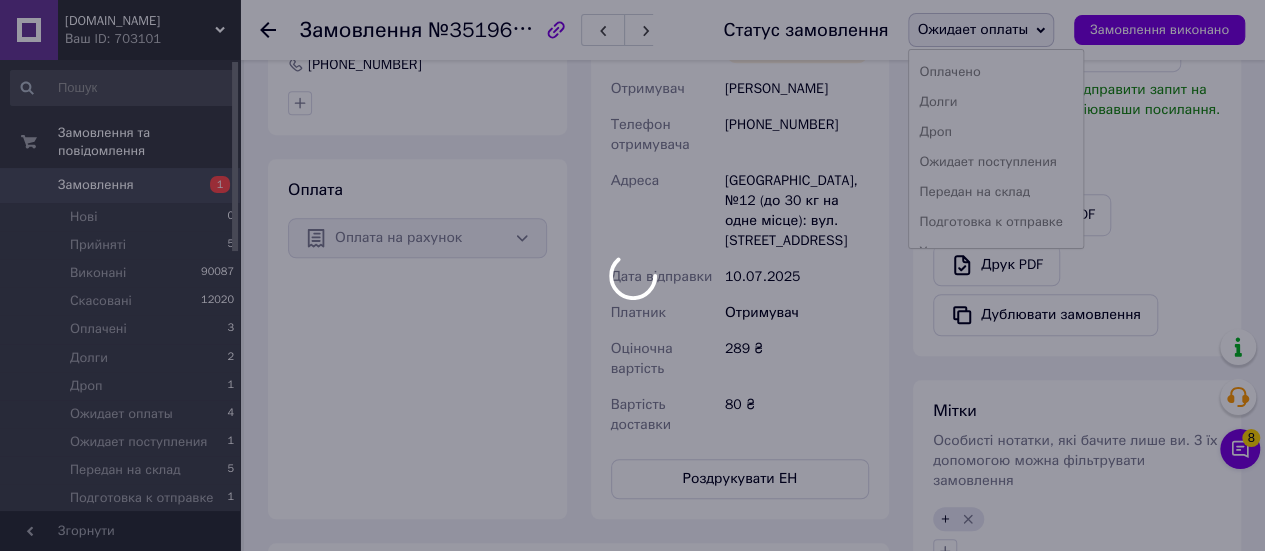 scroll, scrollTop: 141, scrollLeft: 0, axis: vertical 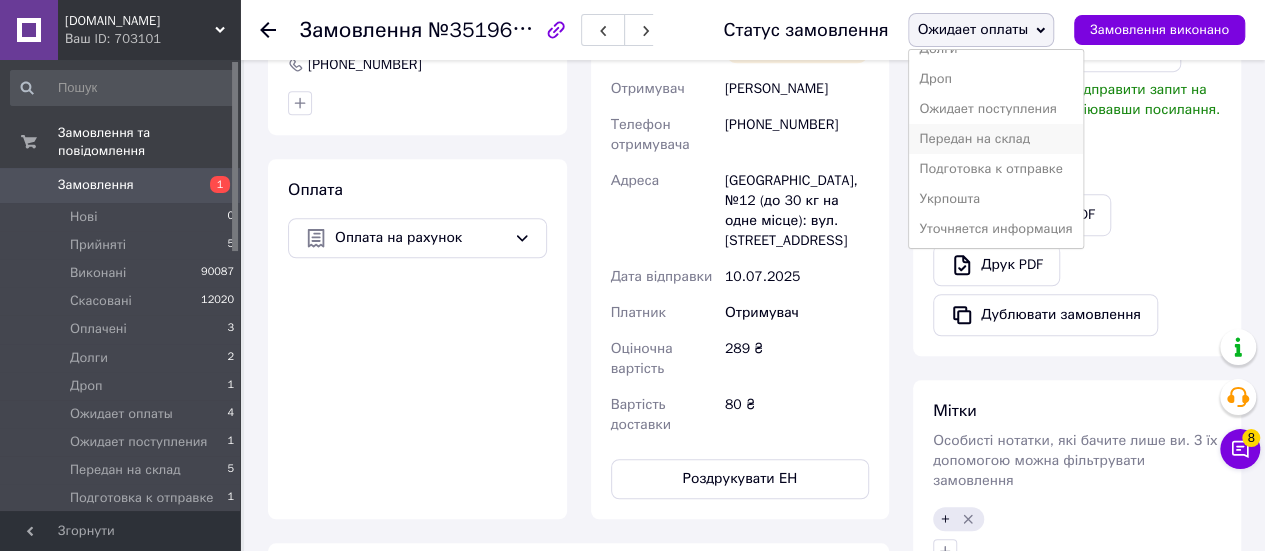 click on "Передан на склад" at bounding box center [995, 139] 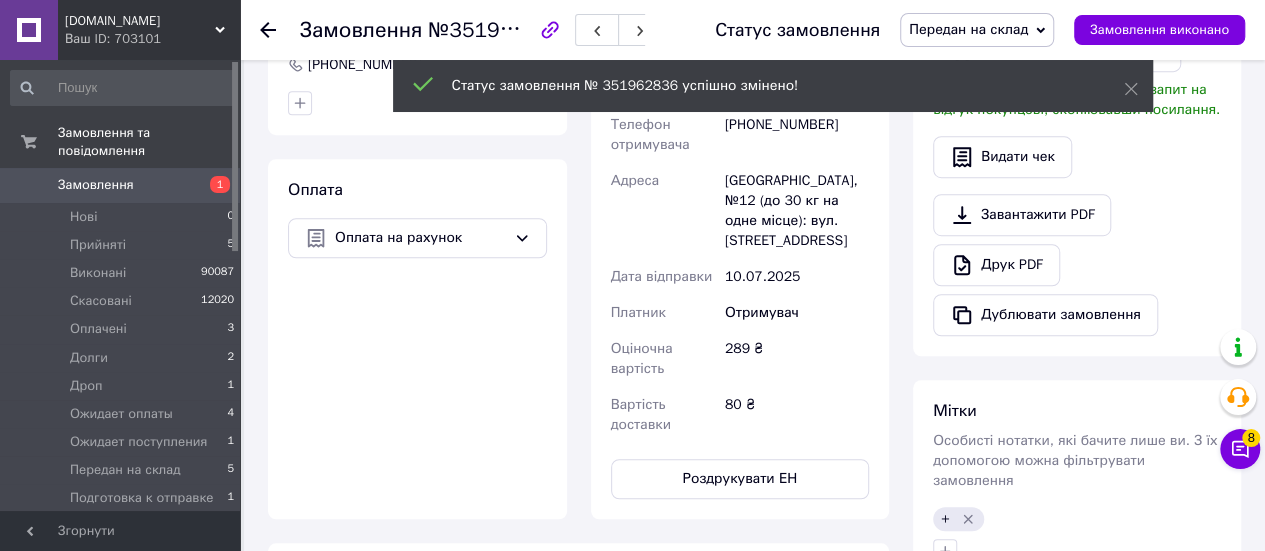 click 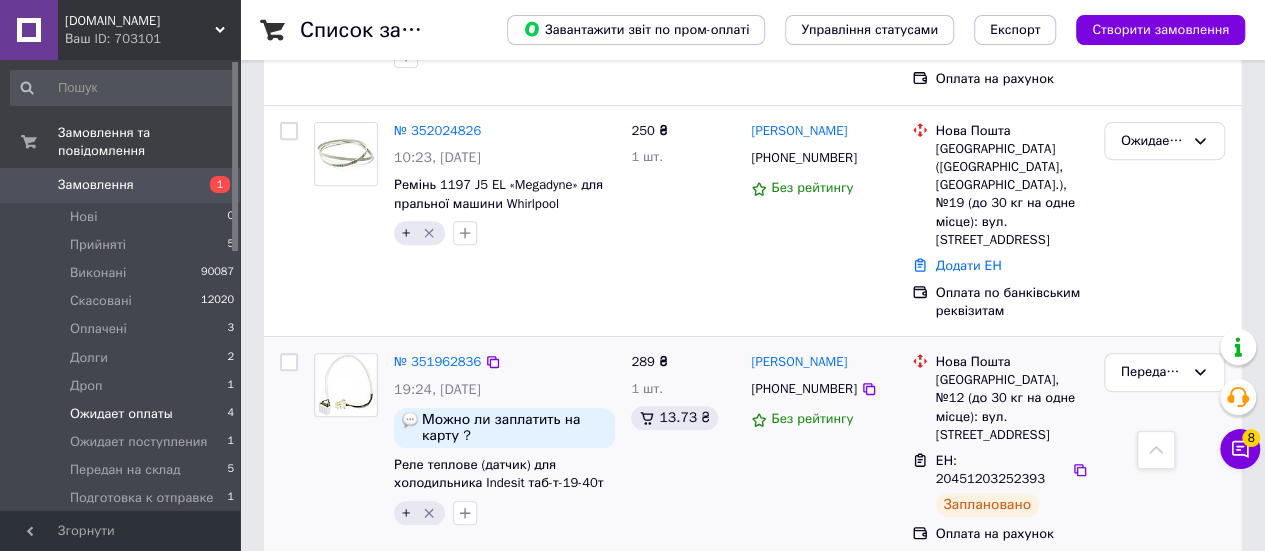 scroll, scrollTop: 491, scrollLeft: 0, axis: vertical 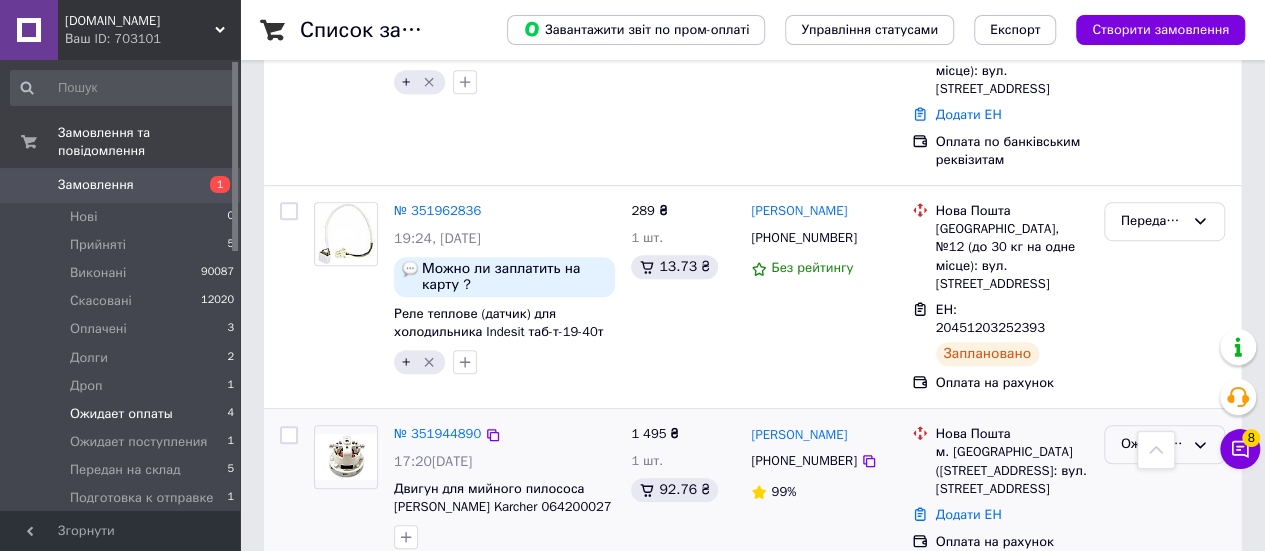 click on "Ожидает оплаты" at bounding box center (1152, 444) 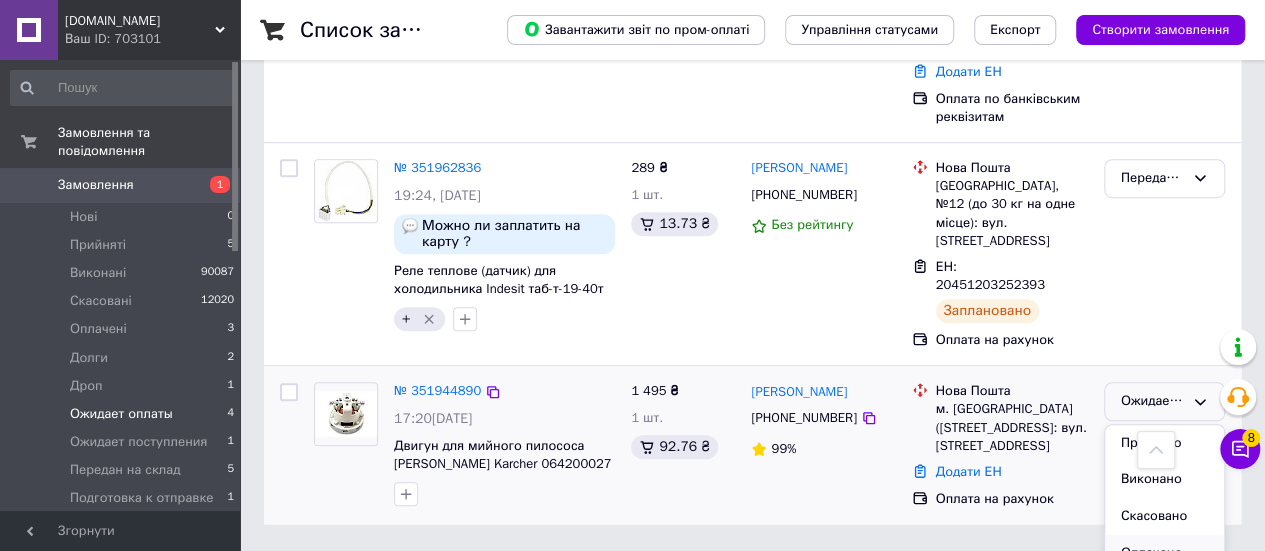 click on "Оплачено" at bounding box center [1164, 553] 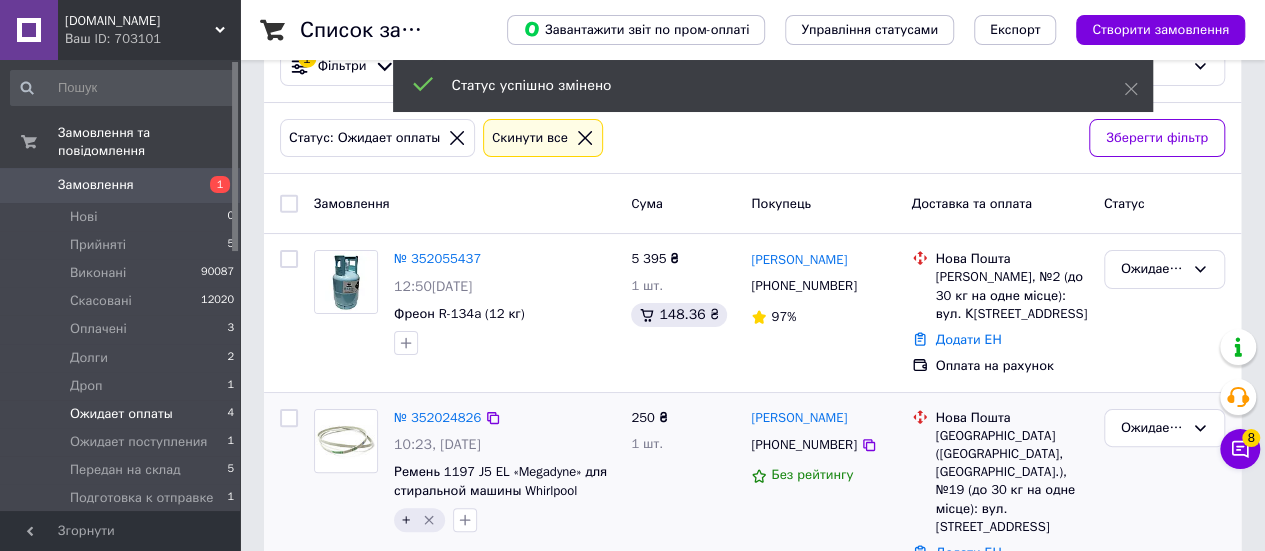 scroll, scrollTop: 0, scrollLeft: 0, axis: both 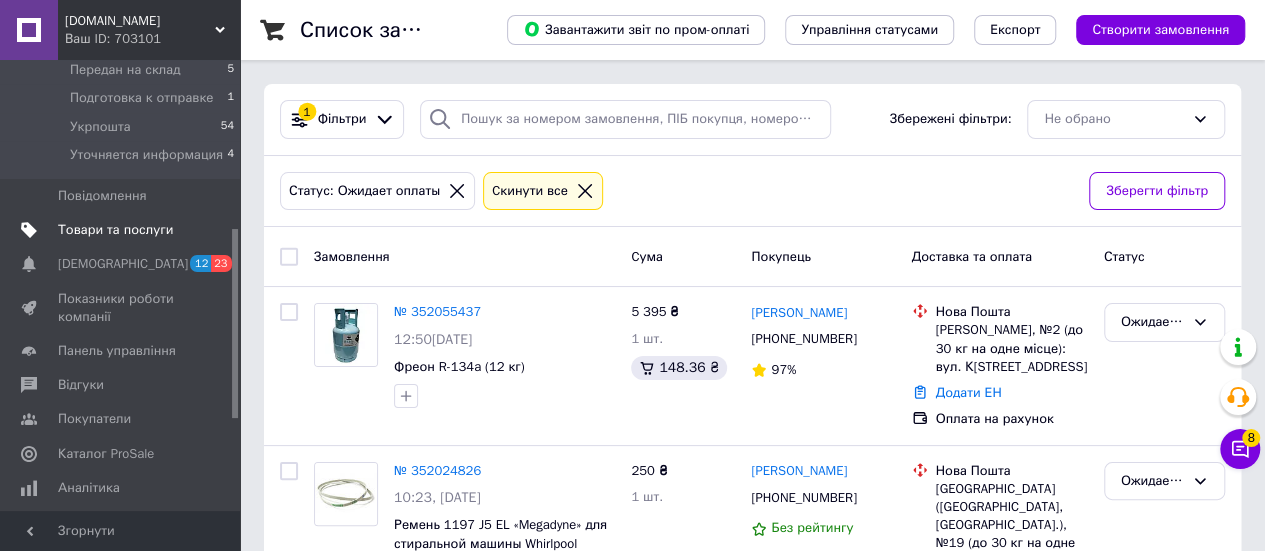 click on "Товари та послуги" at bounding box center [115, 230] 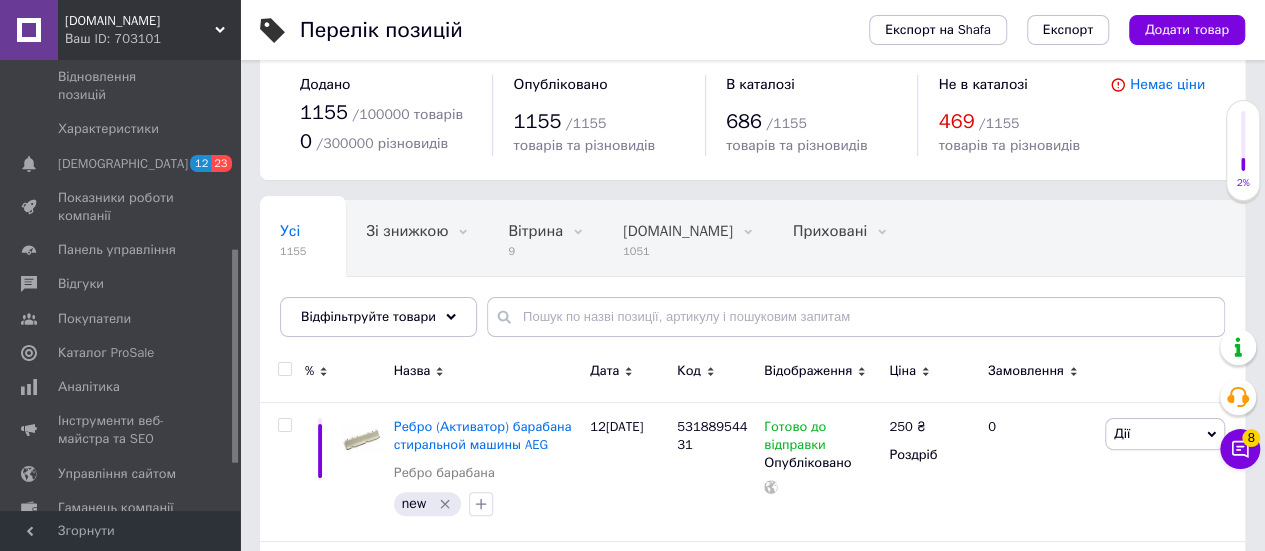 scroll, scrollTop: 0, scrollLeft: 0, axis: both 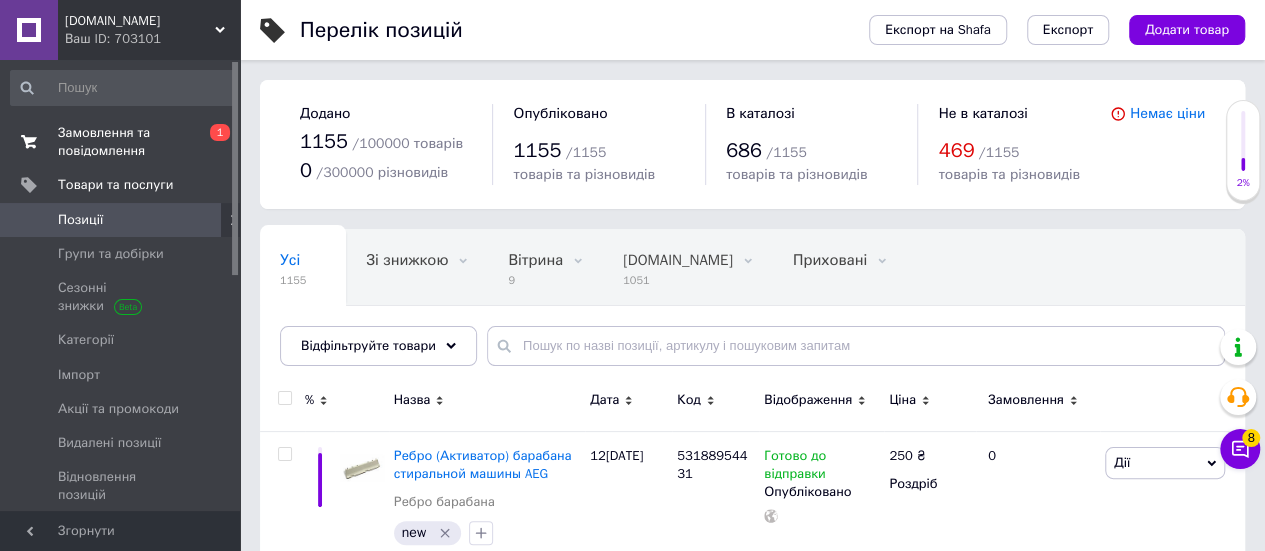 click on "Замовлення та повідомлення" at bounding box center (121, 142) 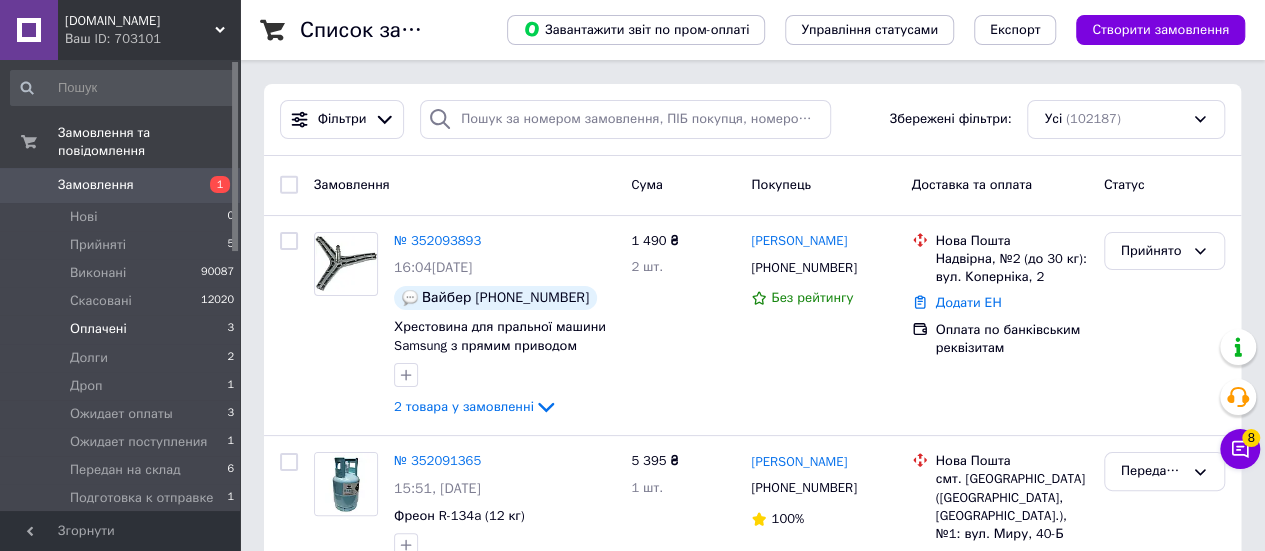 click on "Оплачені 3" at bounding box center (123, 329) 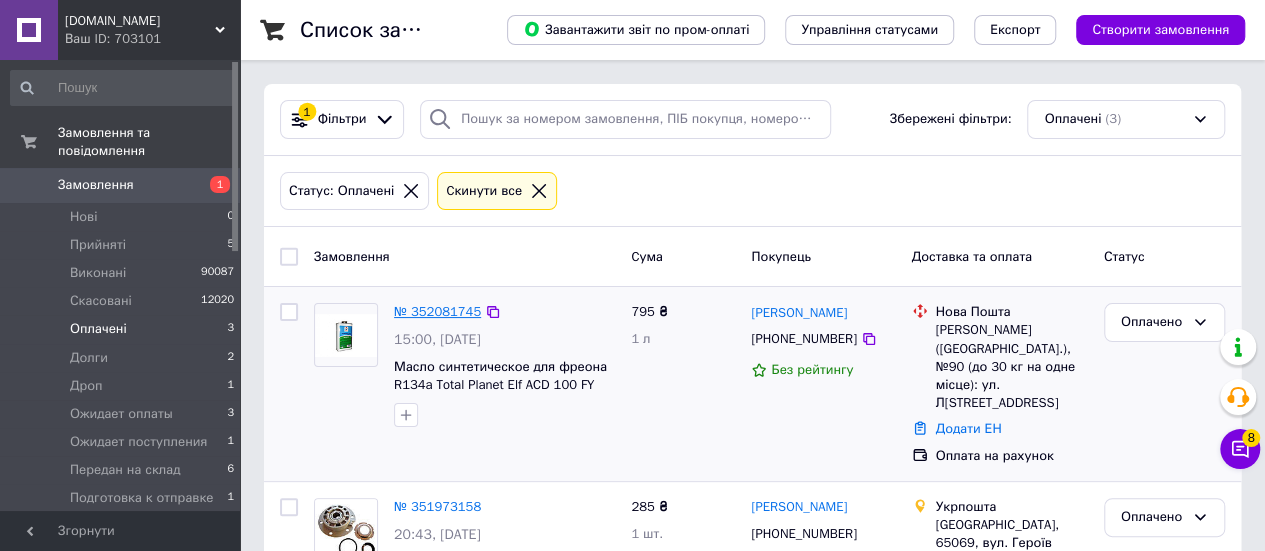 click on "№ 352081745" at bounding box center [437, 311] 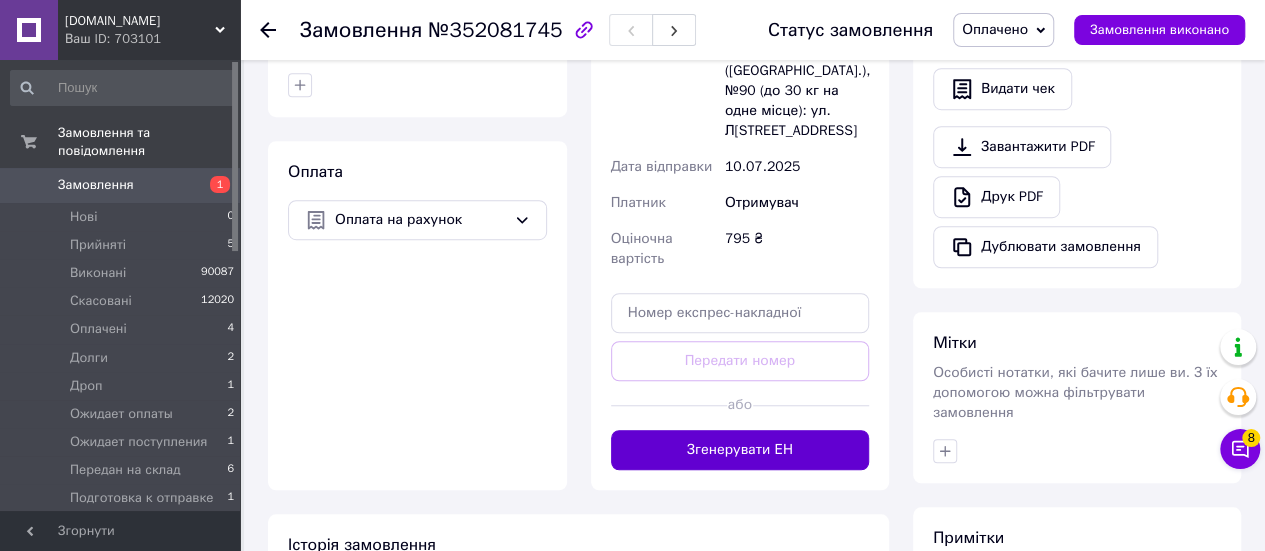 scroll, scrollTop: 700, scrollLeft: 0, axis: vertical 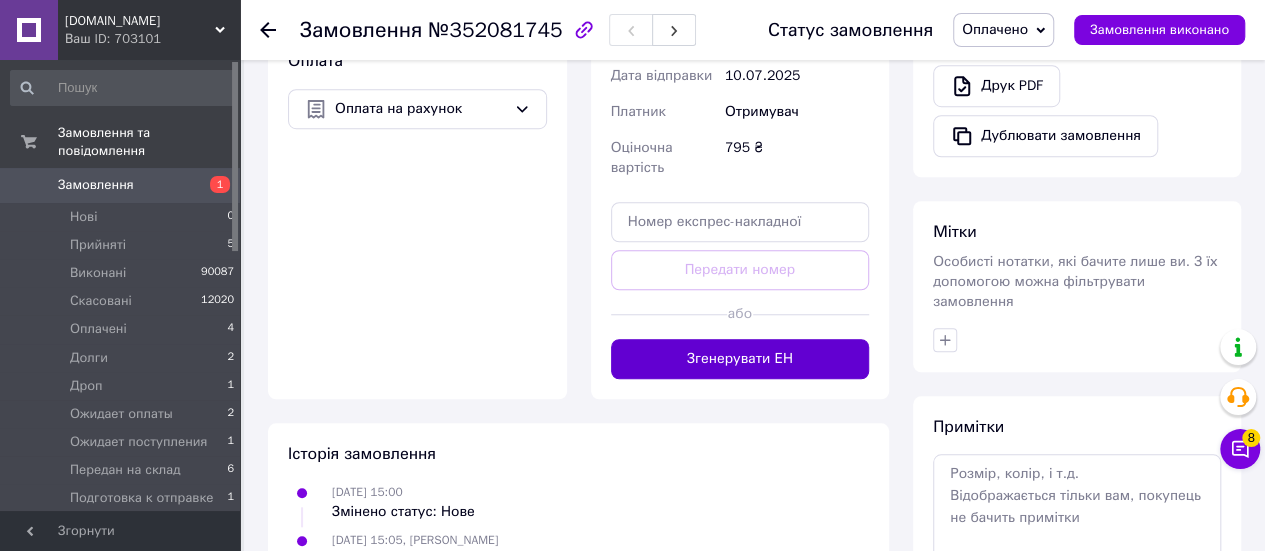 click on "Згенерувати ЕН" at bounding box center (740, 359) 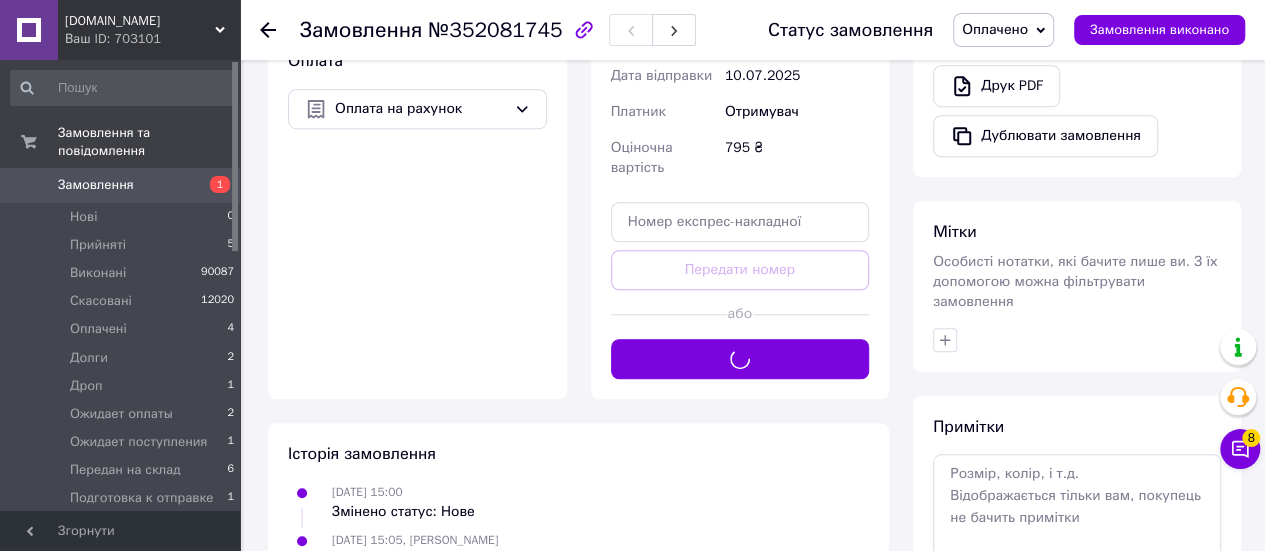 click on "Оплачено" at bounding box center (1003, 30) 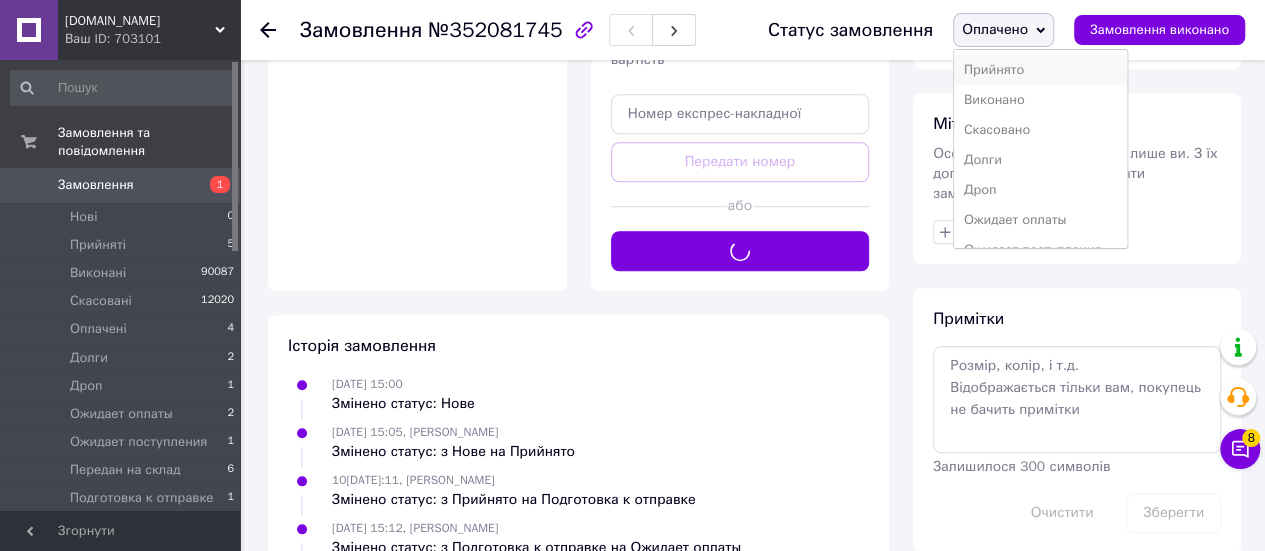 scroll, scrollTop: 867, scrollLeft: 0, axis: vertical 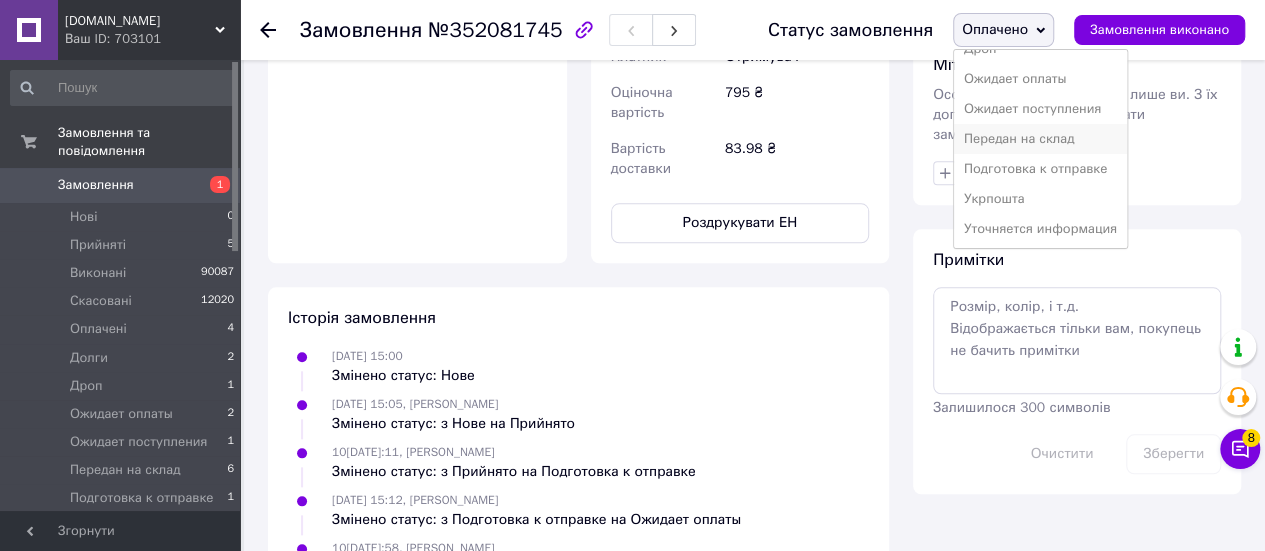 click on "Передан на склад" at bounding box center [1040, 139] 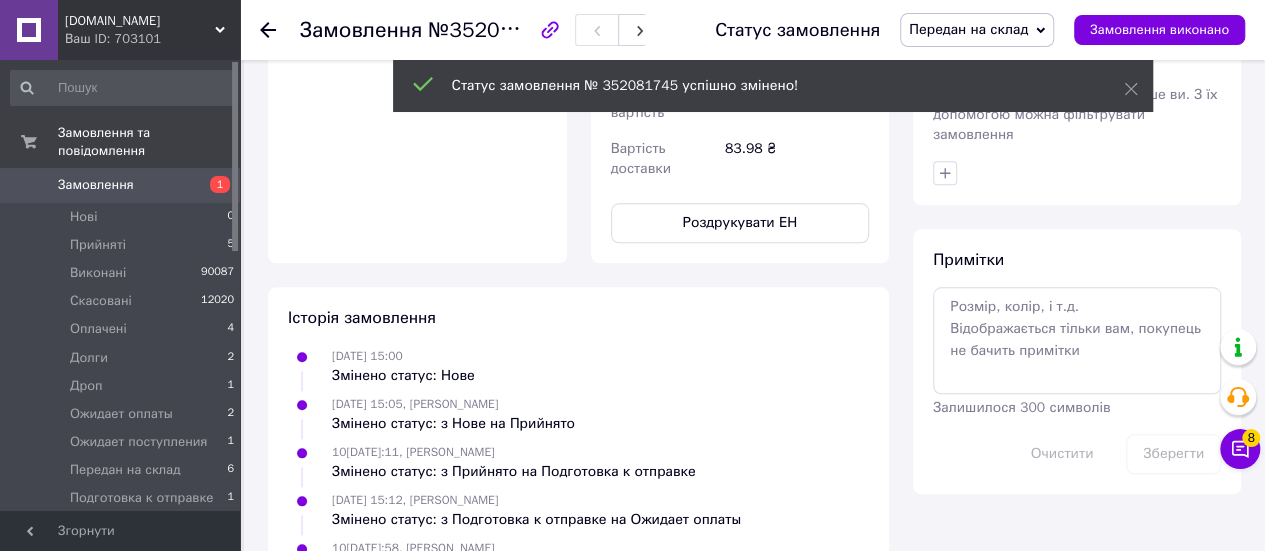 click 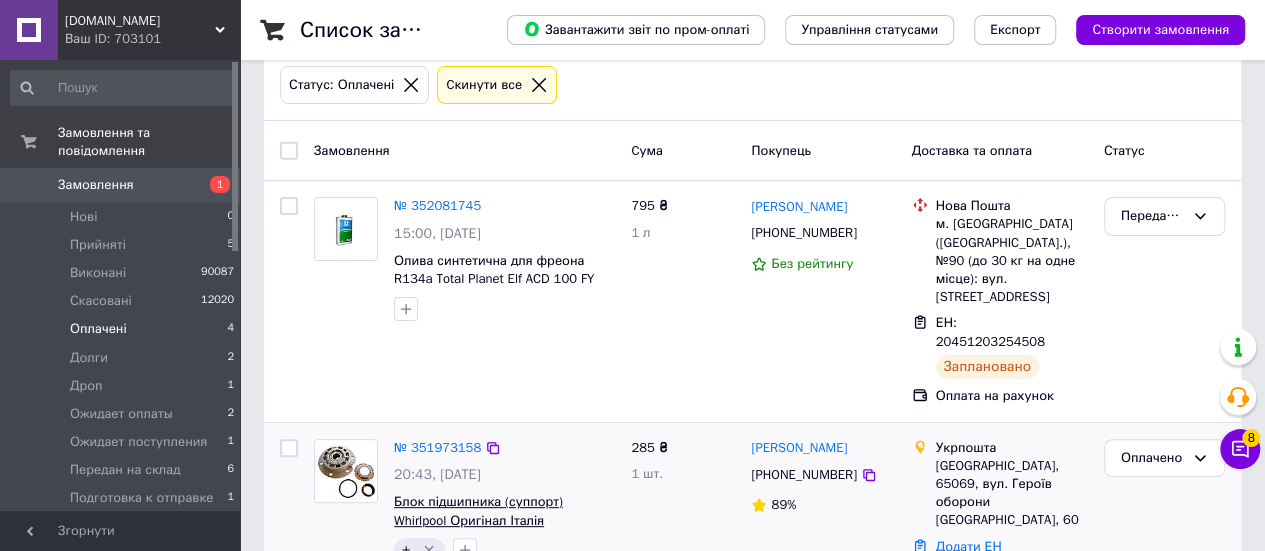 scroll, scrollTop: 300, scrollLeft: 0, axis: vertical 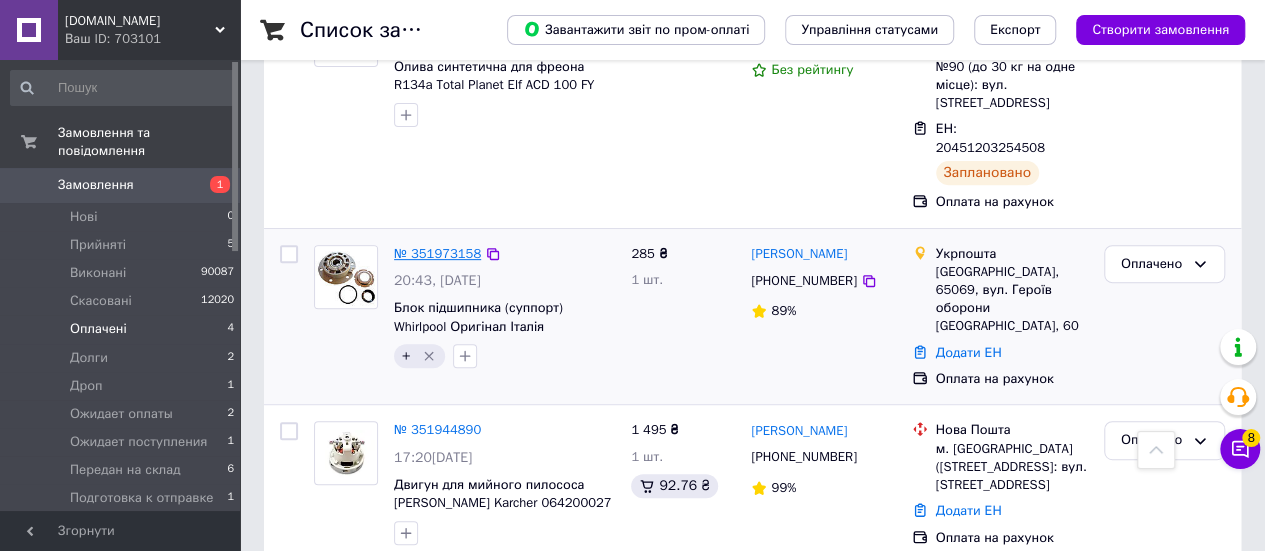 click on "№ 351973158" at bounding box center (437, 253) 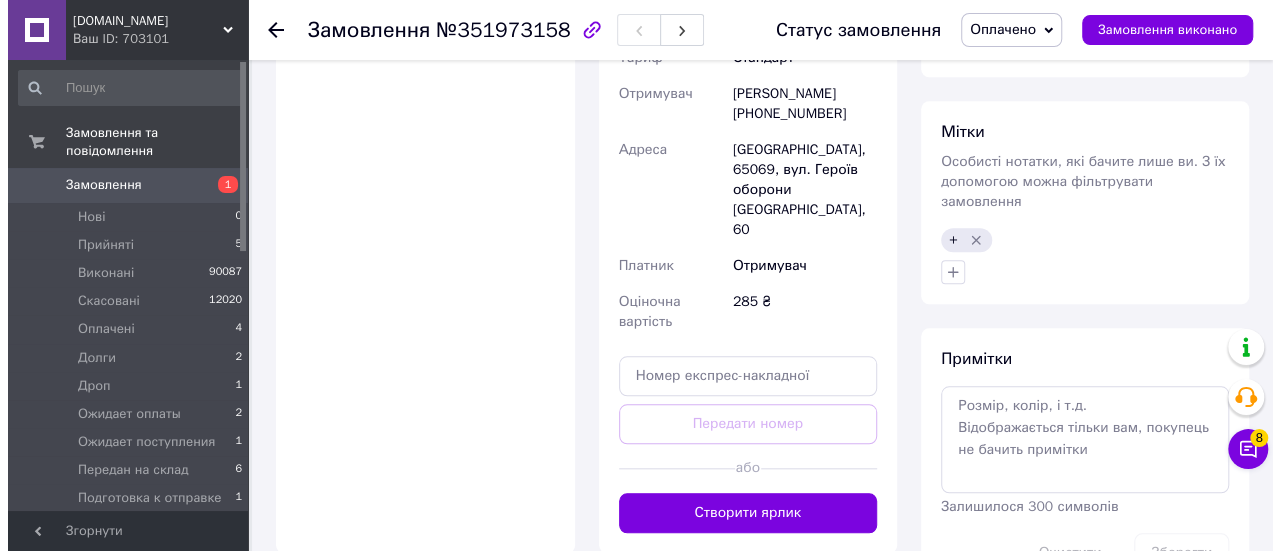 scroll, scrollTop: 300, scrollLeft: 0, axis: vertical 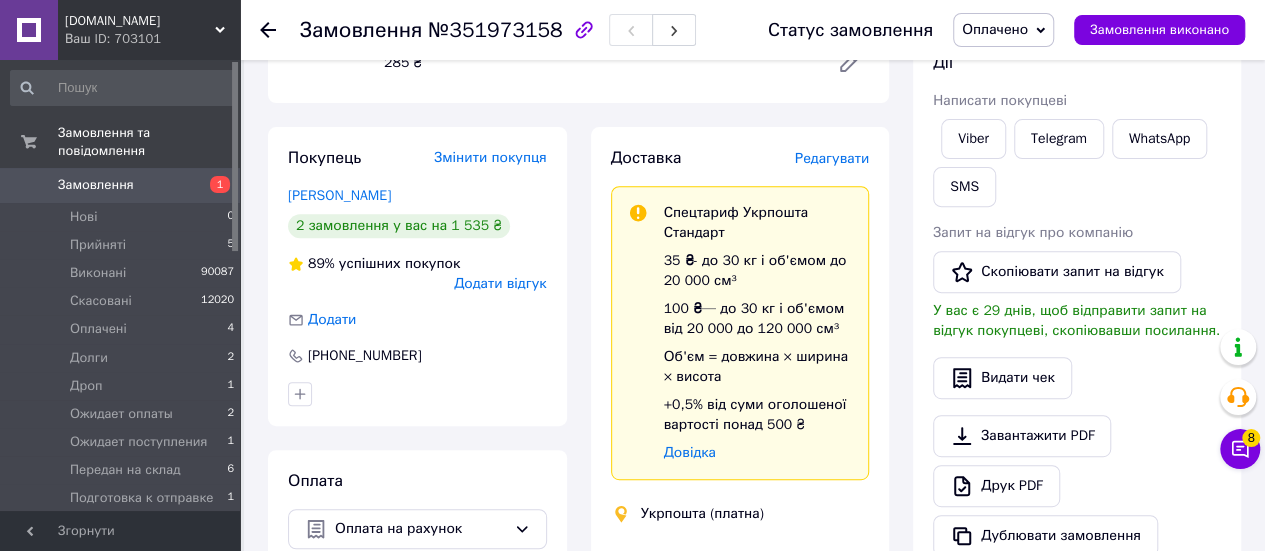 click on "Редагувати" at bounding box center [832, 158] 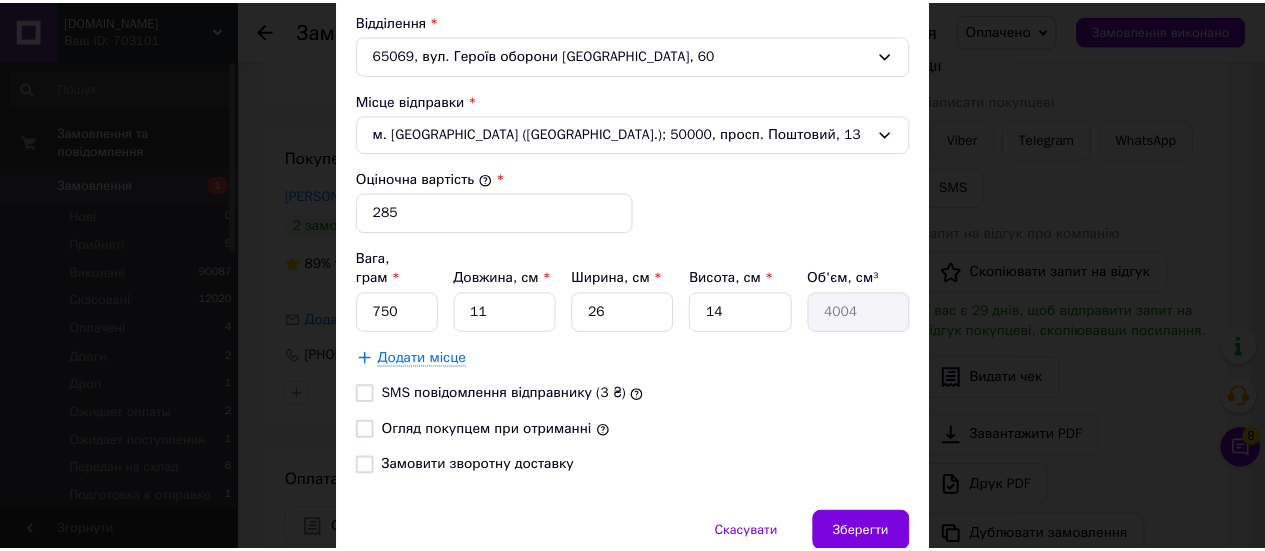 scroll, scrollTop: 763, scrollLeft: 0, axis: vertical 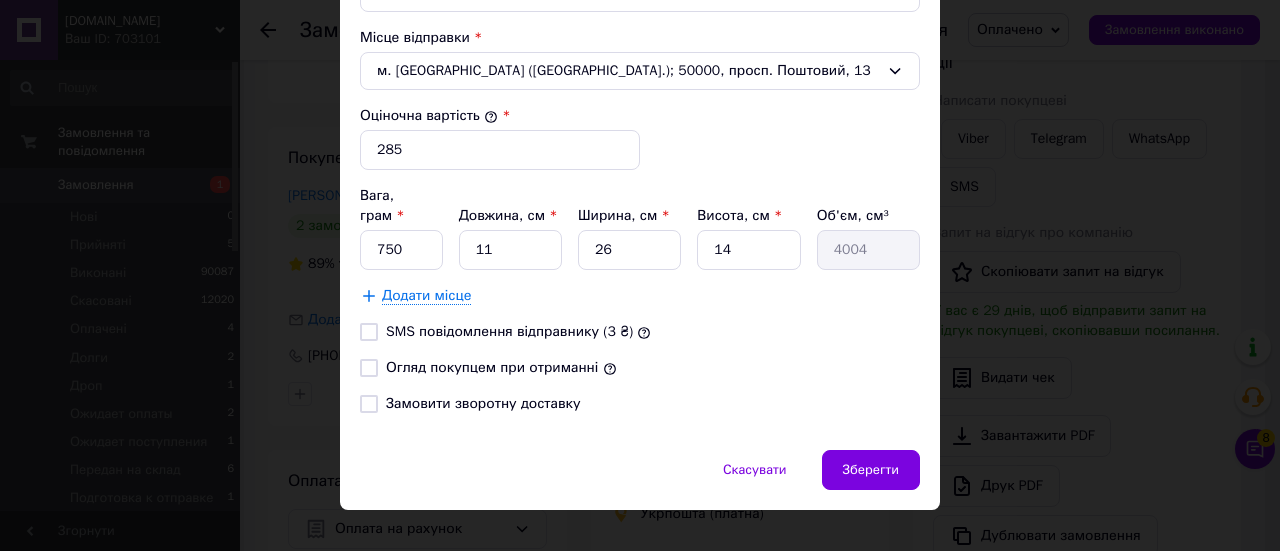 click on "Огляд покупцем при отриманні" at bounding box center [492, 367] 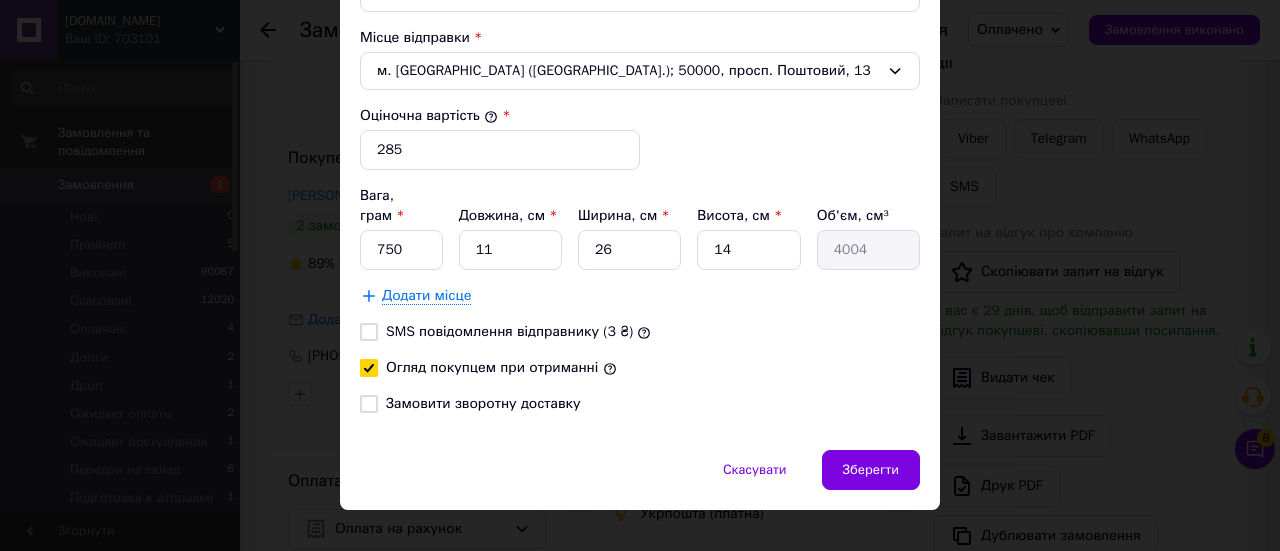 checkbox on "true" 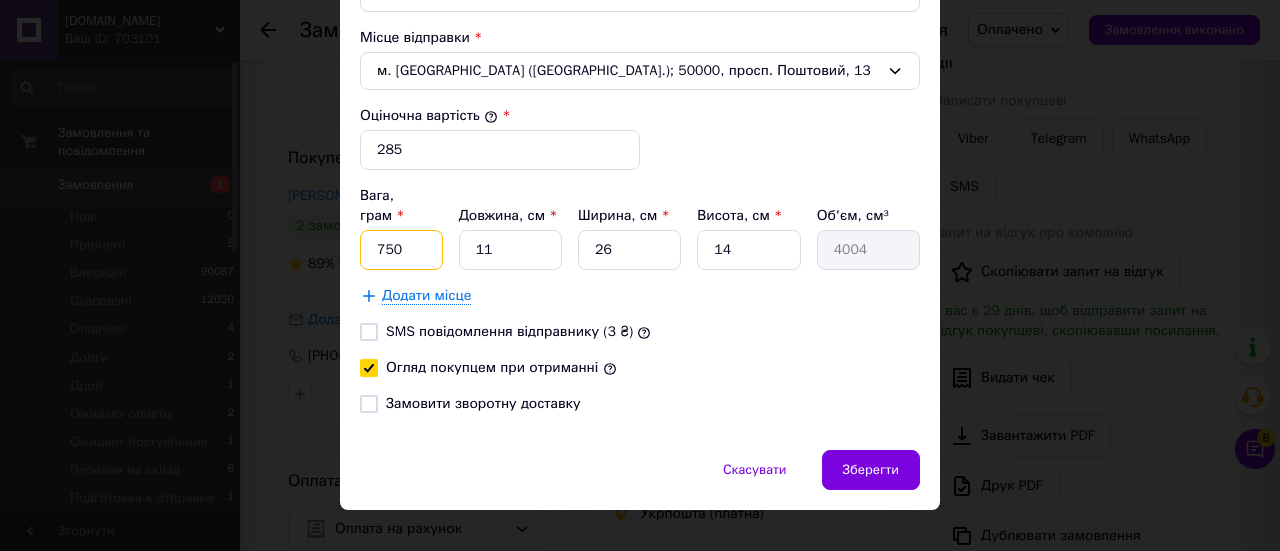 click on "750" at bounding box center [401, 250] 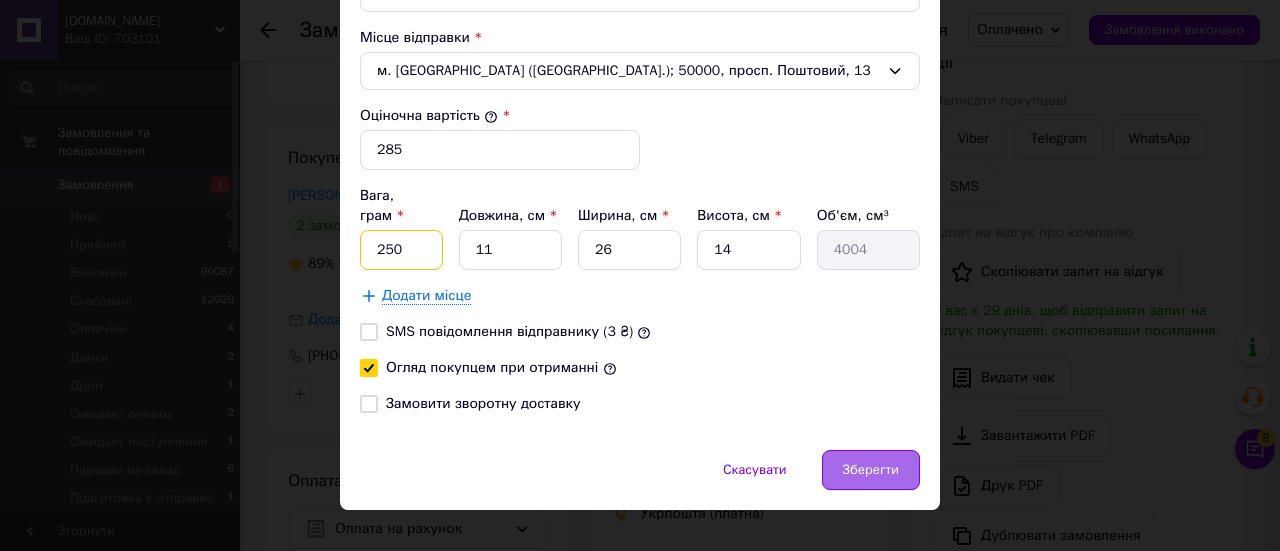 type on "250" 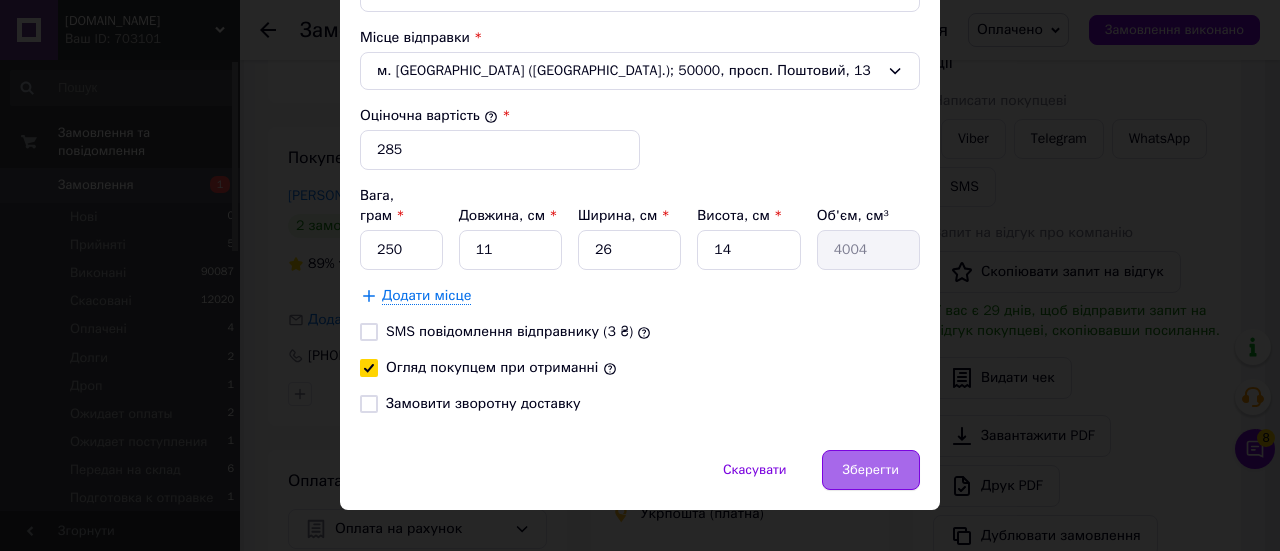 click on "Зберегти" at bounding box center [871, 470] 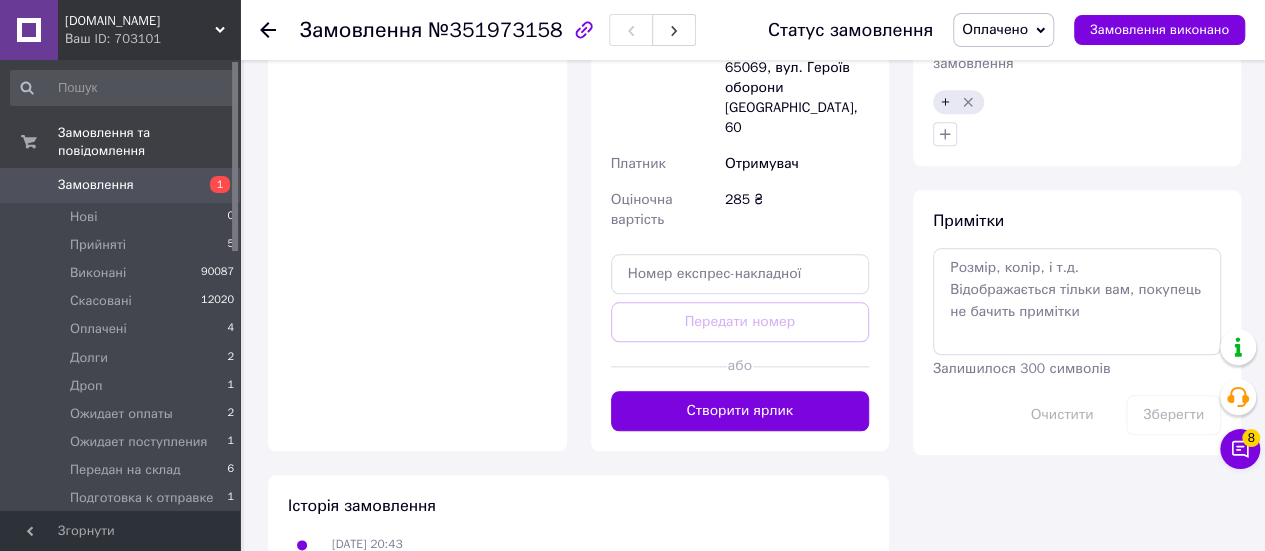 scroll, scrollTop: 1000, scrollLeft: 0, axis: vertical 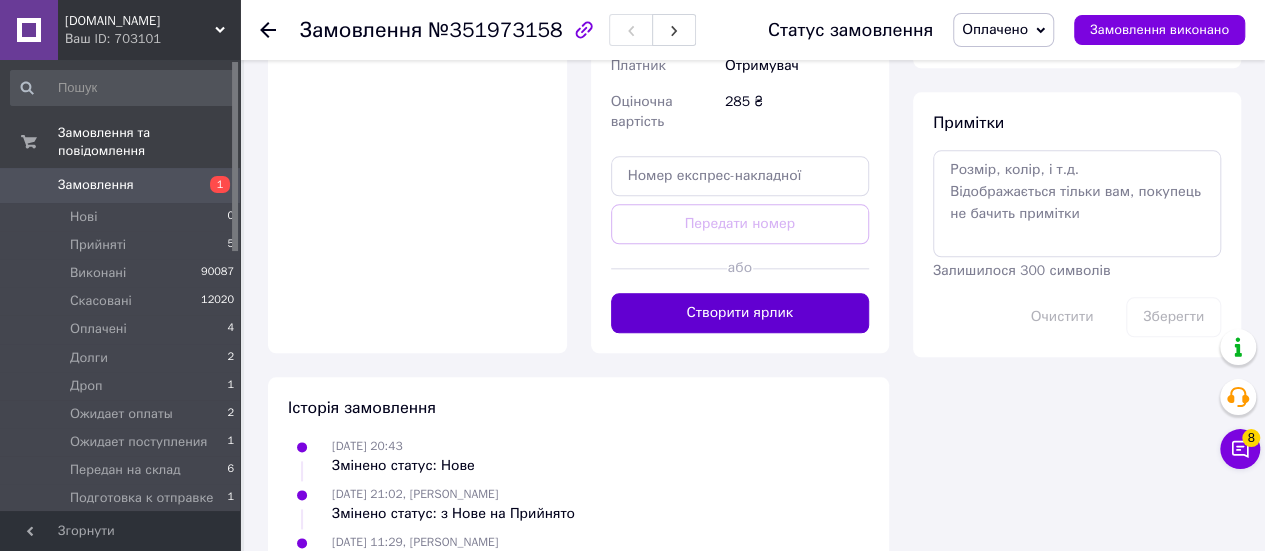click on "Створити ярлик" at bounding box center [740, 313] 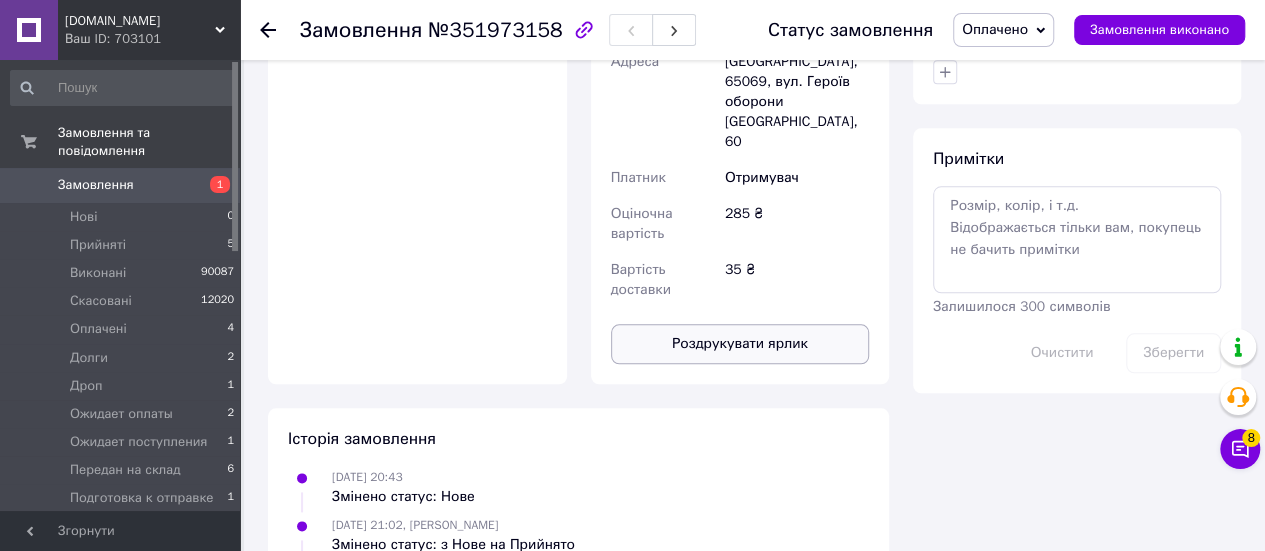 click on "Роздрукувати ярлик" at bounding box center (740, 344) 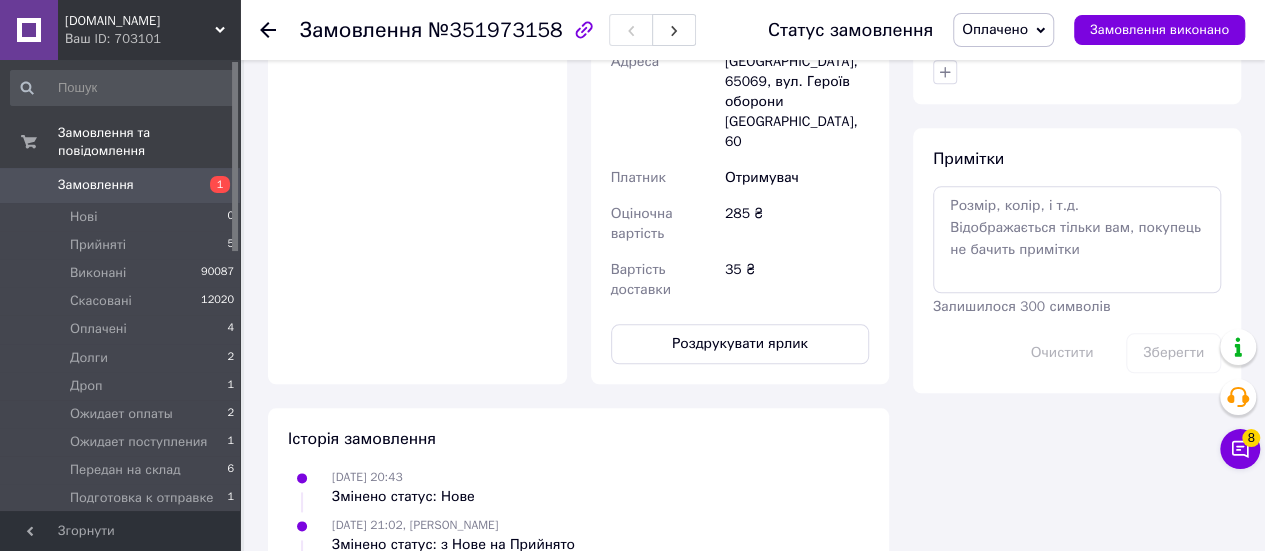drag, startPoint x: 1012, startPoint y: 30, endPoint x: 989, endPoint y: 47, distance: 28.600698 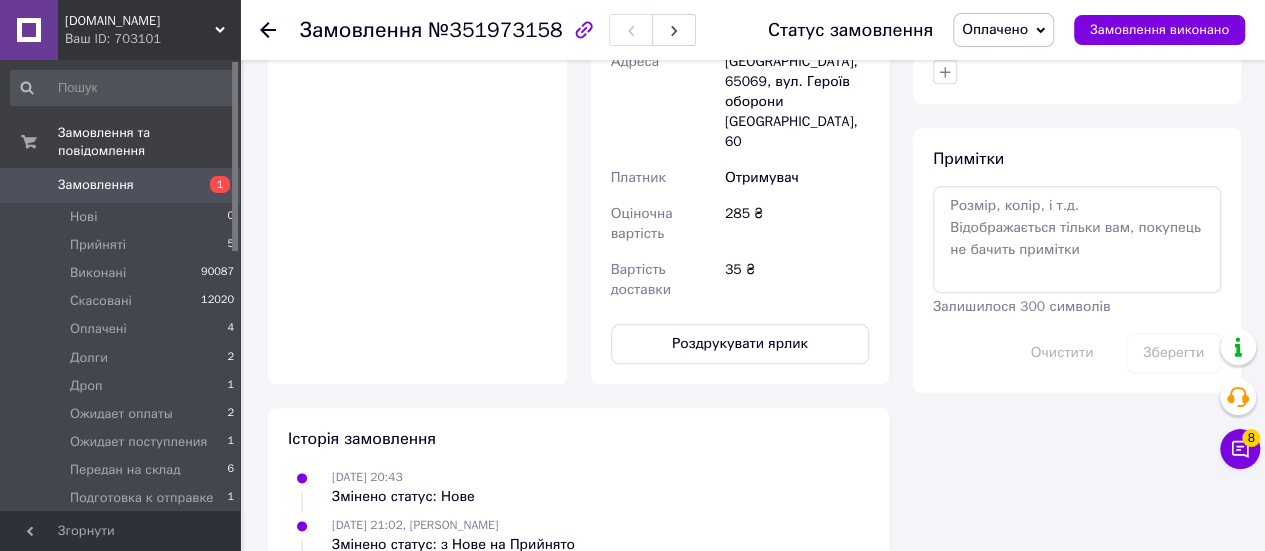 click on "Оплачено" at bounding box center [995, 29] 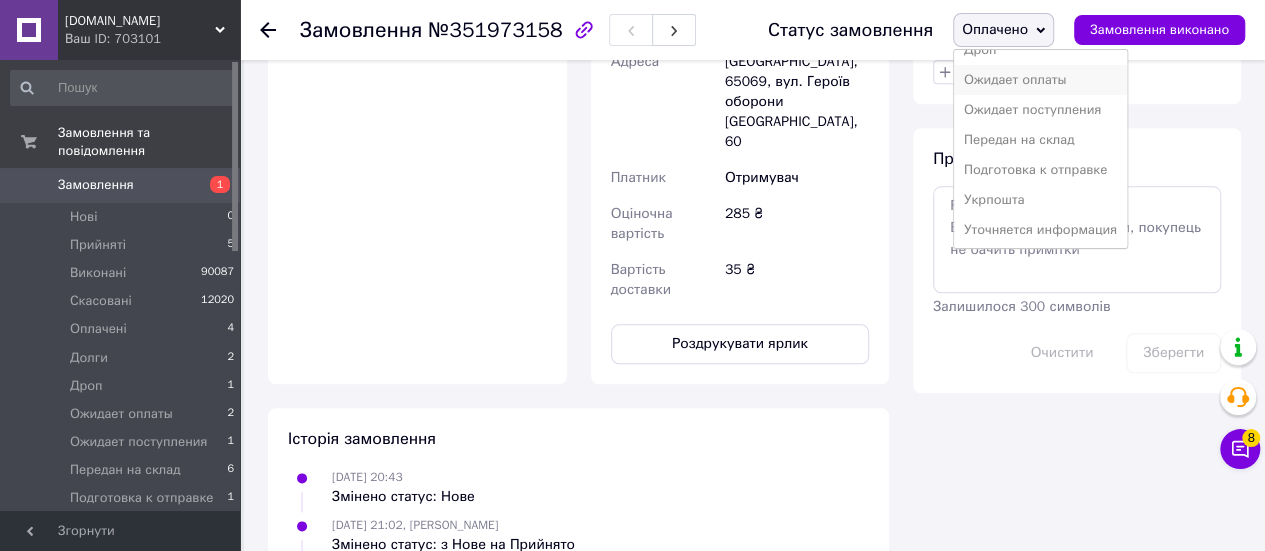 scroll, scrollTop: 141, scrollLeft: 0, axis: vertical 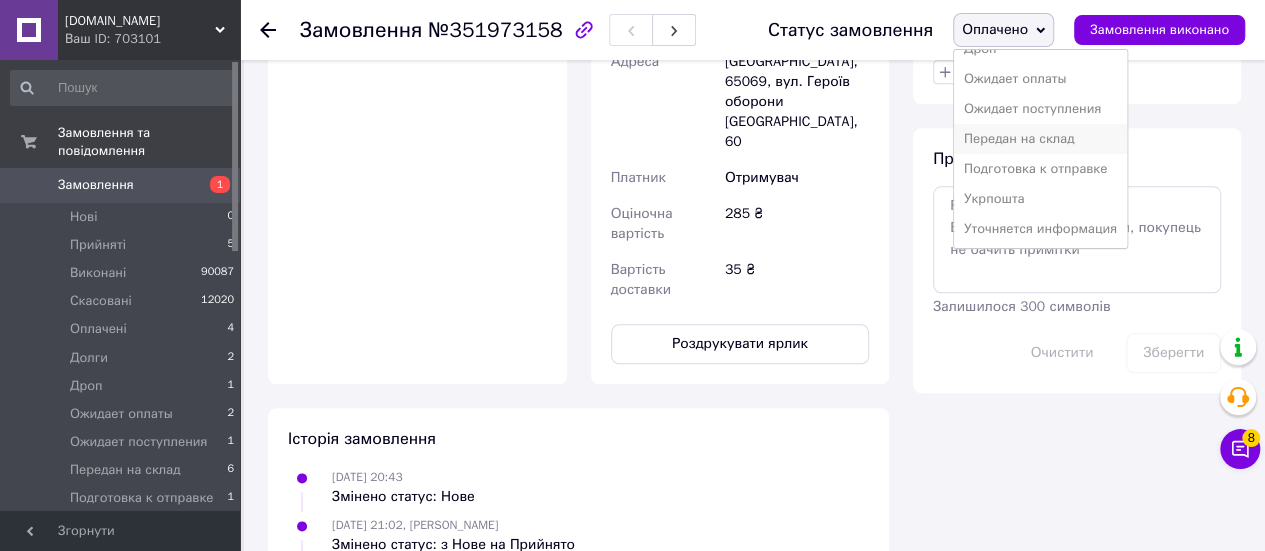 click on "Передан на склад" at bounding box center (1040, 139) 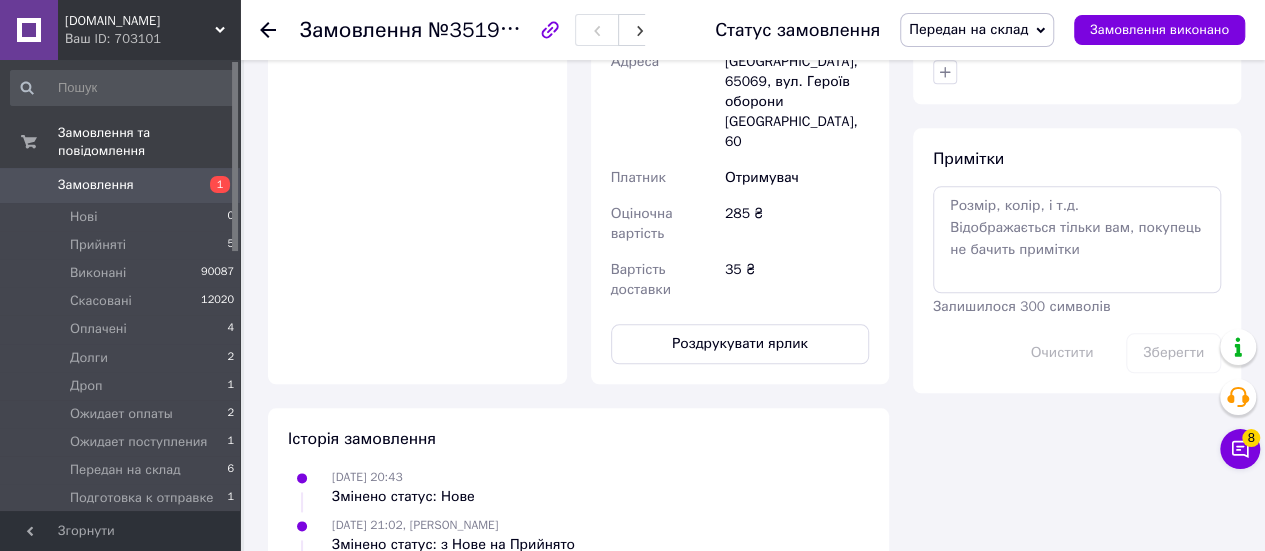 click on "Передан на склад" at bounding box center (968, 29) 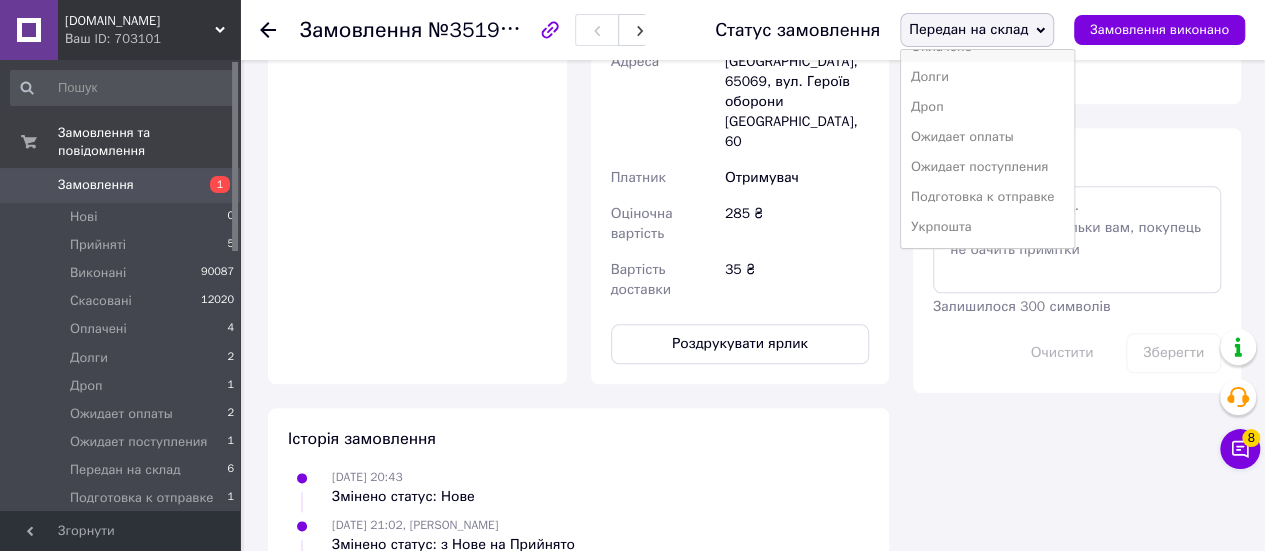 scroll, scrollTop: 141, scrollLeft: 0, axis: vertical 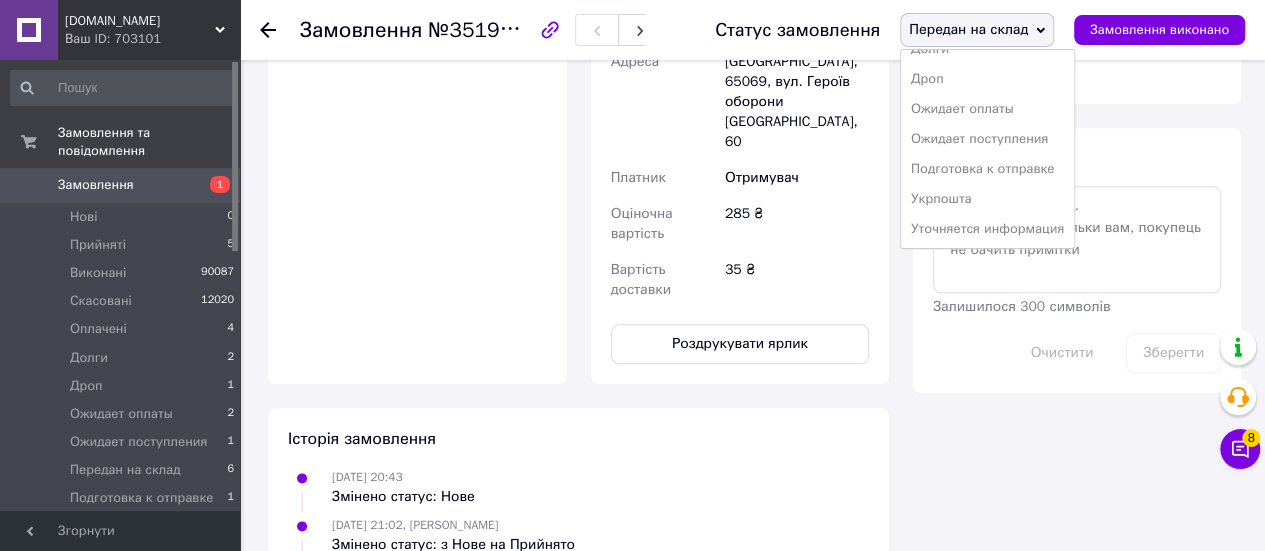 click 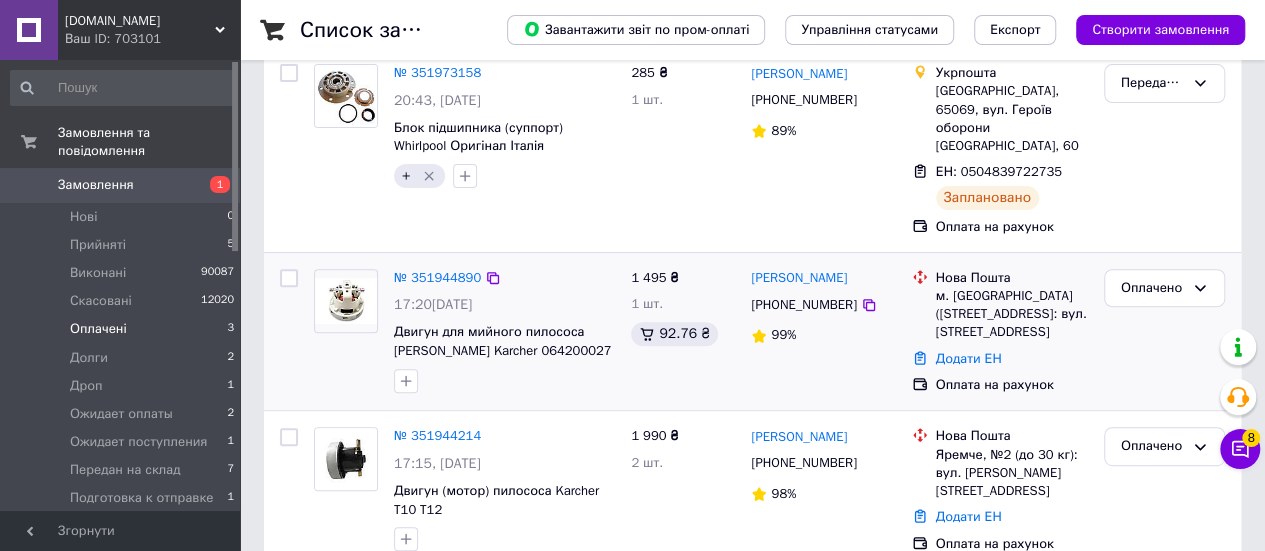 scroll, scrollTop: 240, scrollLeft: 0, axis: vertical 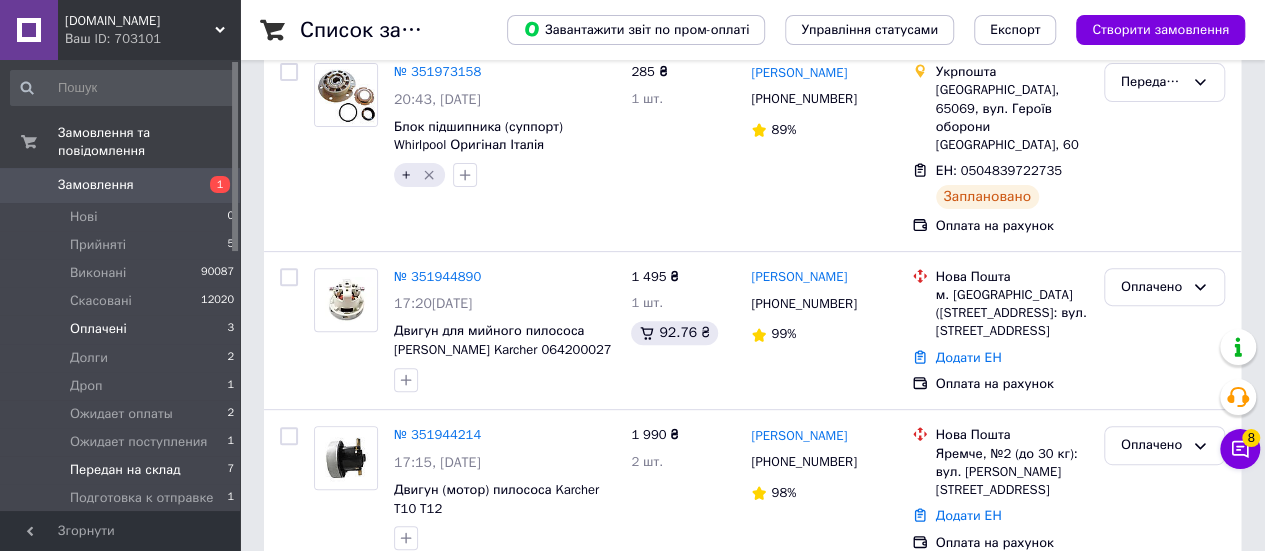 click on "Передан на склад" at bounding box center [125, 470] 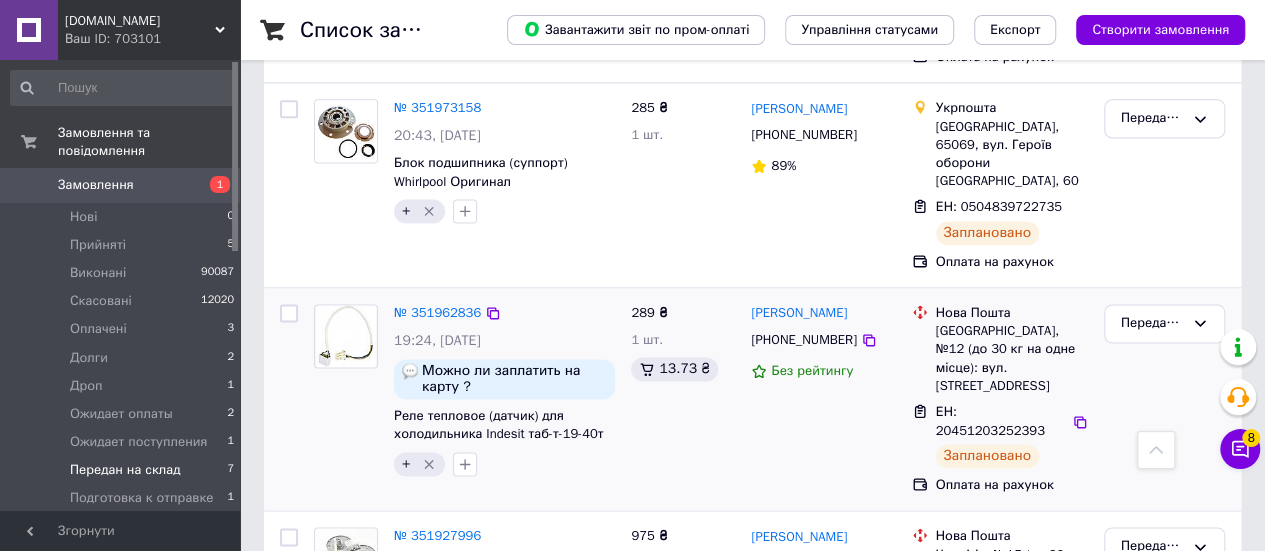 scroll, scrollTop: 1002, scrollLeft: 0, axis: vertical 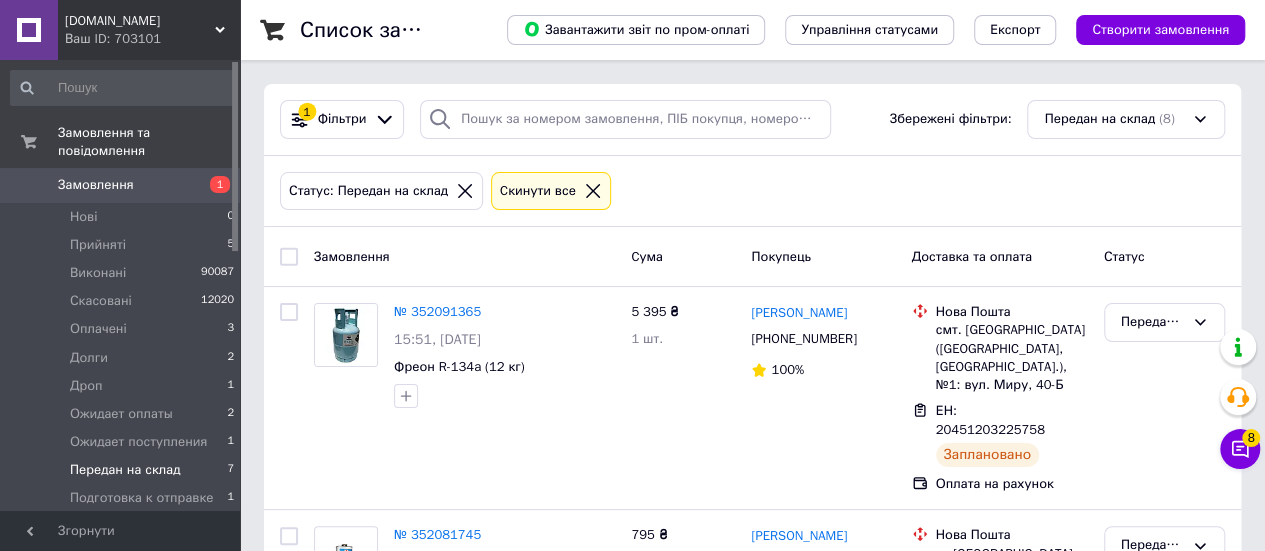 click on "Замовлення" at bounding box center [121, 185] 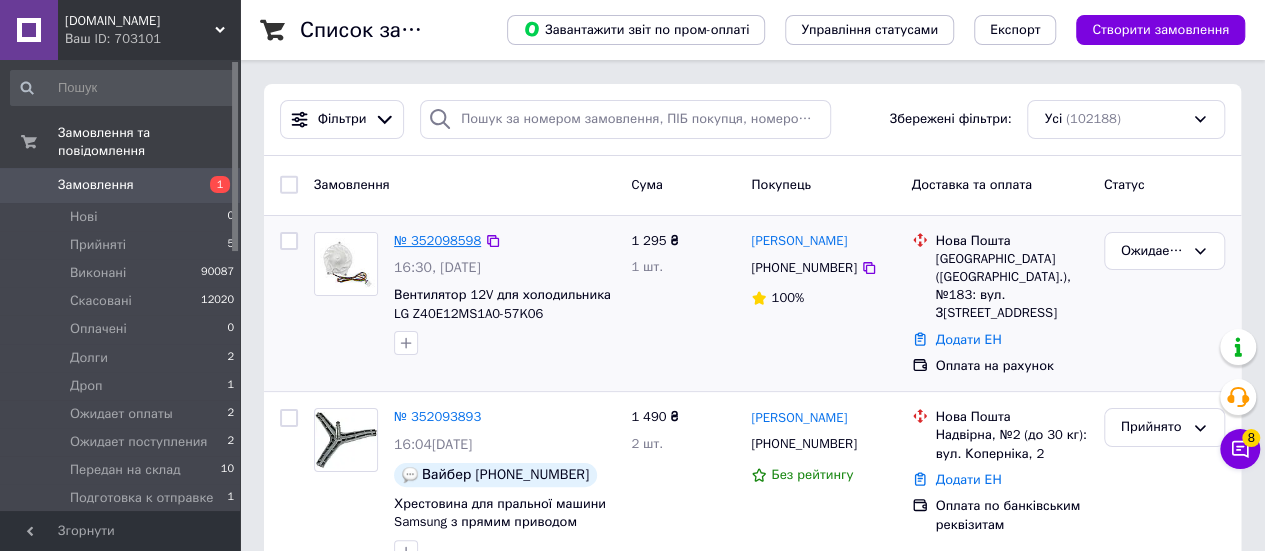 click on "№ 352098598" at bounding box center (437, 240) 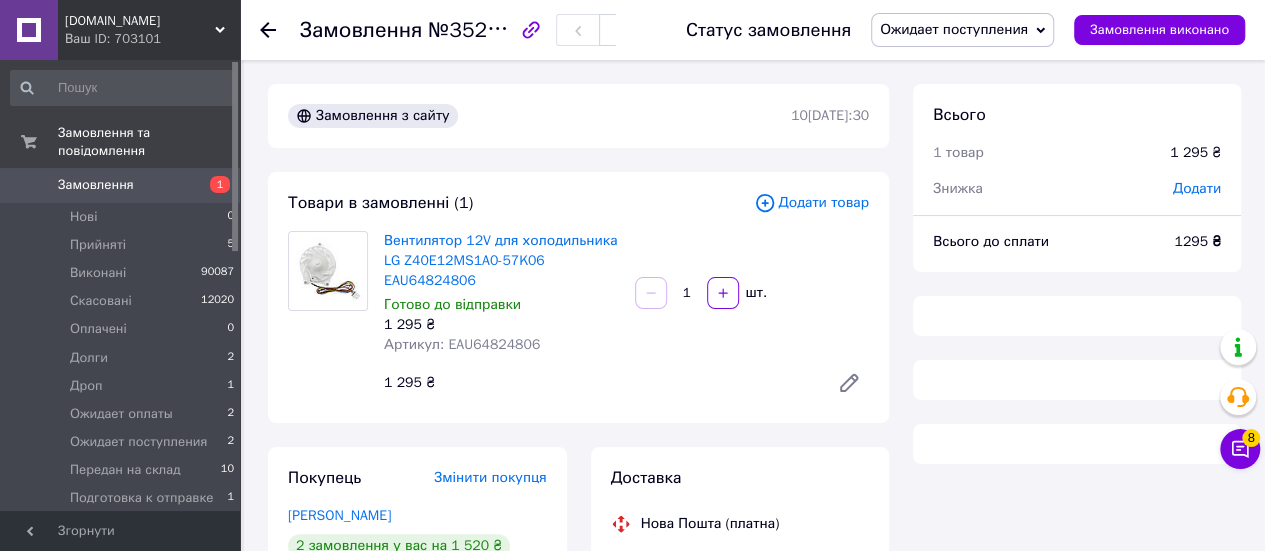 click on "Вентилятор 12V для холодильника LG Z40E12MS1A0-57K06 EAU64824806" at bounding box center [501, 260] 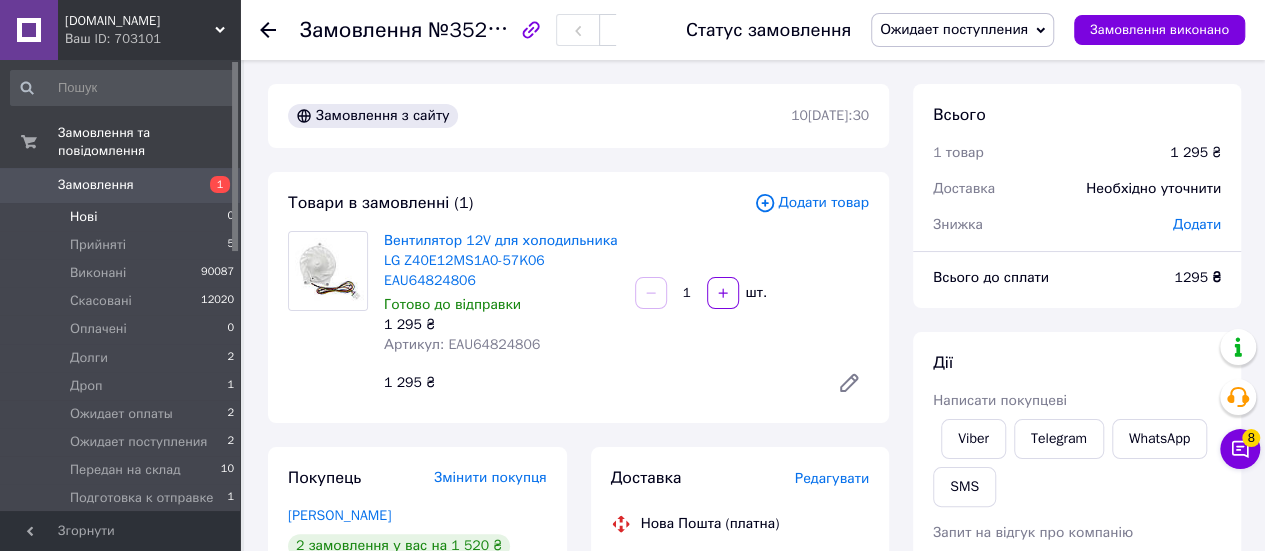 click on "Нові" at bounding box center (83, 217) 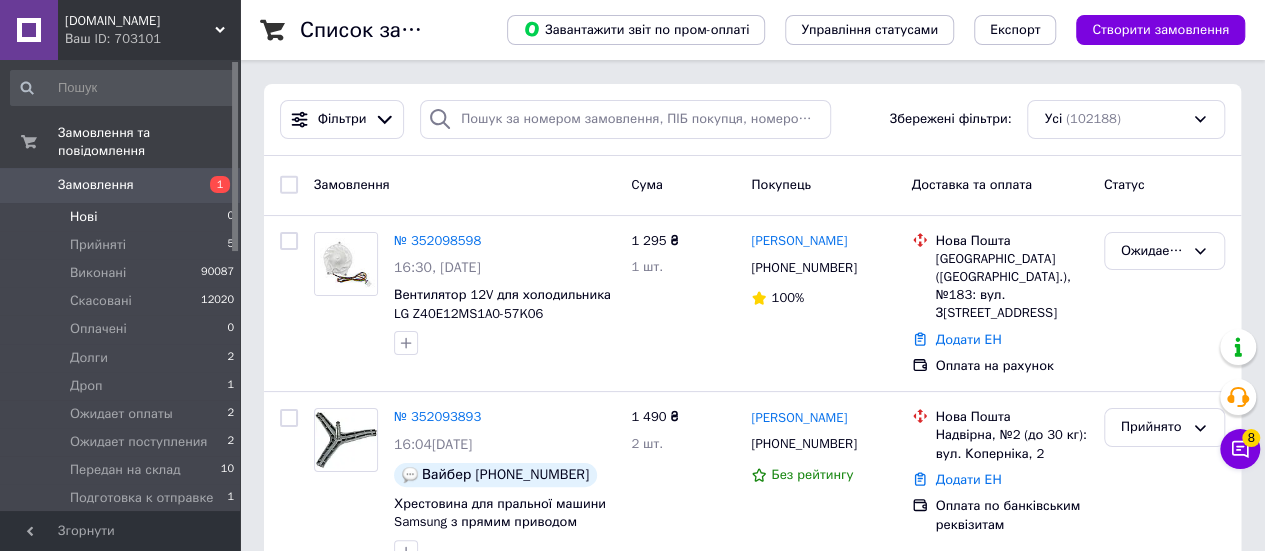 click on "Нові 0" at bounding box center [123, 217] 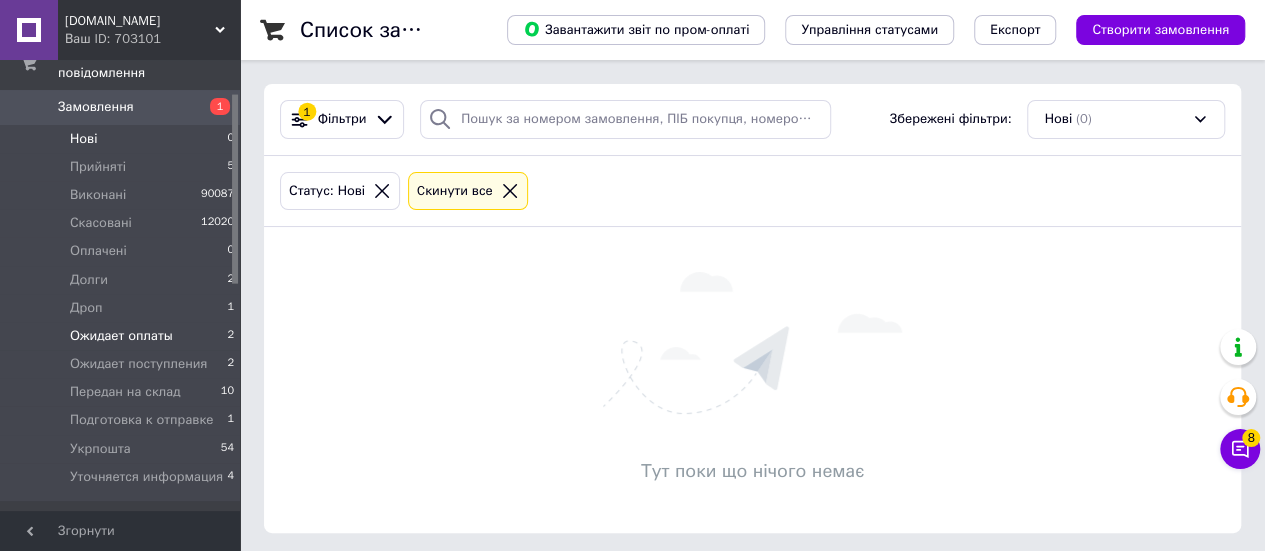 scroll, scrollTop: 200, scrollLeft: 0, axis: vertical 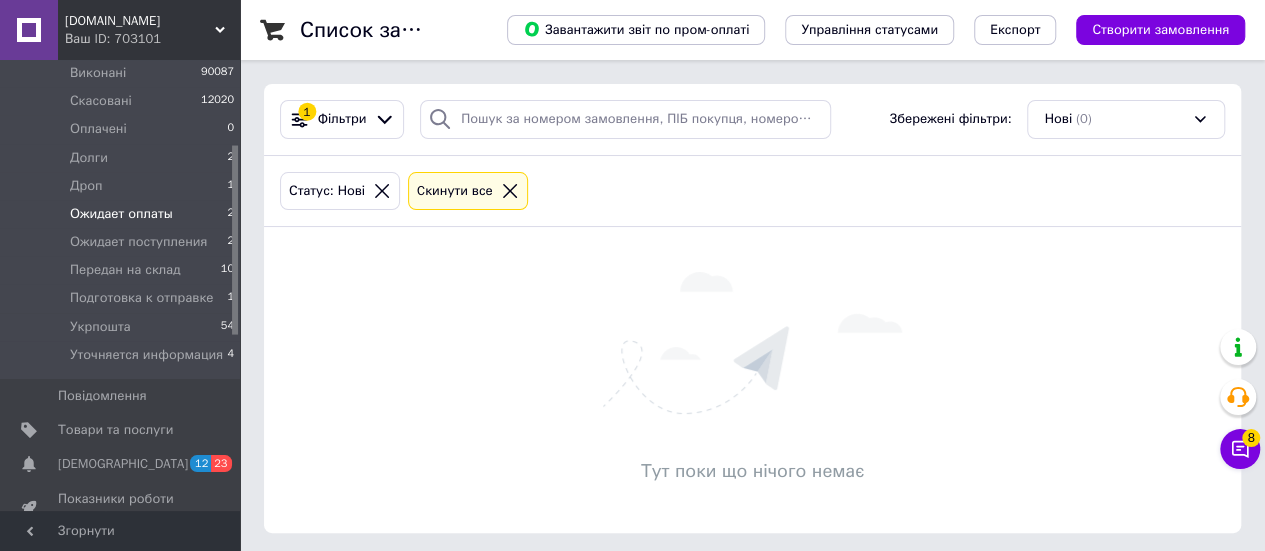 click on "Ожидает оплаты" at bounding box center (121, 214) 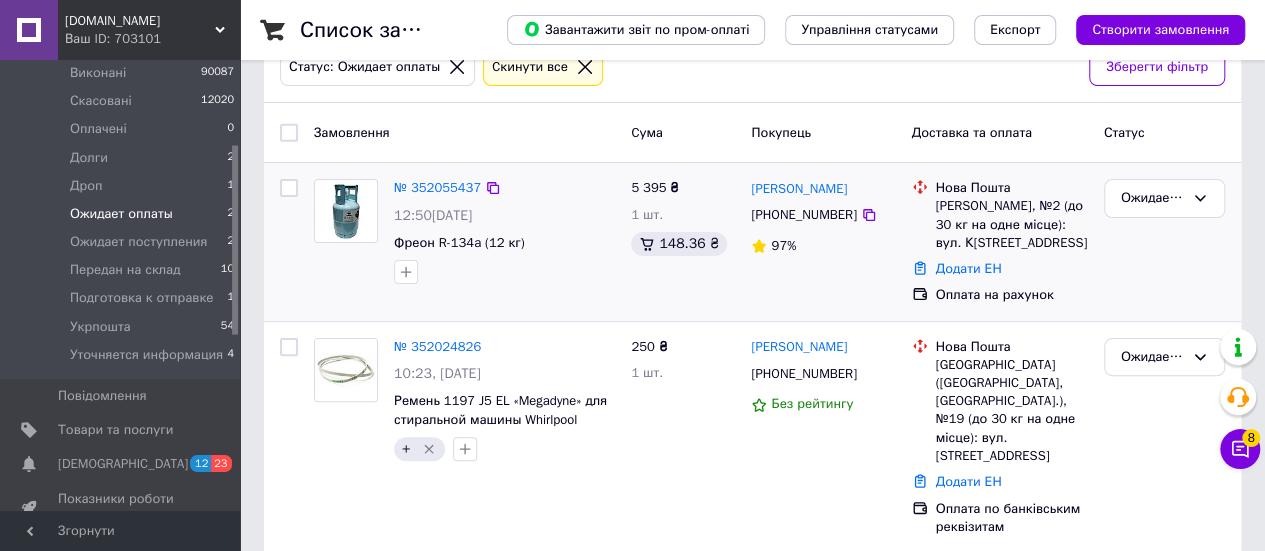 scroll, scrollTop: 128, scrollLeft: 0, axis: vertical 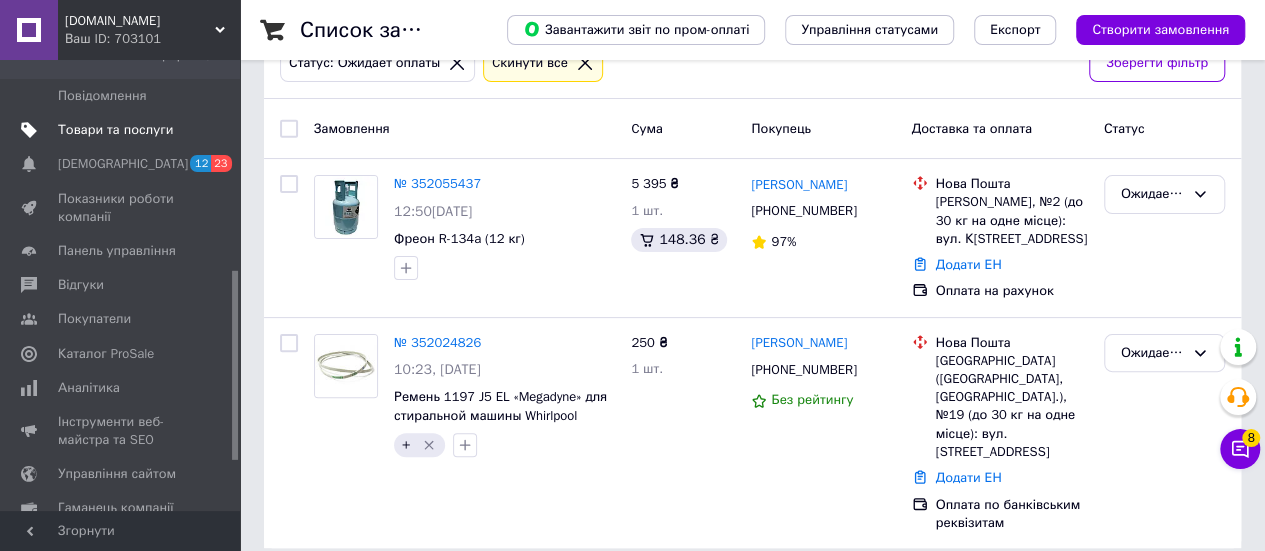 click on "Товари та послуги" at bounding box center (115, 130) 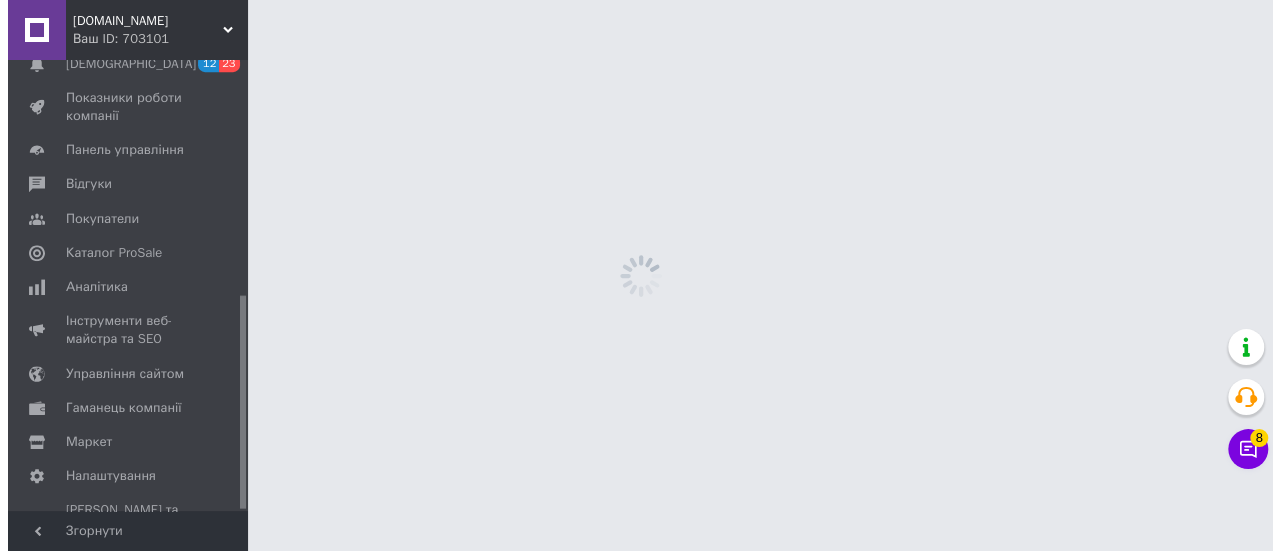 scroll, scrollTop: 0, scrollLeft: 0, axis: both 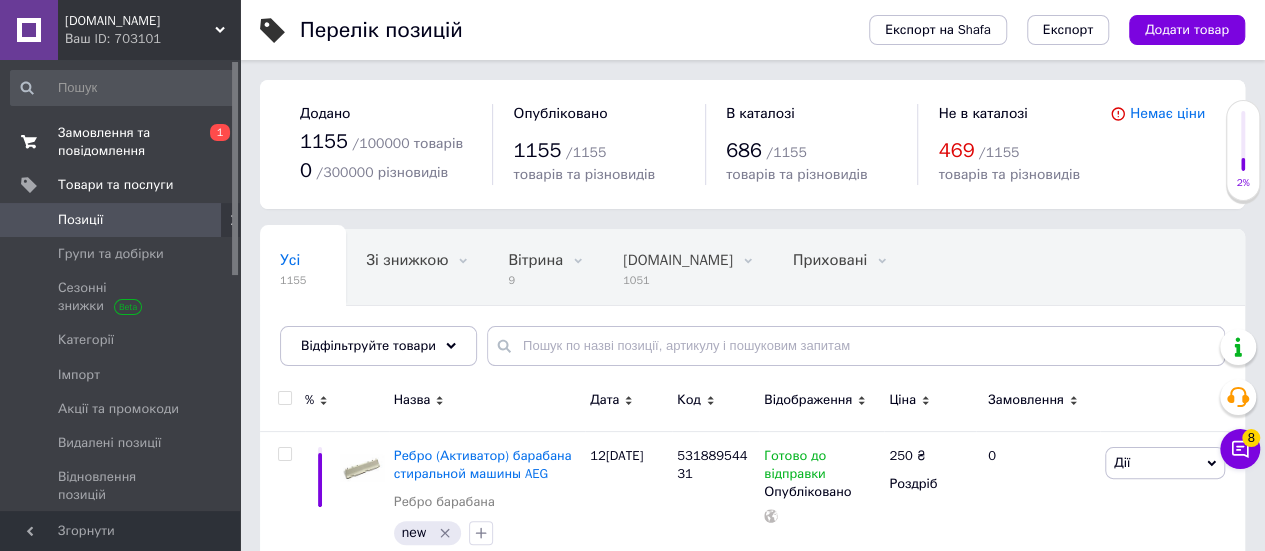 click on "Замовлення та повідомлення" at bounding box center (121, 142) 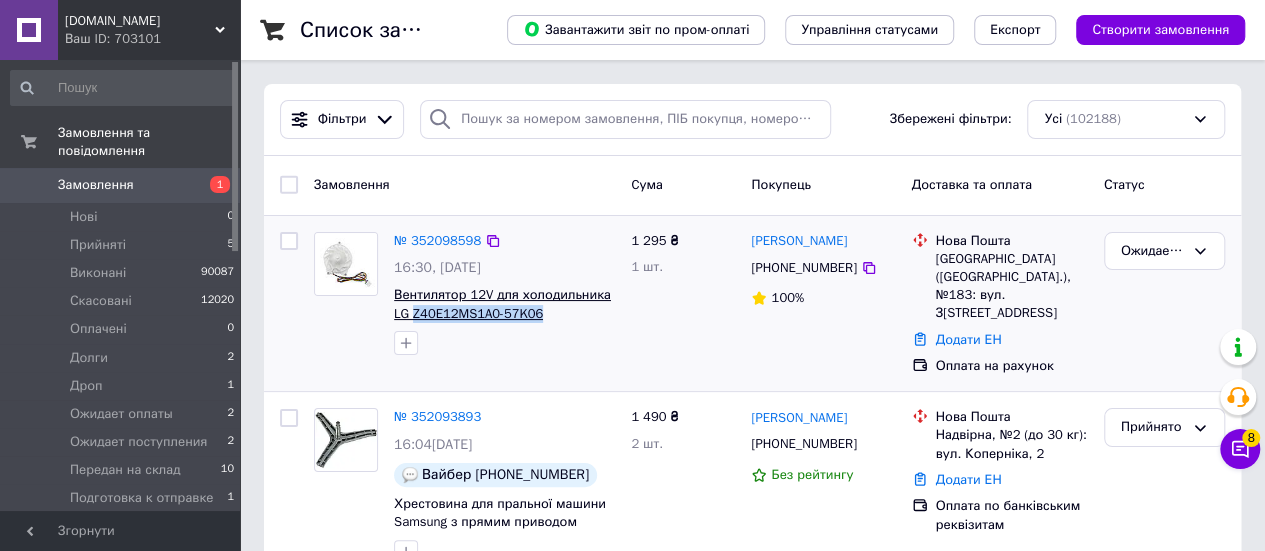 drag, startPoint x: 564, startPoint y: 315, endPoint x: 410, endPoint y: 315, distance: 154 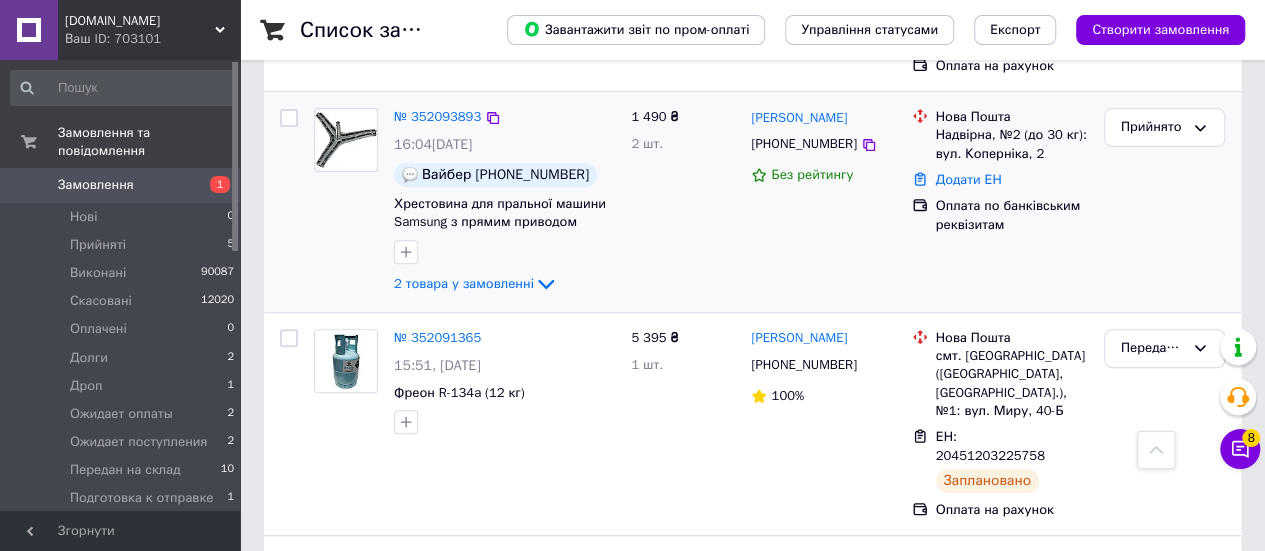 scroll, scrollTop: 500, scrollLeft: 0, axis: vertical 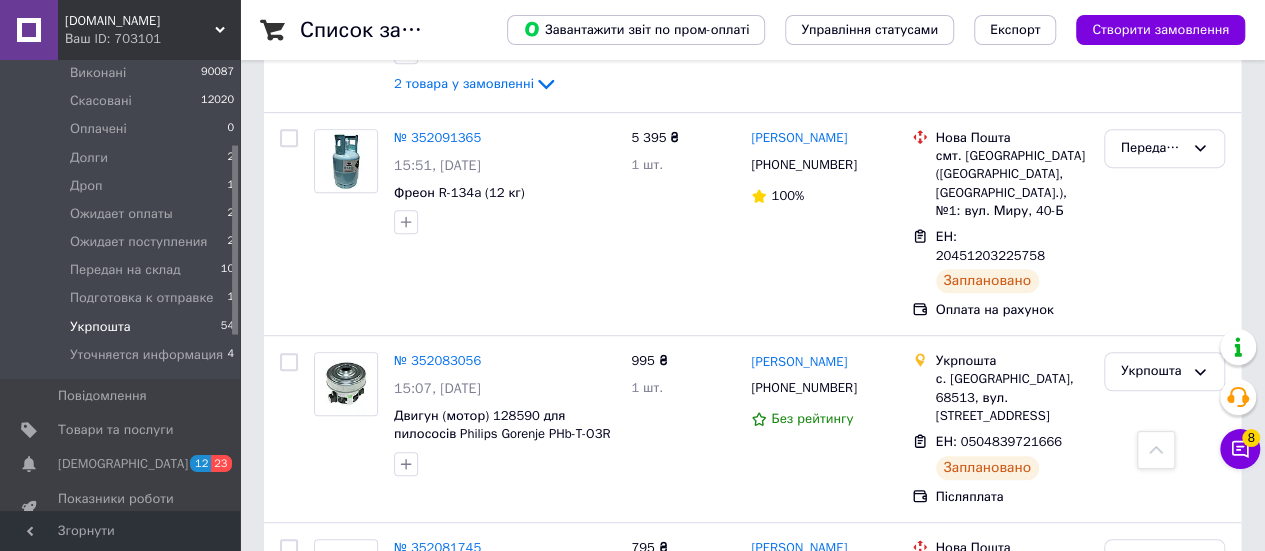 click on "Укрпошта 54" at bounding box center [123, 327] 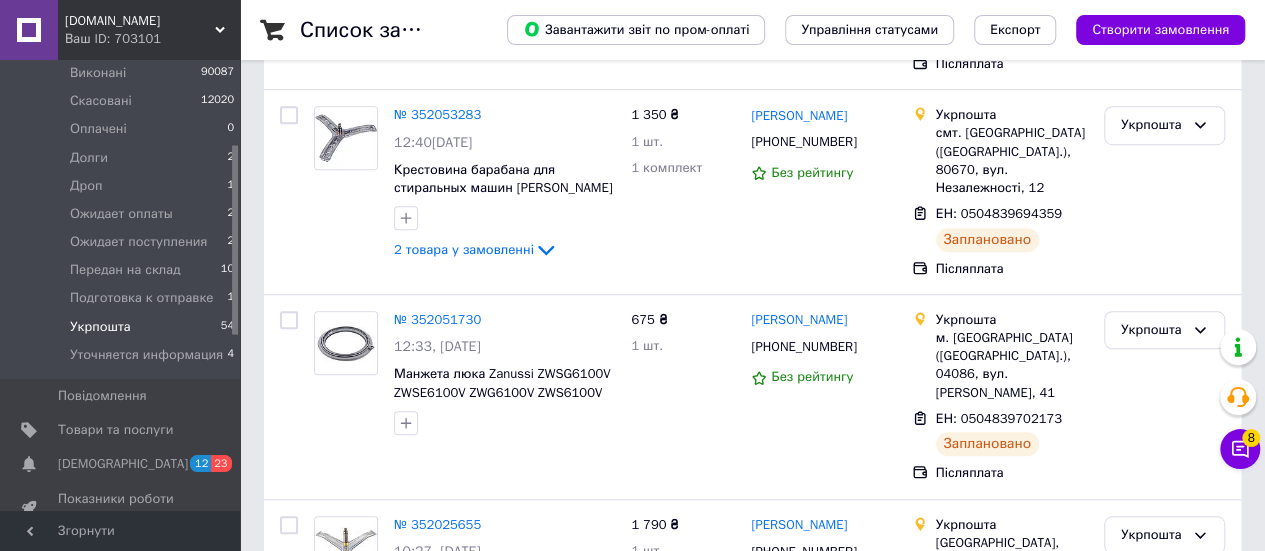 scroll, scrollTop: 0, scrollLeft: 0, axis: both 